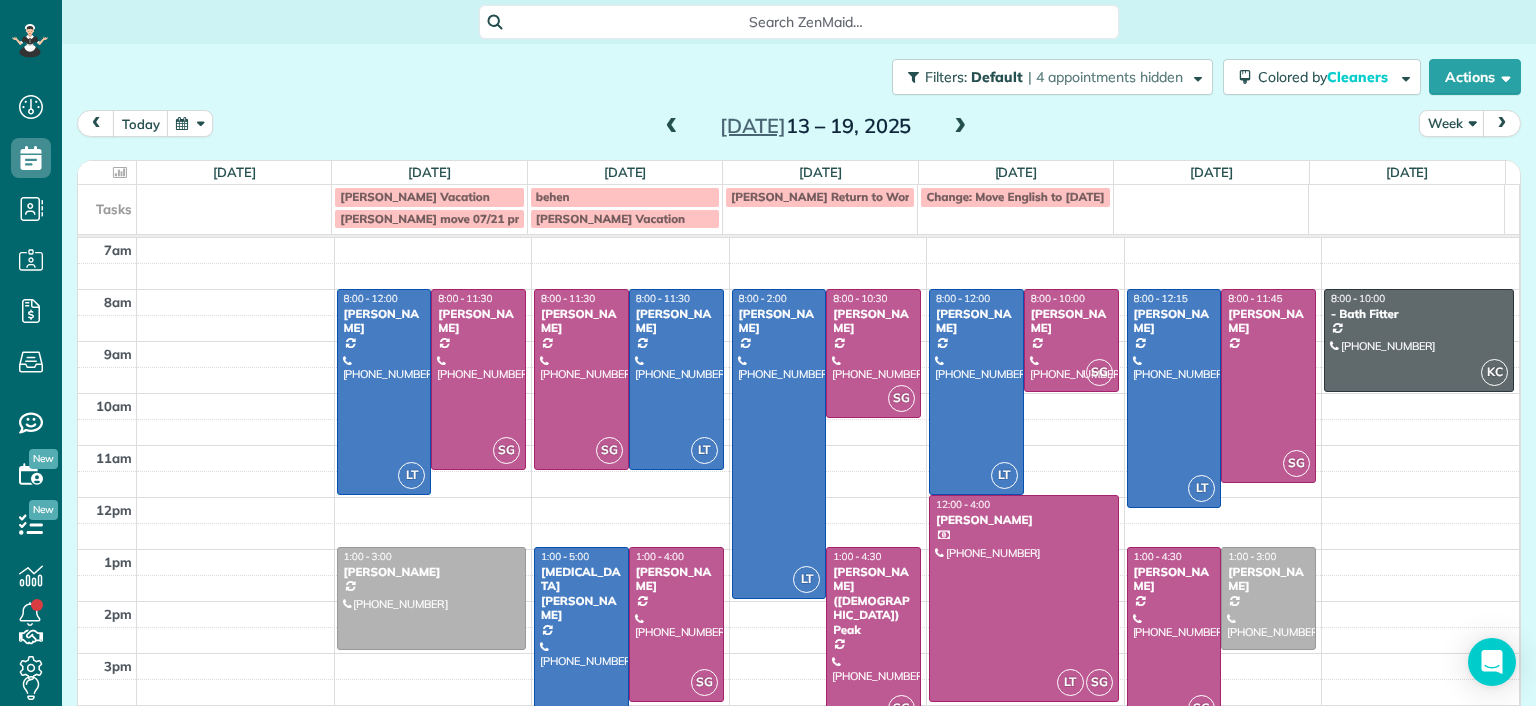 scroll, scrollTop: 0, scrollLeft: 0, axis: both 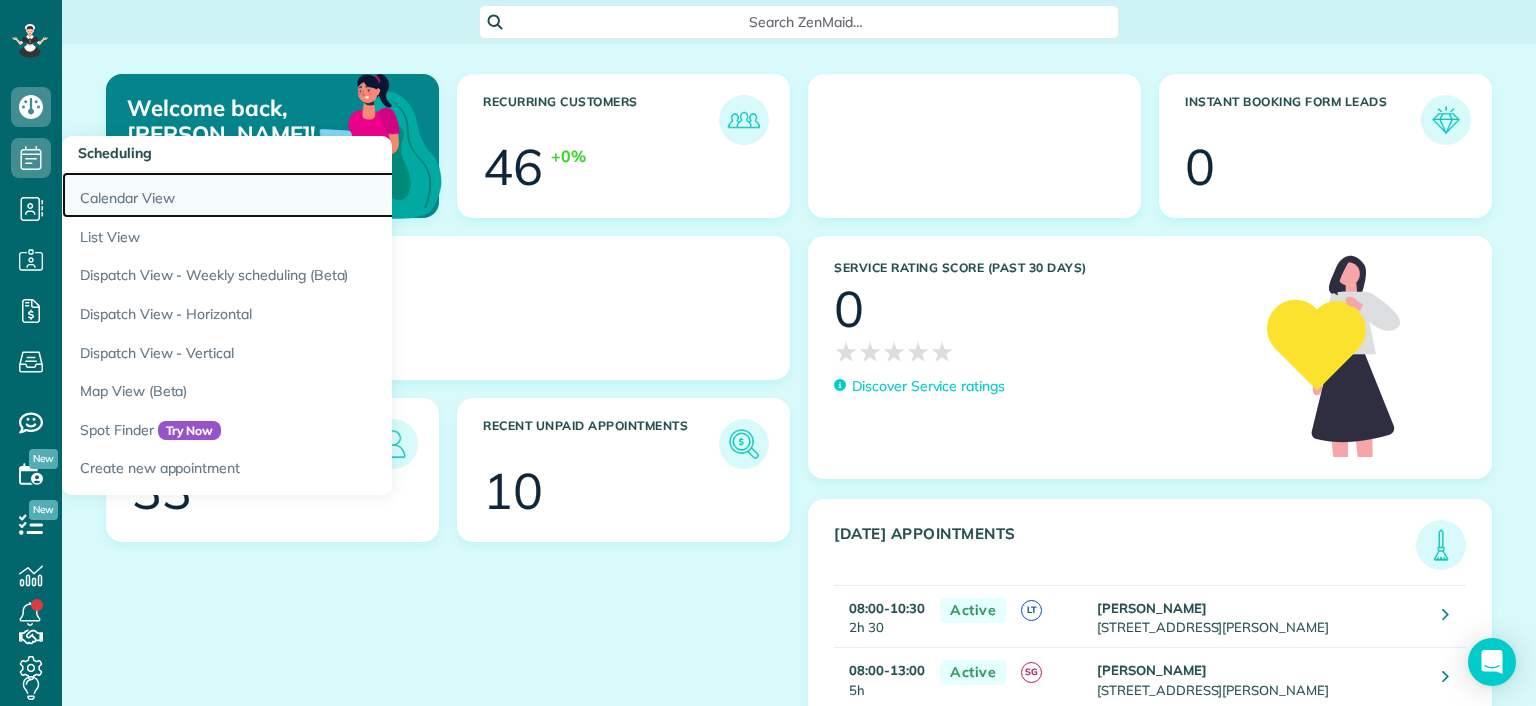 click on "Calendar View" at bounding box center [312, 195] 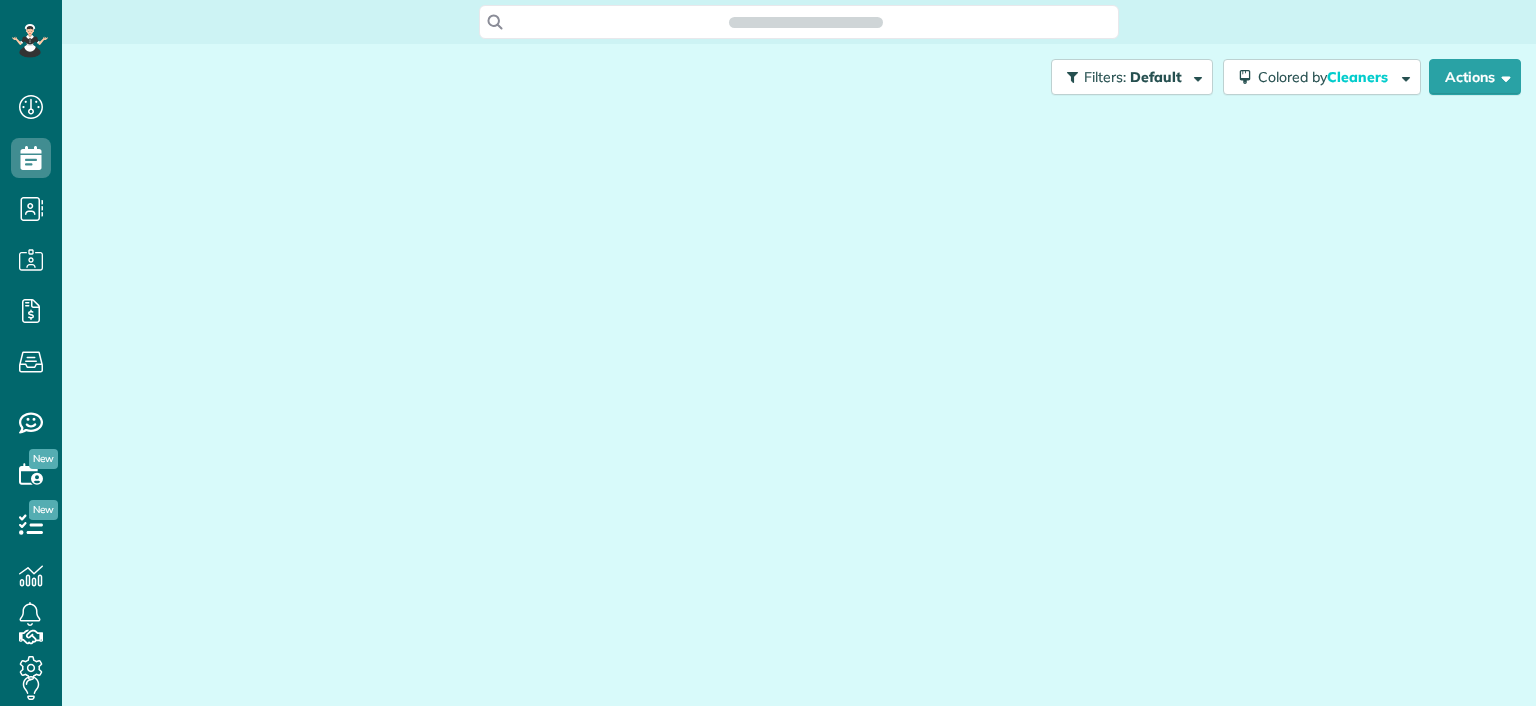 scroll, scrollTop: 0, scrollLeft: 0, axis: both 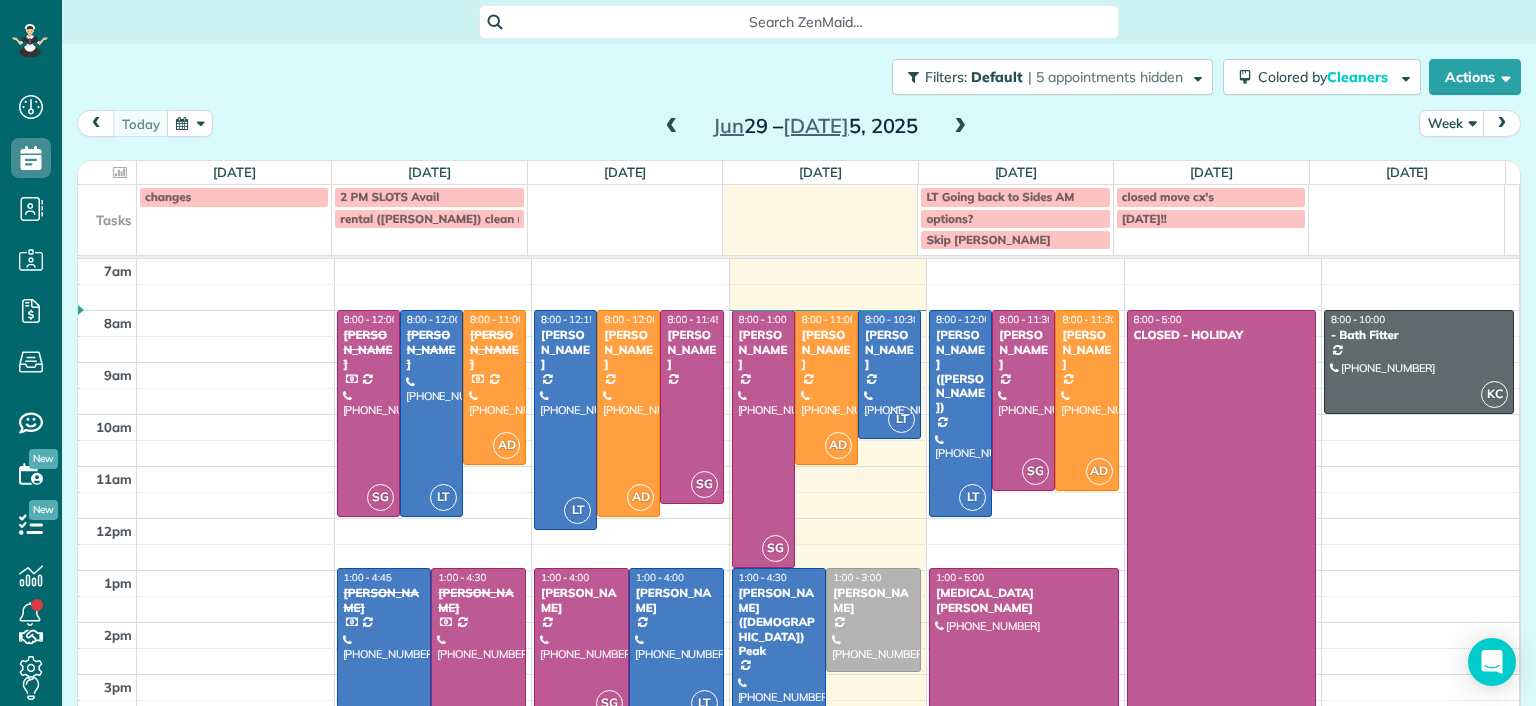 click on "7am 8am 9am 10am 11am 12pm 1pm 2pm 3pm 4pm 5pm SG 8:00 - 12:00 John Behen (804) 378-1167 11918 Nevis Drive Midlothian, VA 23114 LT 8:00 - 12:00 Lila Jenkins (301) 357-4299 109 North Juniper Avenue Highland Springs, VA 23075 AD 8:00 - 11:00 Peggy Partridge (804) 360-8577 12048 Foxfield Circle Richmond, VA 23233 LT 1:00 - 4:45 Benjamin Underwood (202) 615-3694 4200 Grove Avenue Richmond, VA 23221 SG 1:00 - 4:30 Mary Spencer (804) 740-7913 9309 Lakeland Terrace Richmond, VA 23229 LT 8:00 - 12:15 Lauren Sides (804) 687-0108 1613 Swansbury Drive Richmond, VA 23238 AD 8:00 - 12:00 Bryan Killian (804) 337-0336 7730 Belmont Stakes Drive Midlothian, VA 23112 SG 8:00 - 11:45 Jill McCormack 1022 W 45th Street Richmond, VA 23225 SG 1:00 - 4:00 Deborah Bassett (804) 393-2837 8641 Devara Court Richmond, VA 23235 LT 1:00 - 4:00 Tracy Jones (703) 231-6094 301 Virginia Street Richmond, VA 23219 SG 8:00 - 1:00 Elizabeth Outka (804) 318-7494 3800 Darby Drive Midlothian, VA 23113 AD 8:00 - 11:00 Julie Weissend (804) 370-8320 LT" at bounding box center [798, 544] 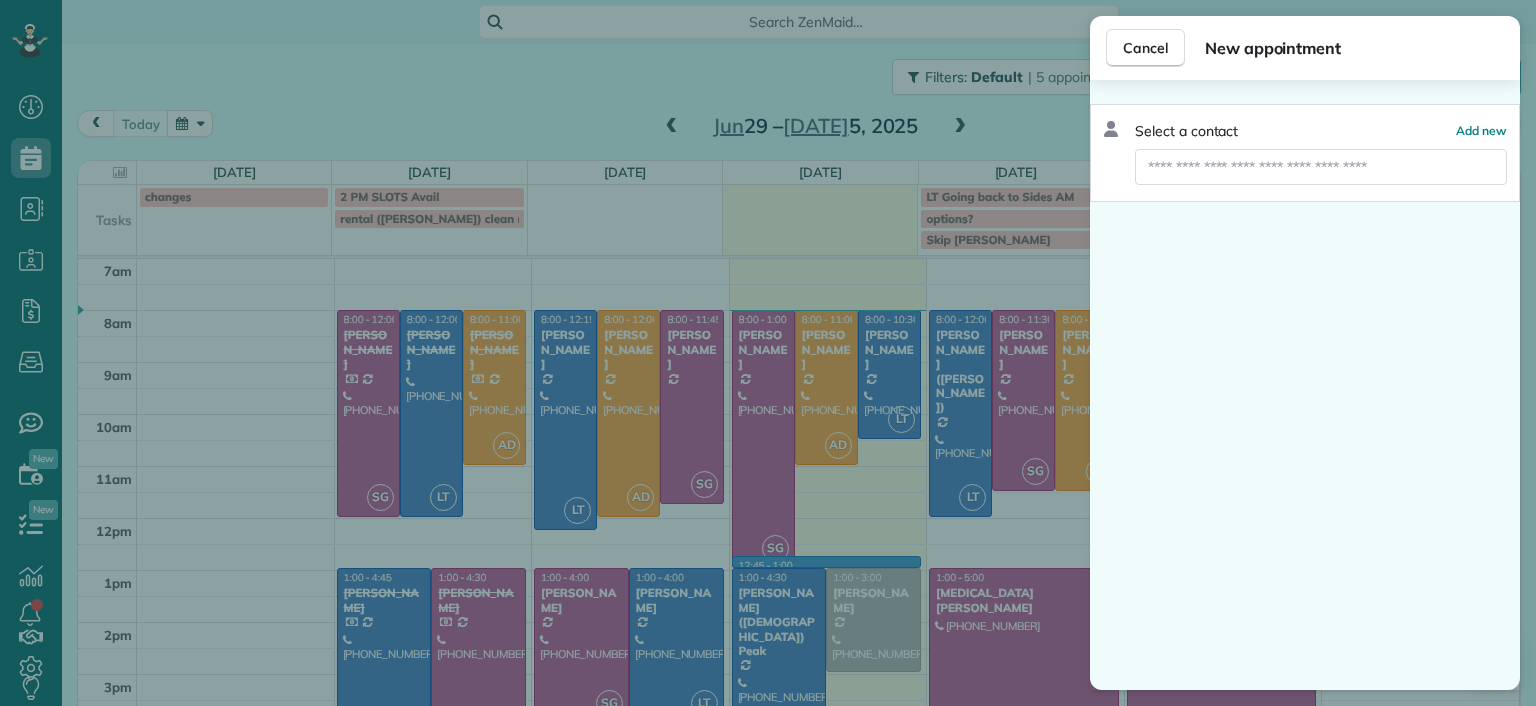 click on "Cancel New appointment Select a contact Add new" at bounding box center (768, 353) 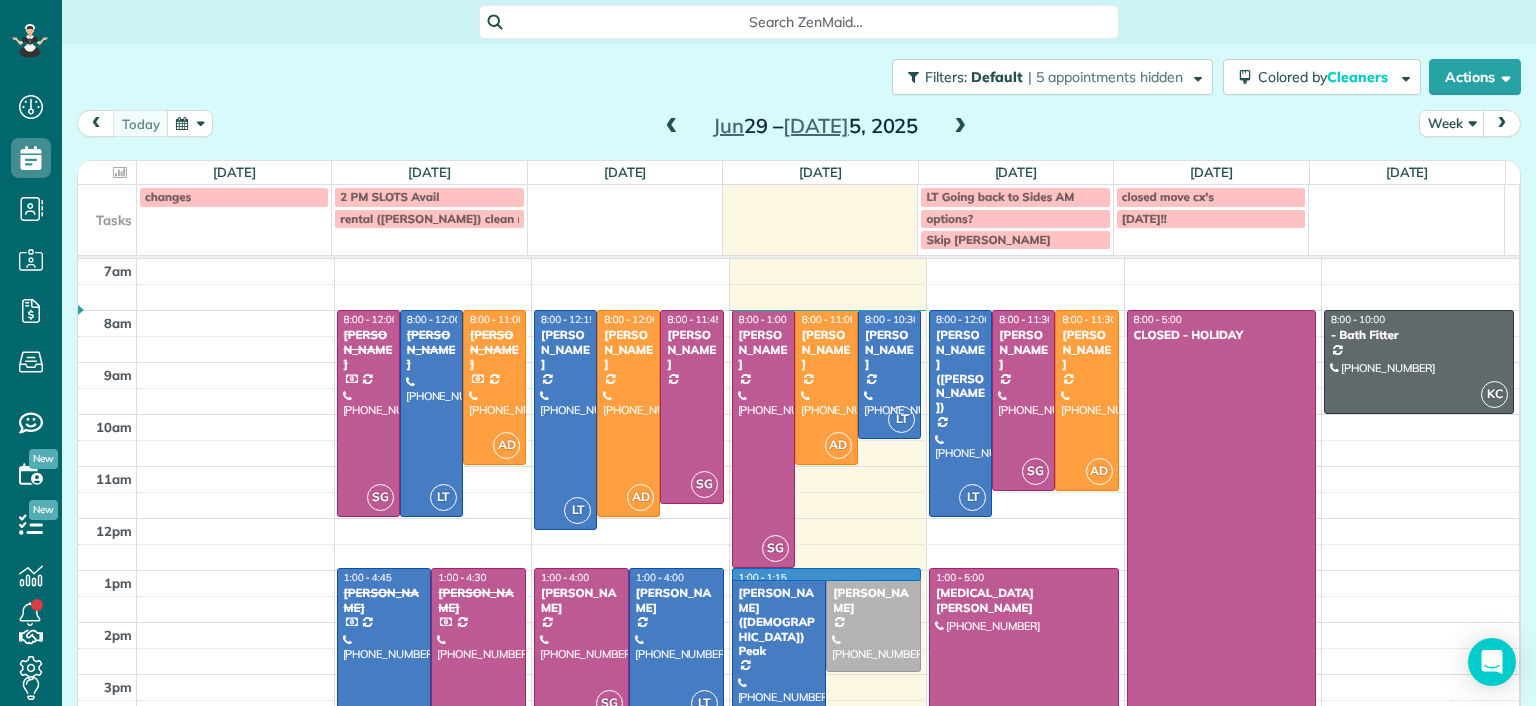 click at bounding box center [828, 584] 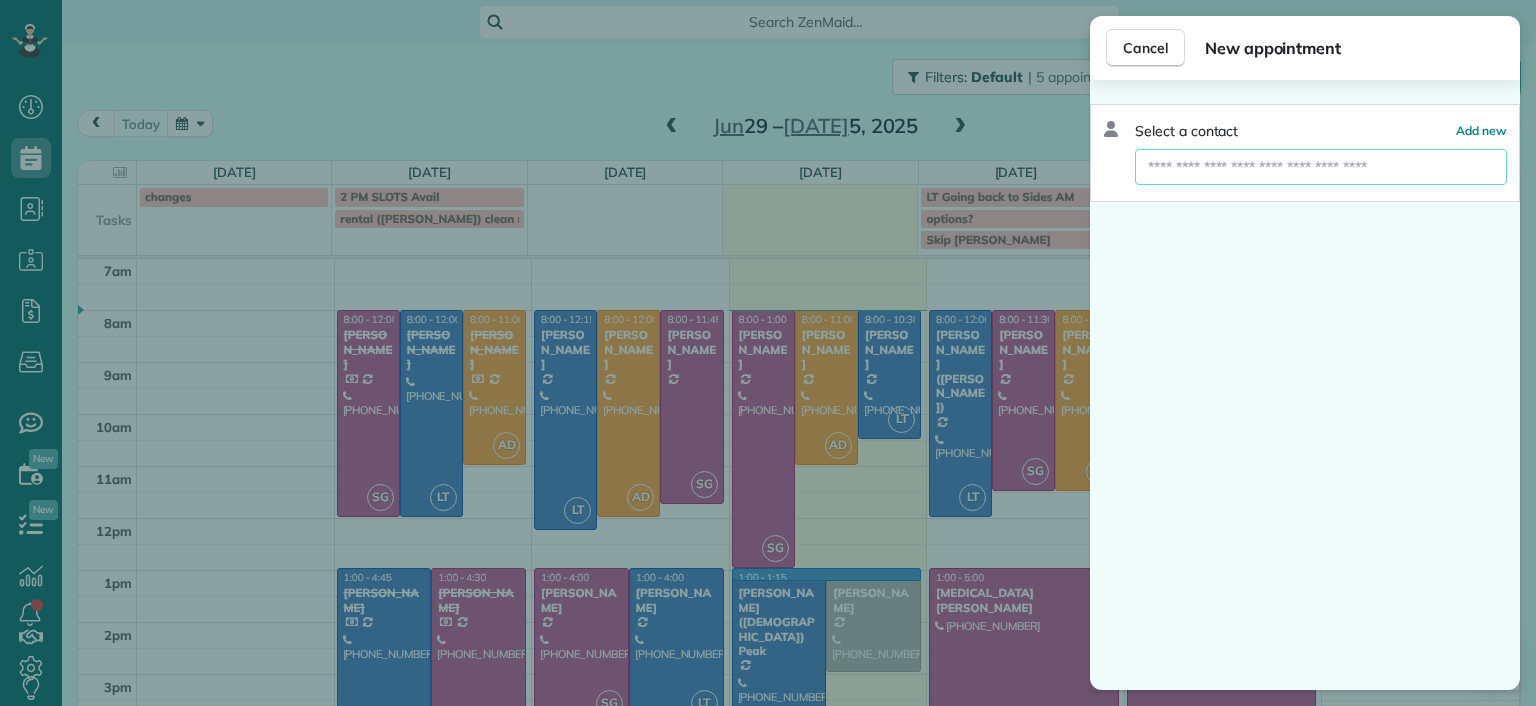 click at bounding box center (1321, 167) 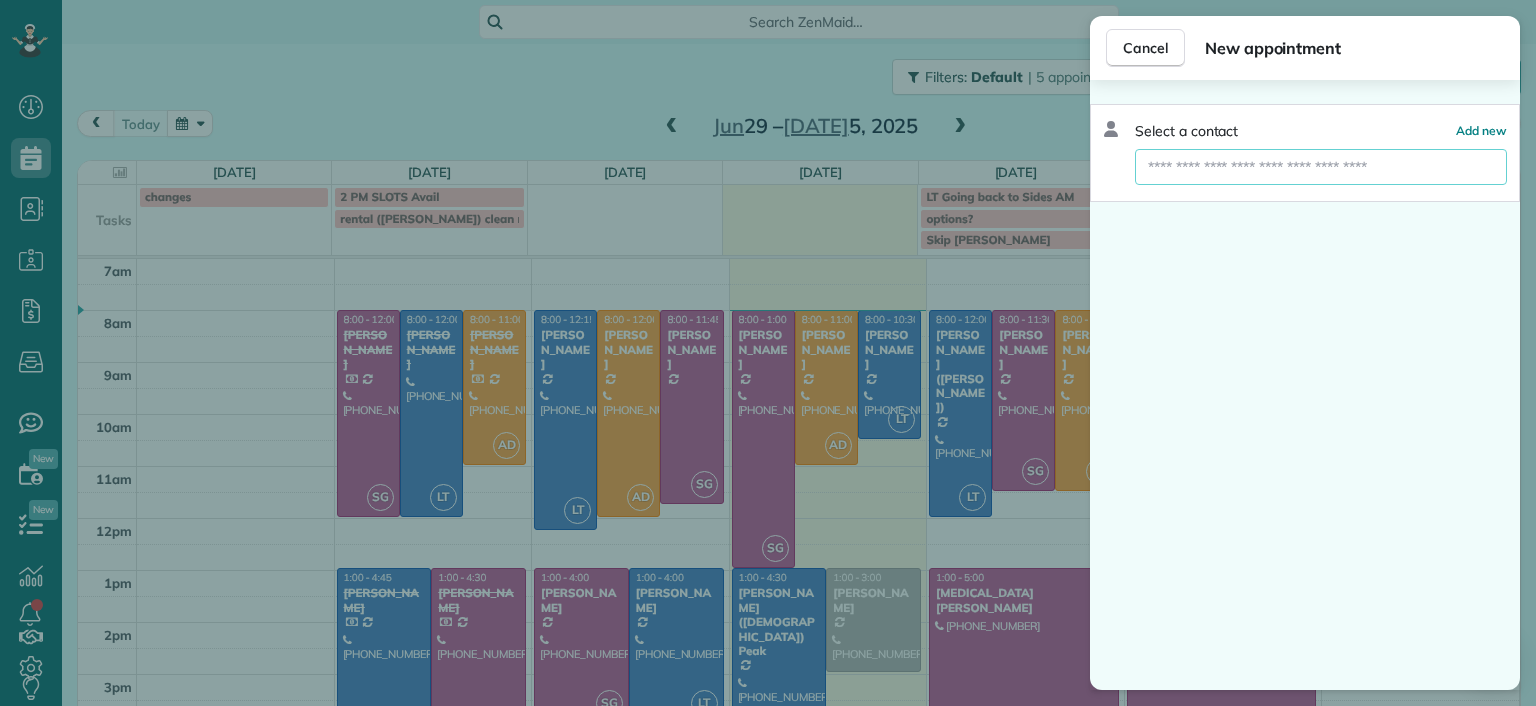 click at bounding box center [1321, 167] 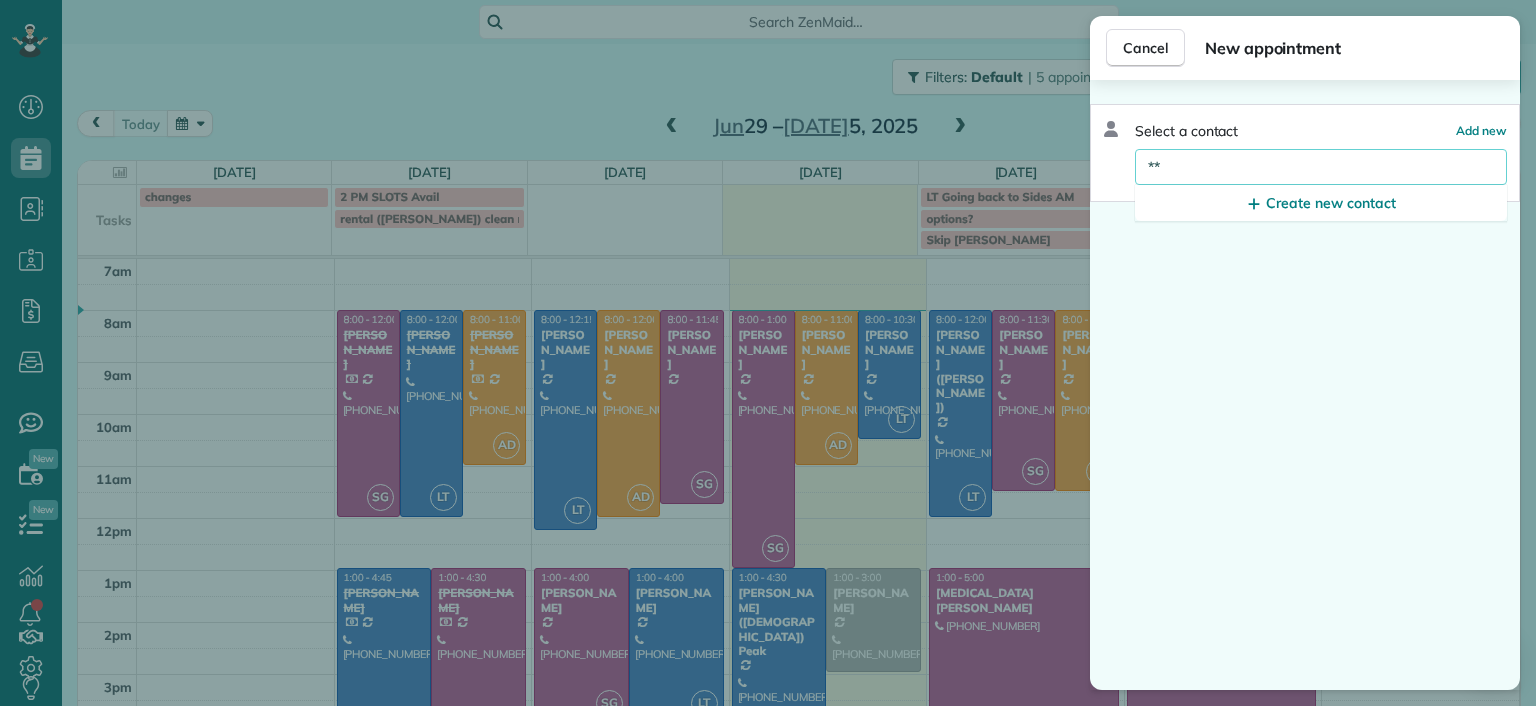 type on "*" 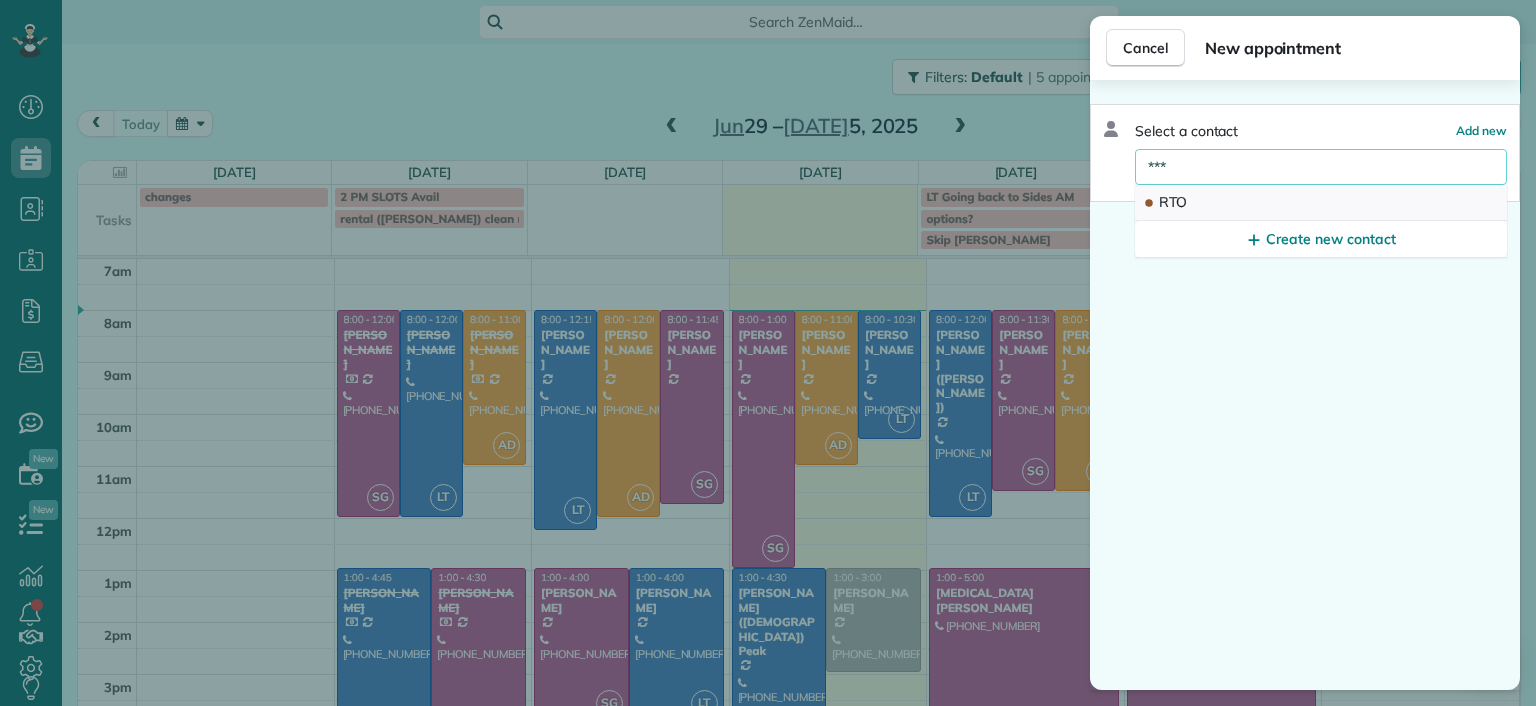 type on "***" 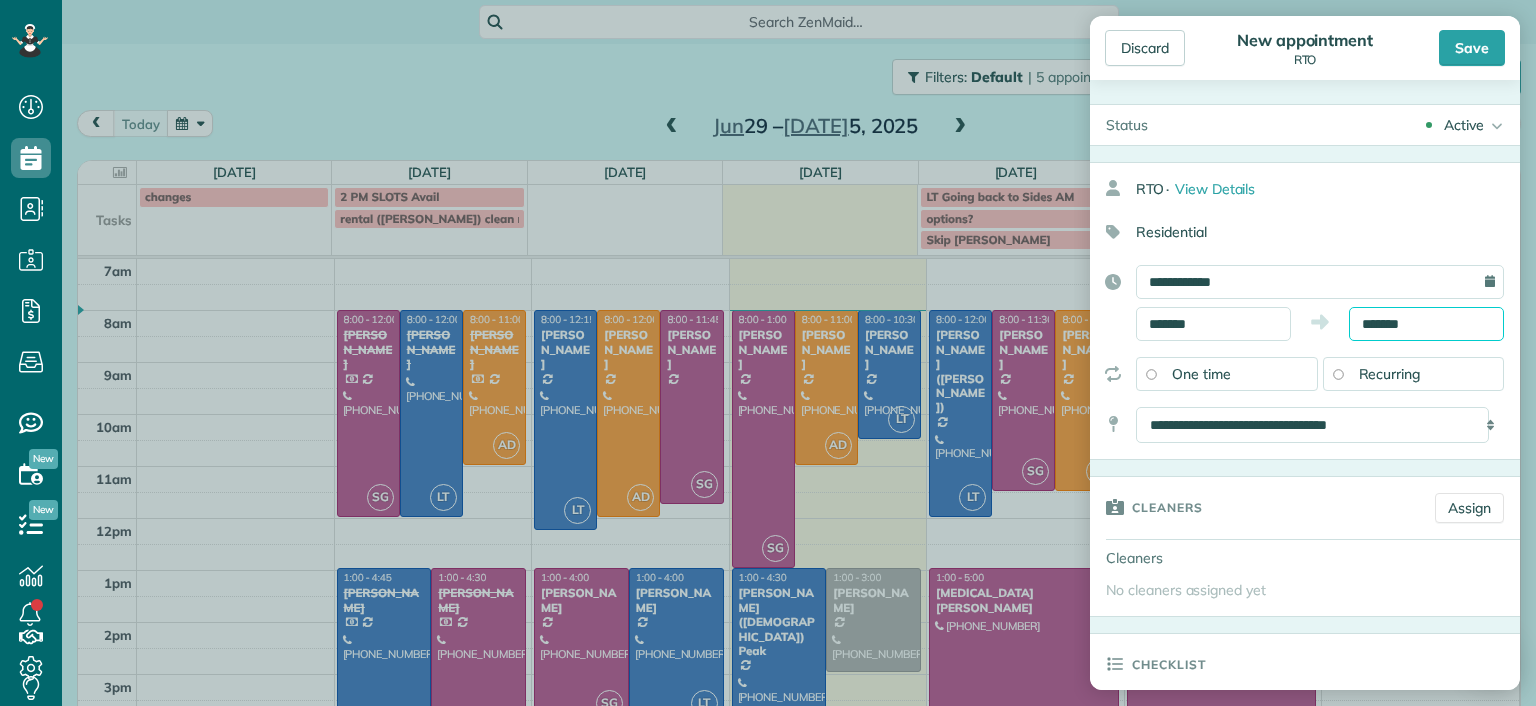 click on "*******" at bounding box center (1426, 324) 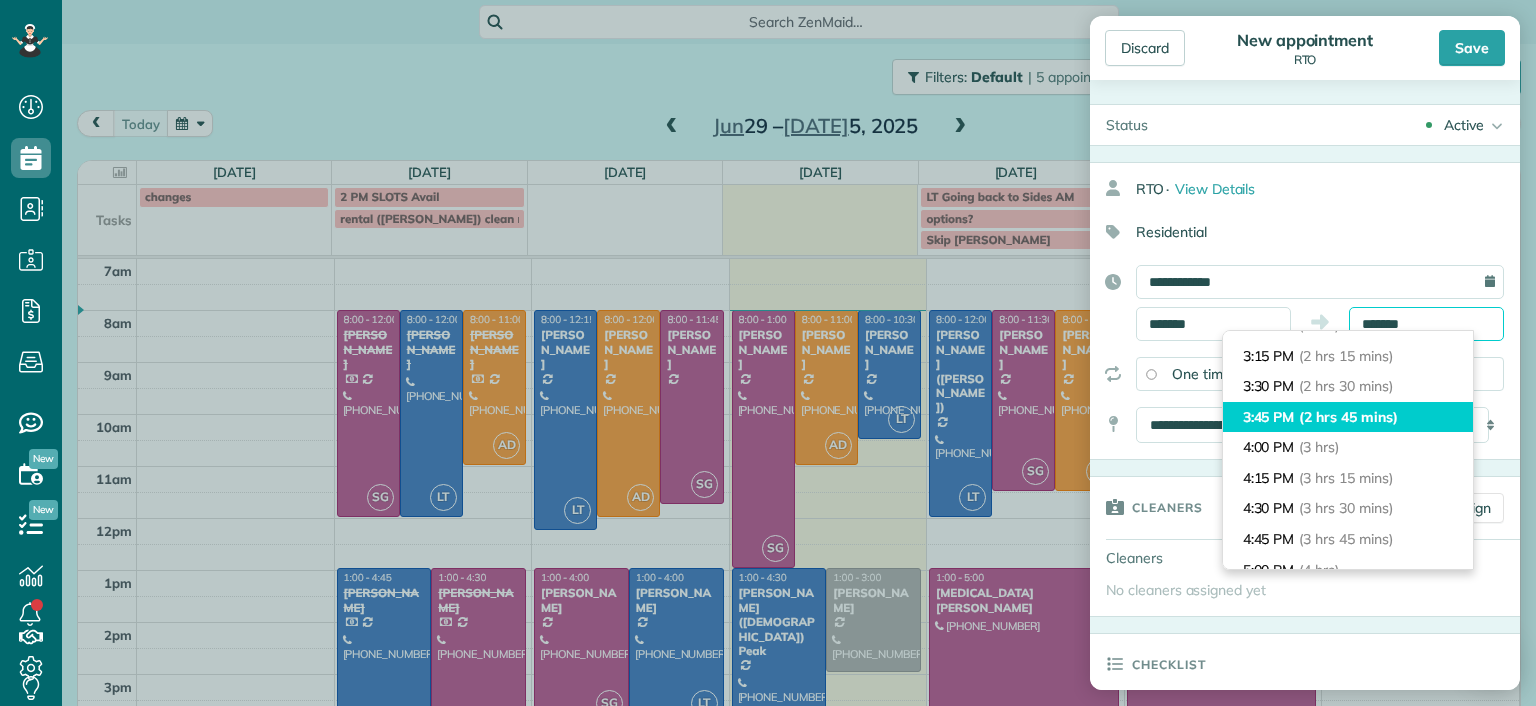 scroll, scrollTop: 300, scrollLeft: 0, axis: vertical 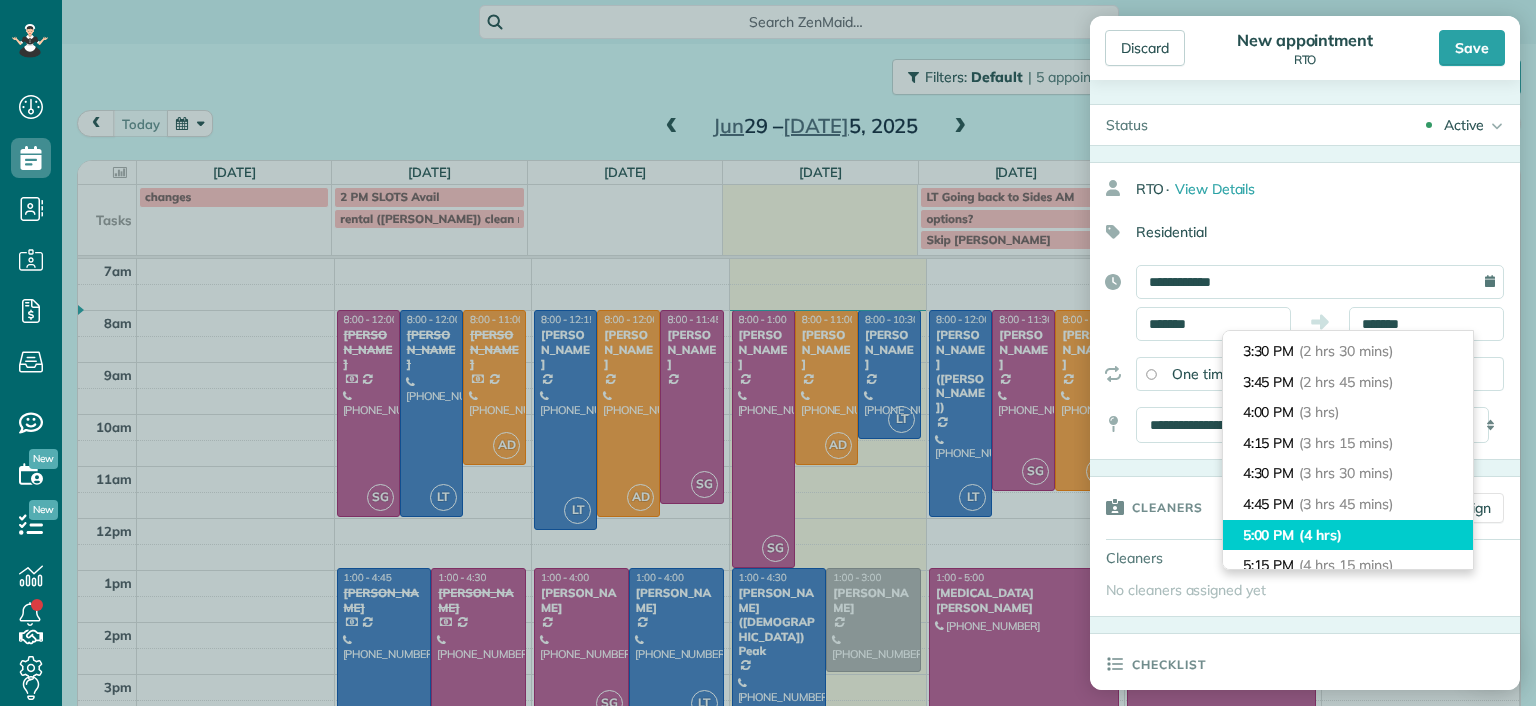 type on "*******" 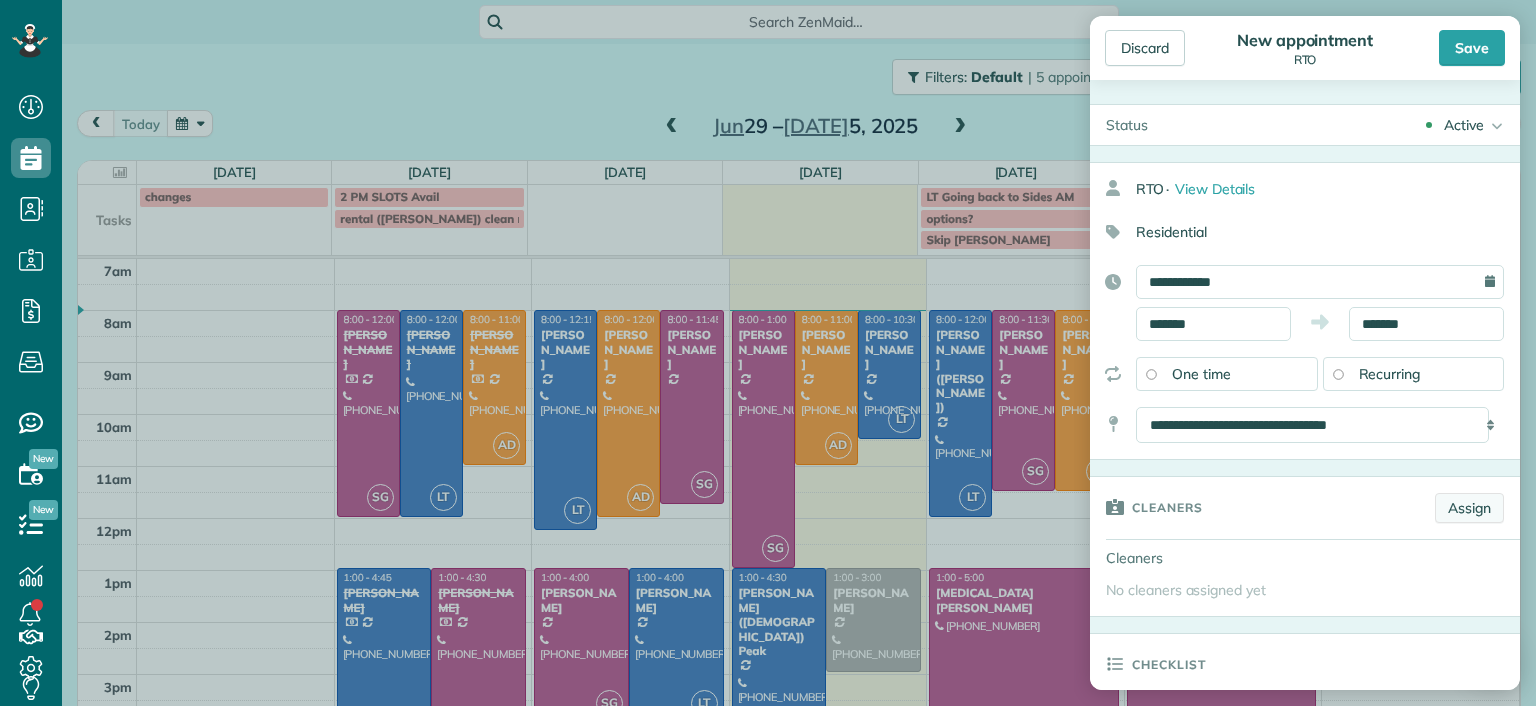 click on "Assign" at bounding box center [1469, 508] 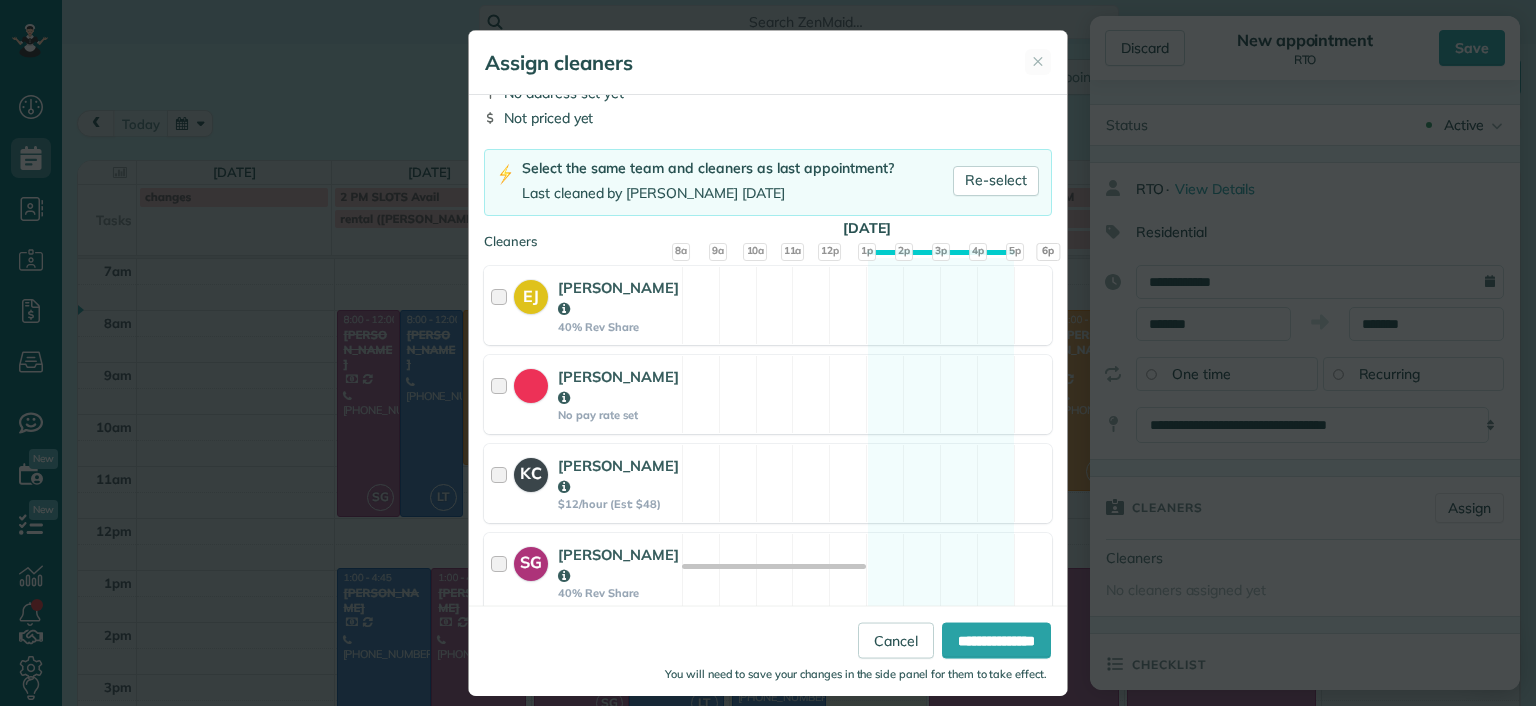 scroll, scrollTop: 200, scrollLeft: 0, axis: vertical 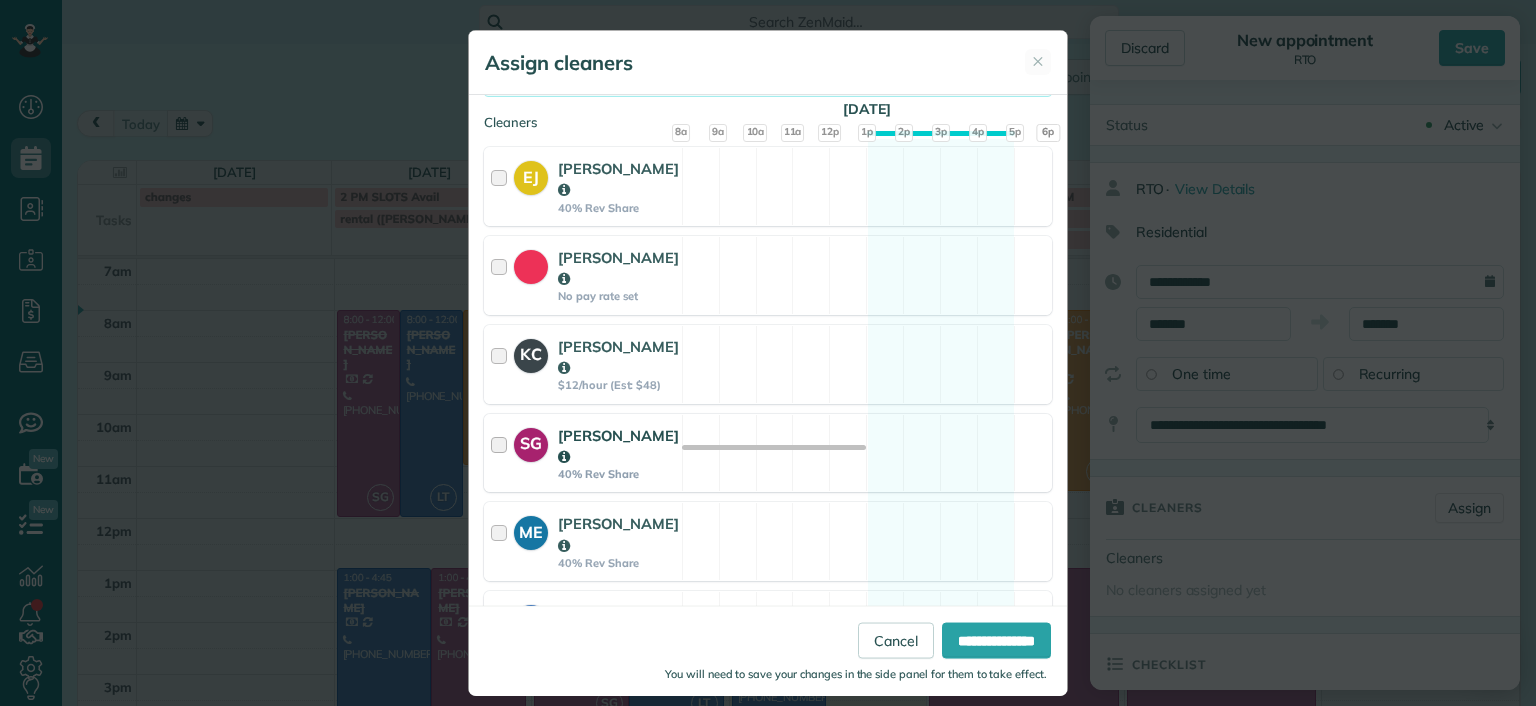 click on "SG
Sophie Gibbs
40% Rev Share
Available" at bounding box center (768, 453) 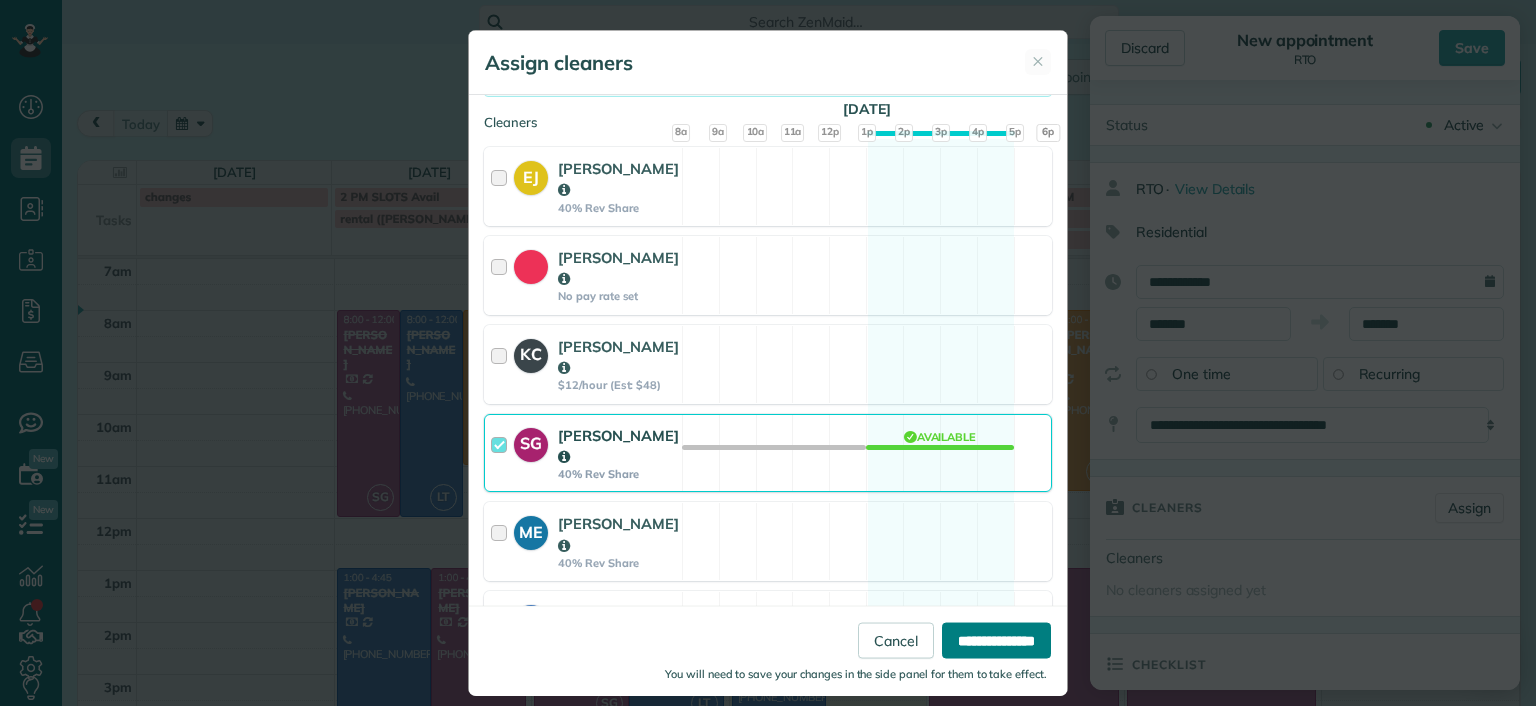 click on "**********" at bounding box center [996, 640] 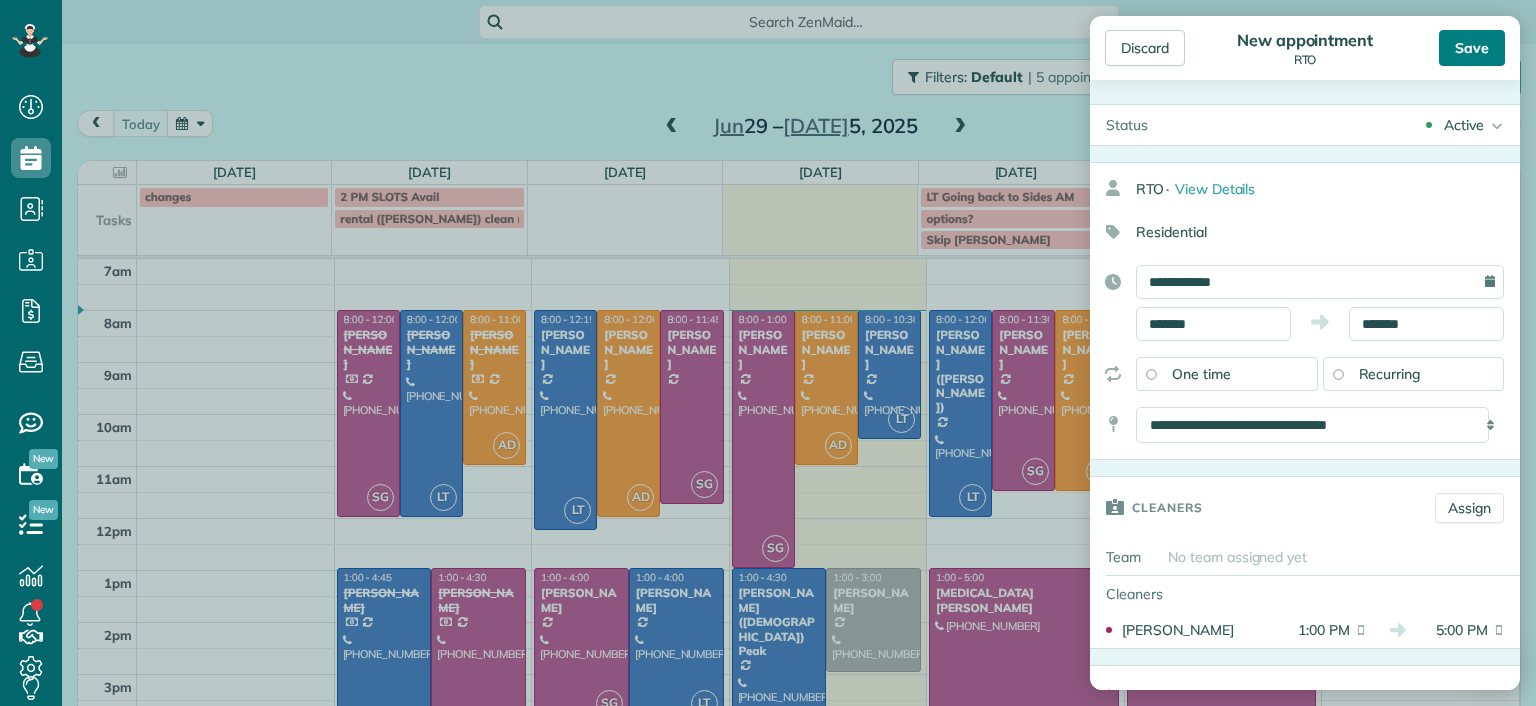 click on "Save" at bounding box center [1472, 48] 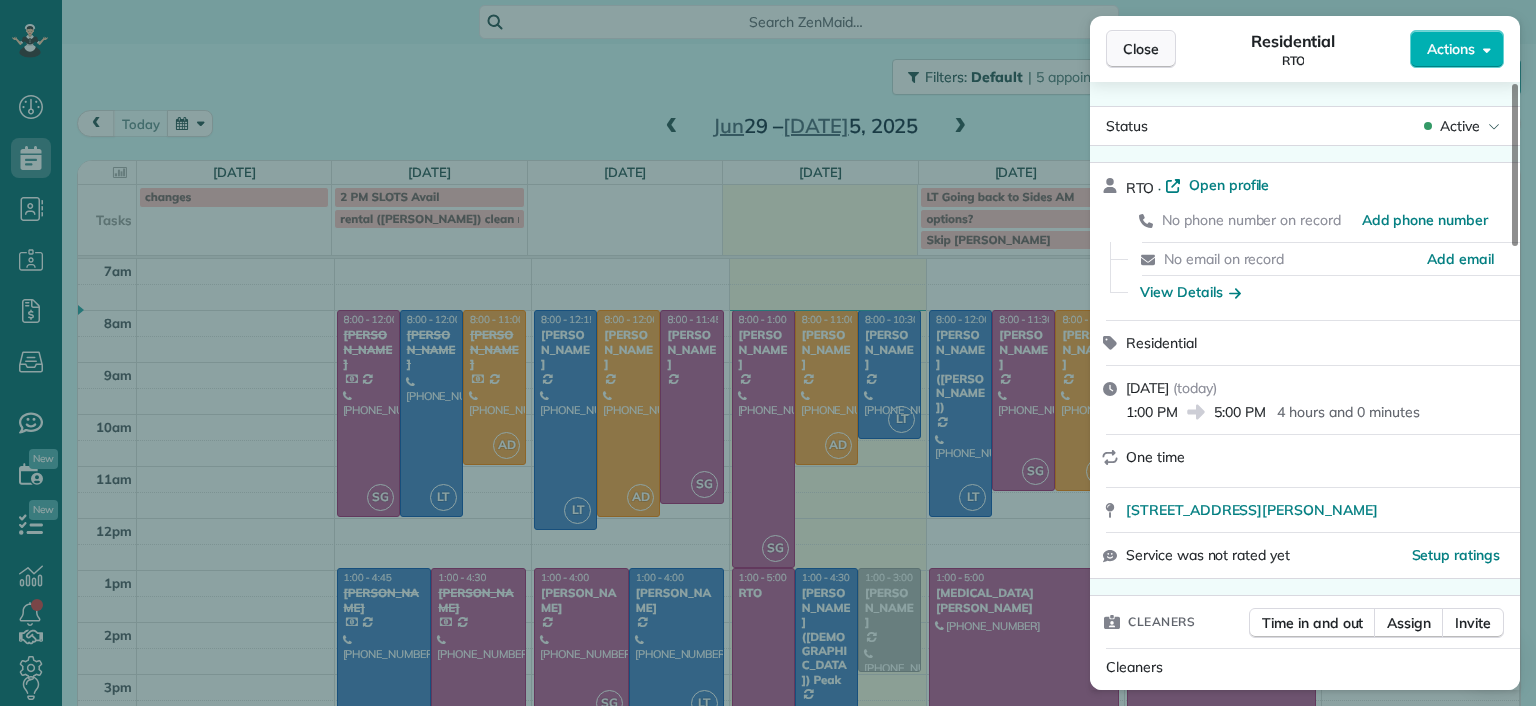 click on "Close" at bounding box center (1141, 49) 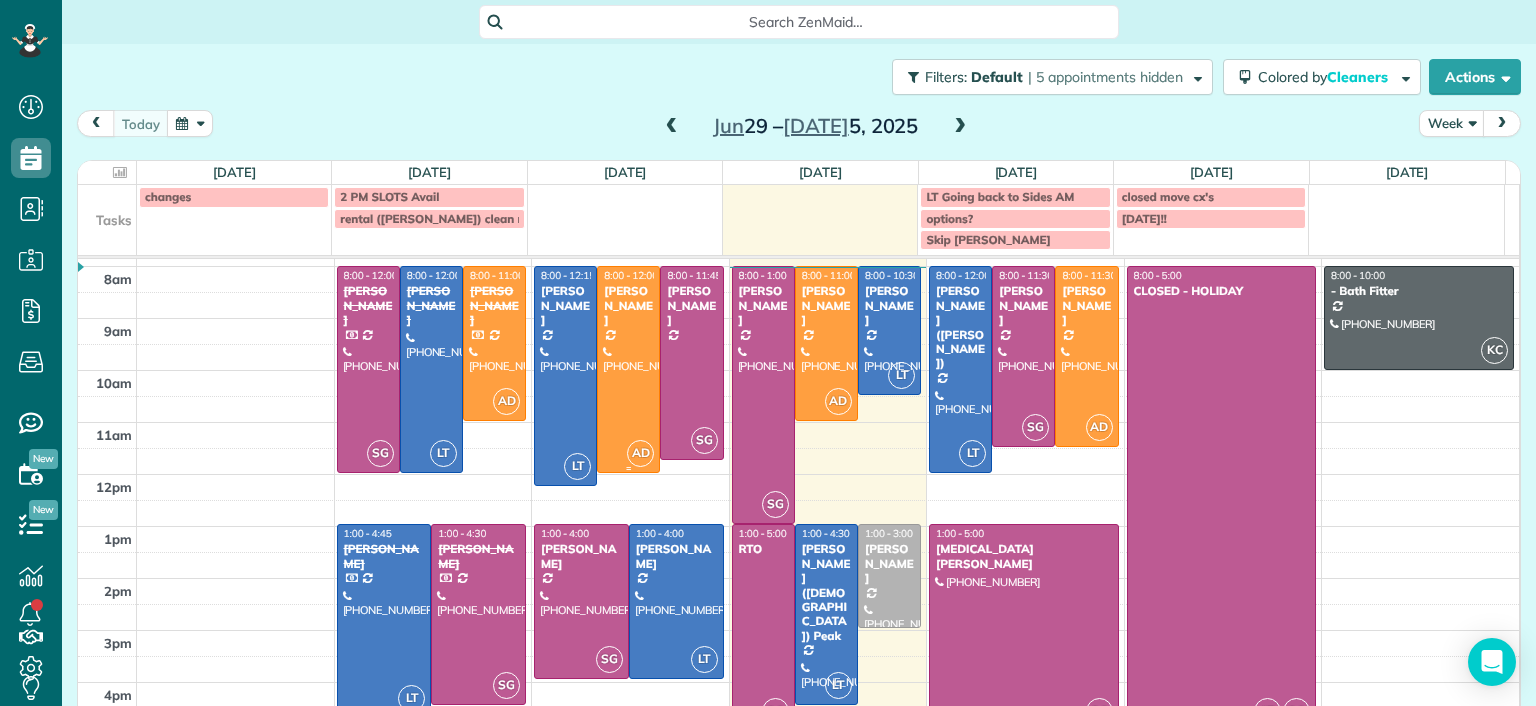 scroll, scrollTop: 0, scrollLeft: 0, axis: both 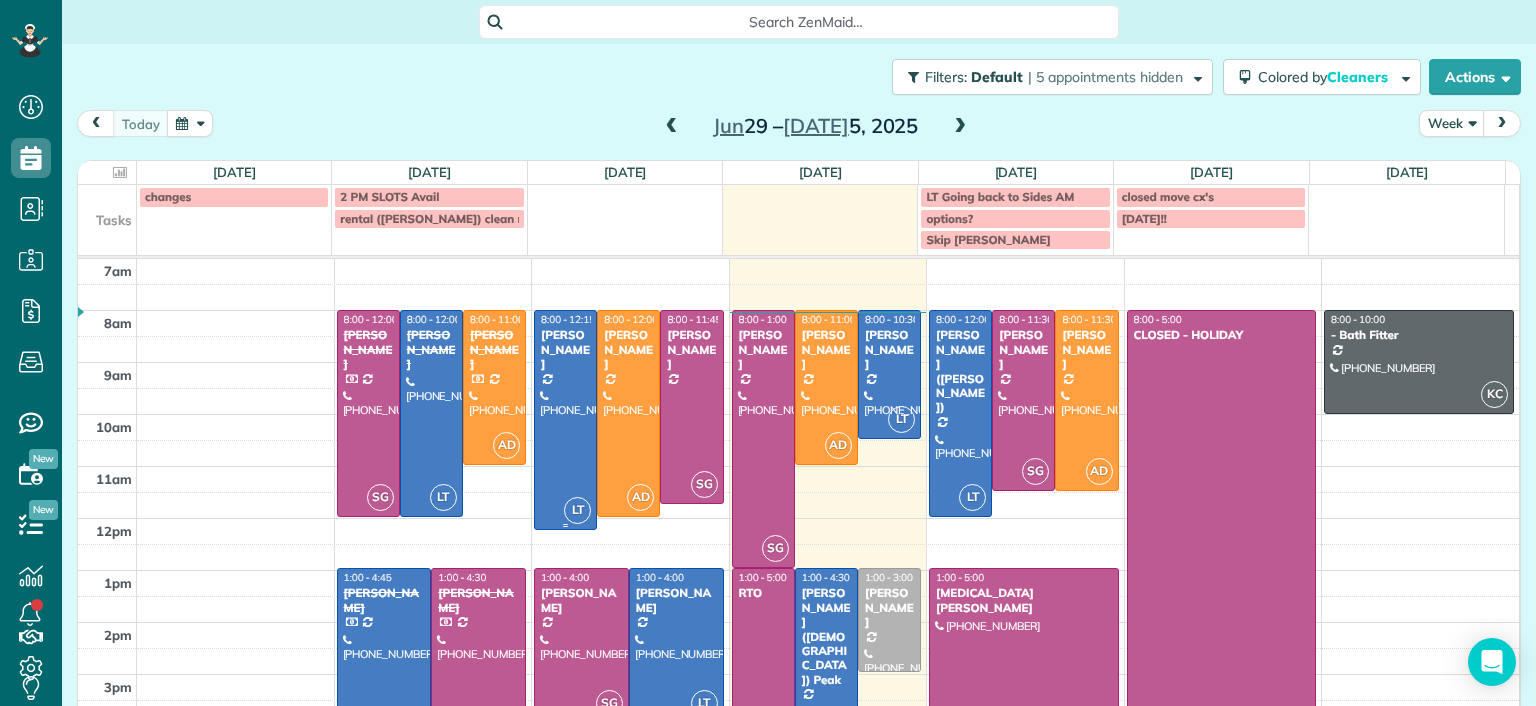 click at bounding box center (565, 419) 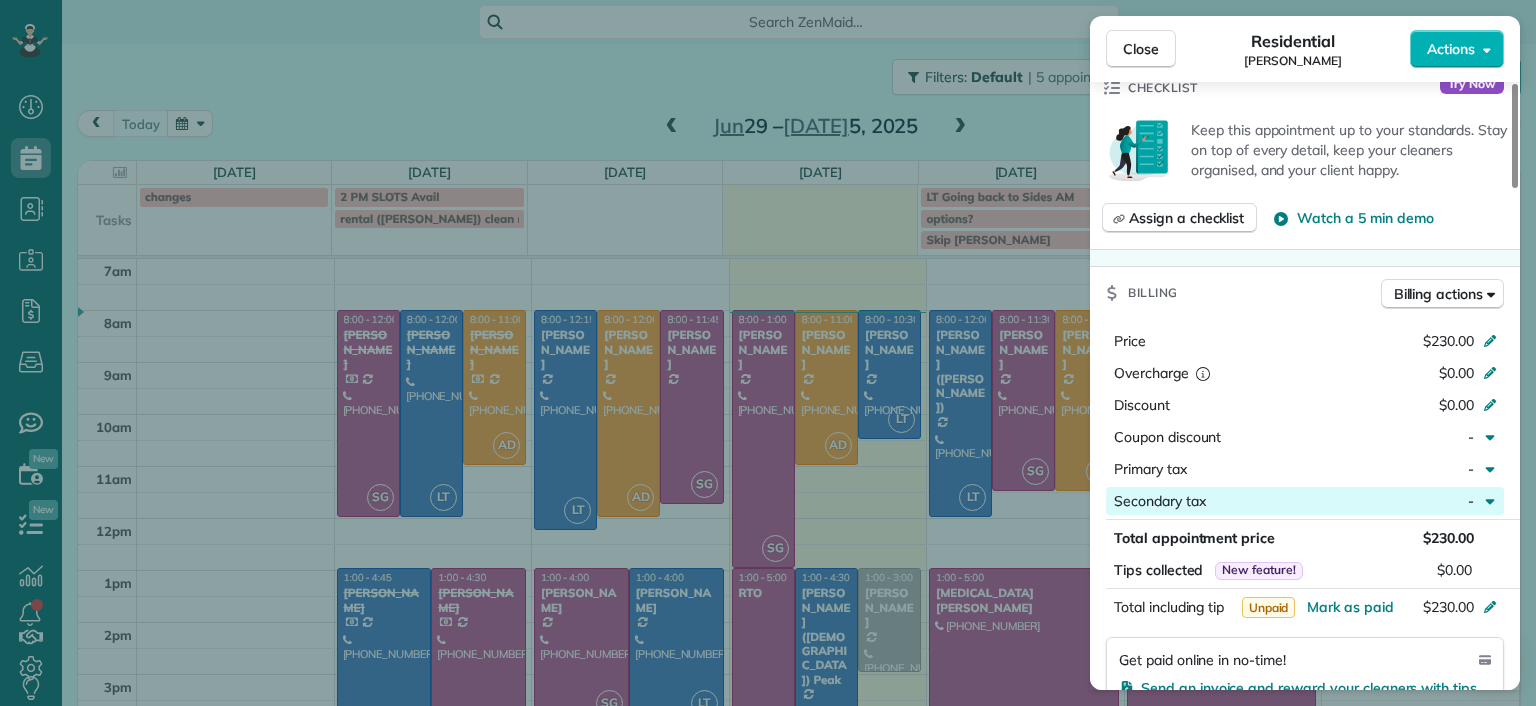 scroll, scrollTop: 1000, scrollLeft: 0, axis: vertical 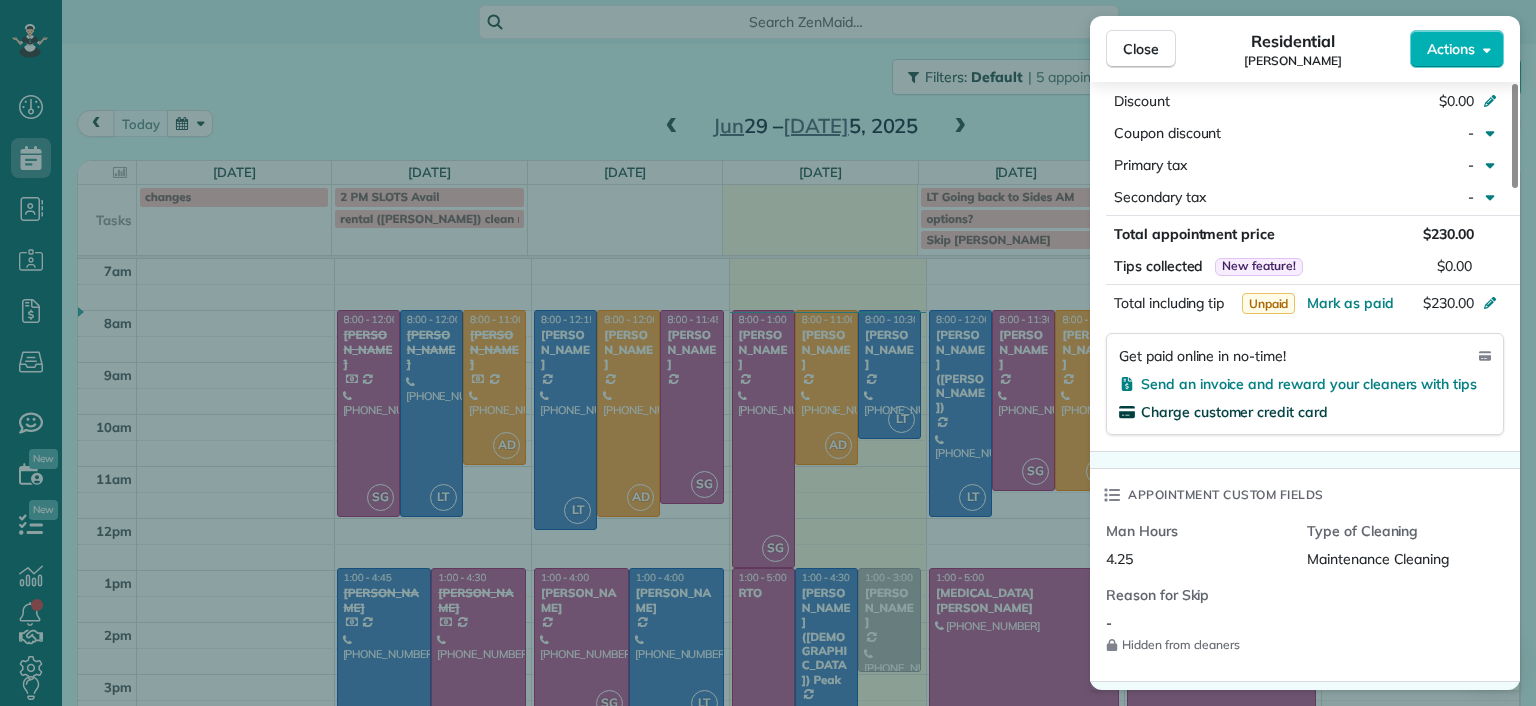 click on "Charge customer credit card" at bounding box center (1234, 412) 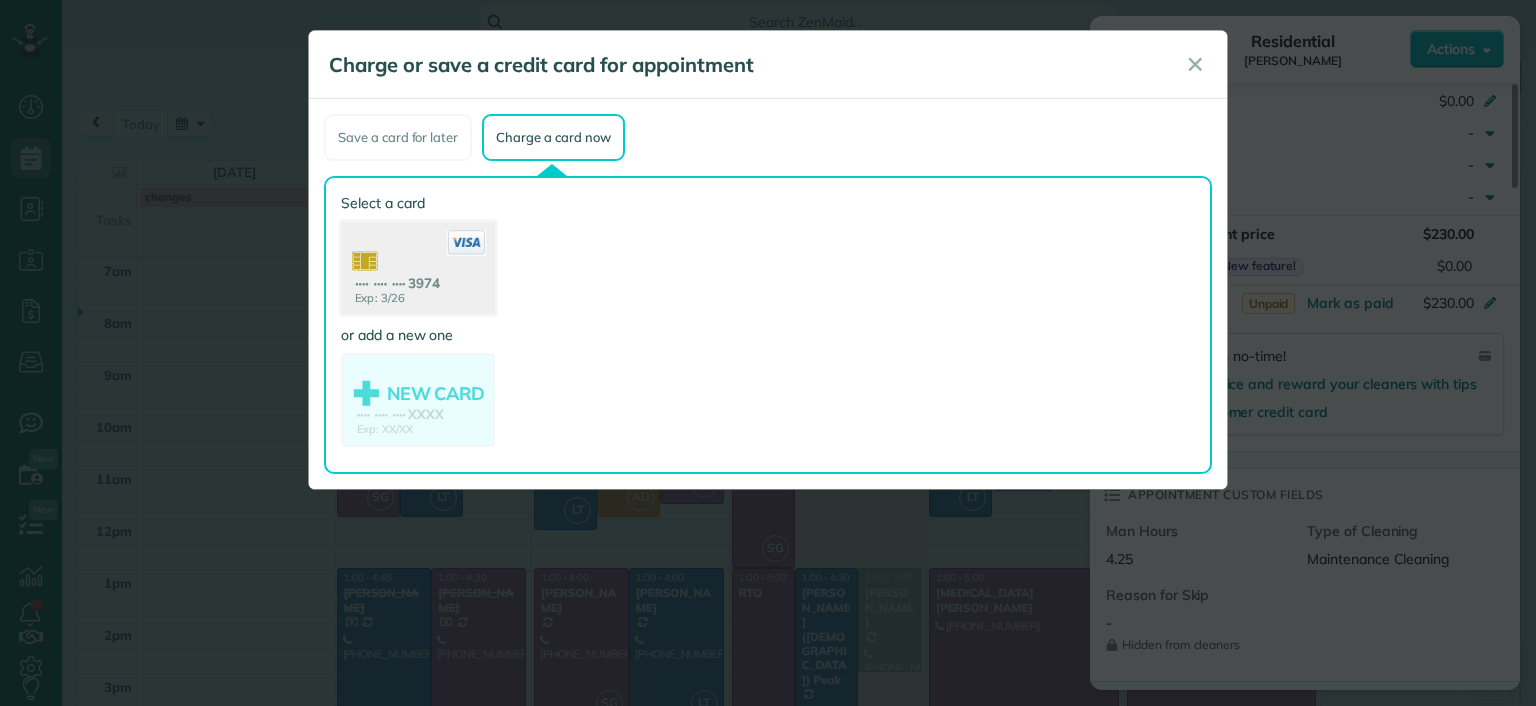 click 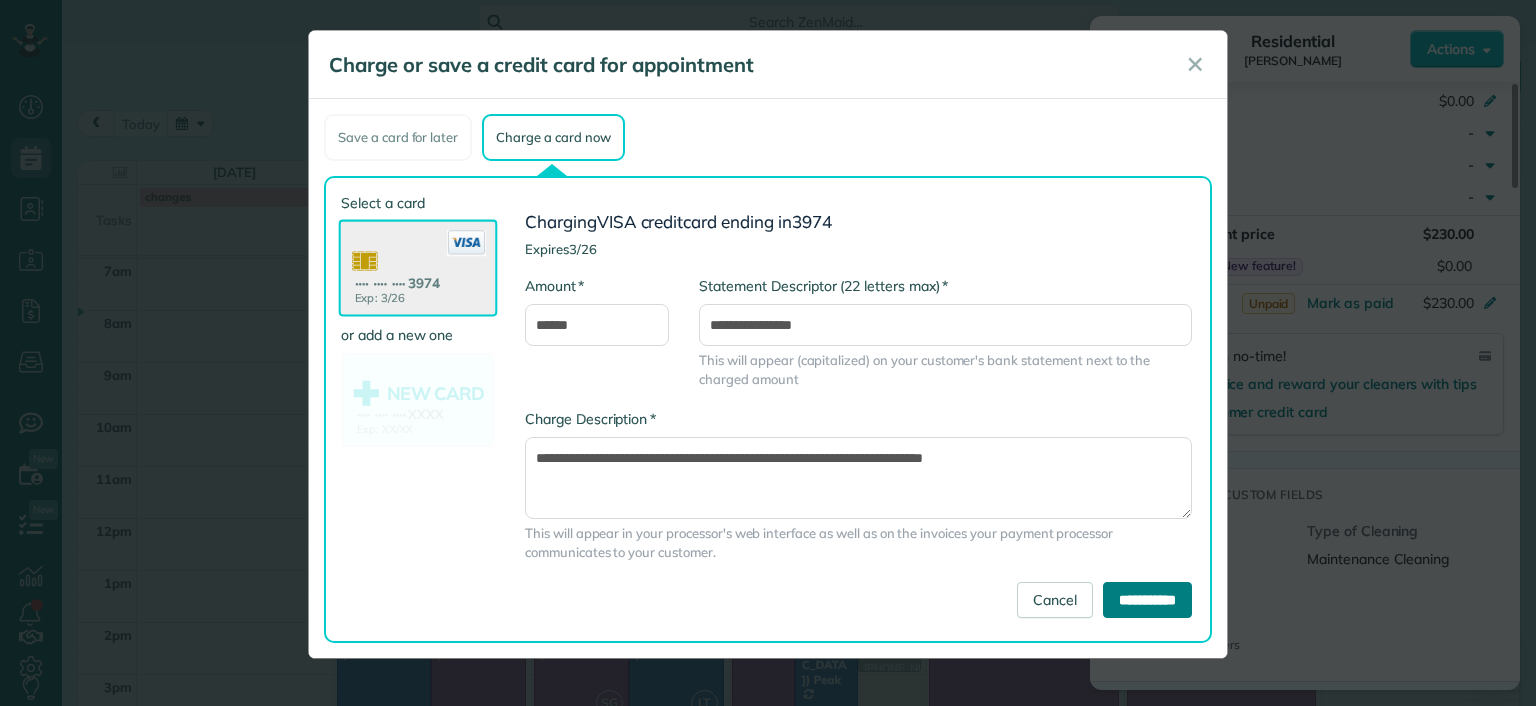 click on "**********" at bounding box center [1147, 600] 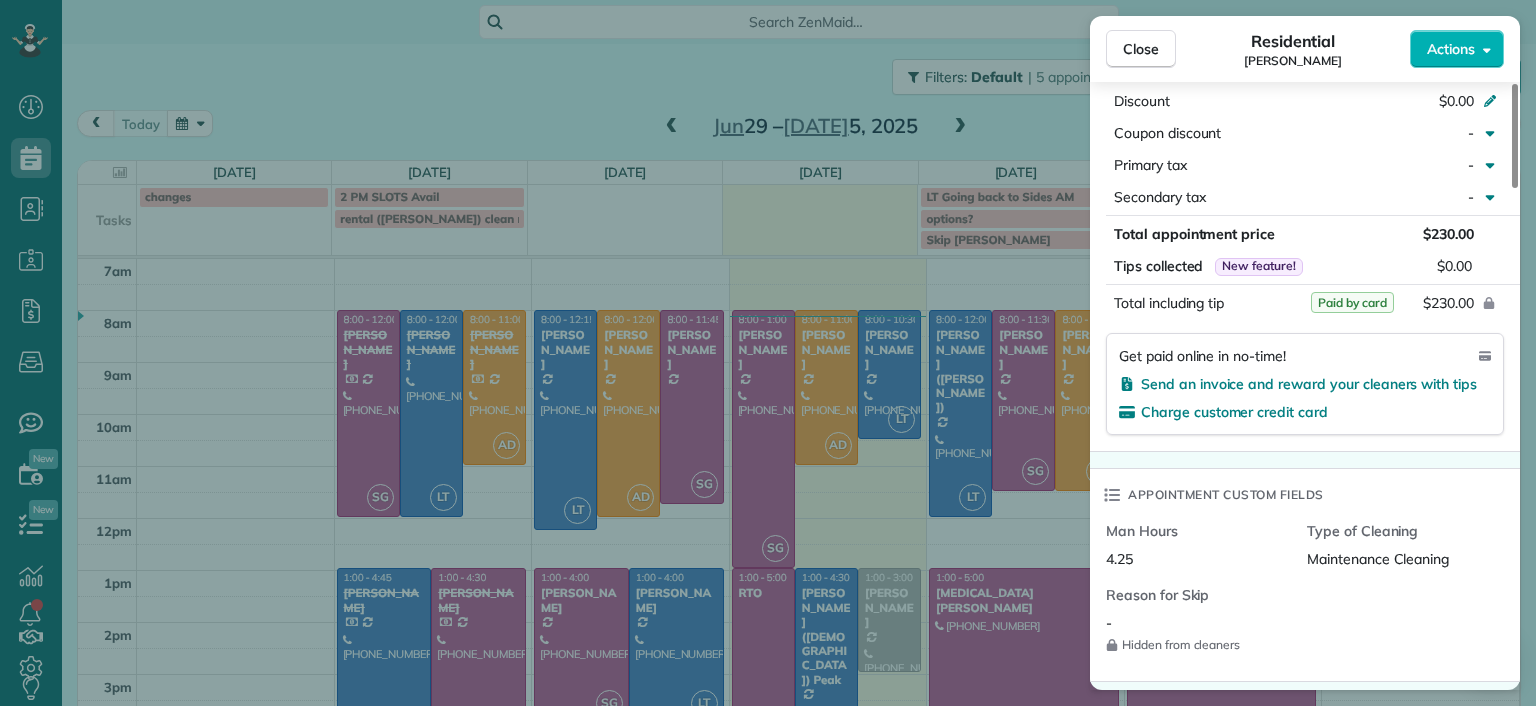 click on "Close Residential Lauren Sides Actions Status Active Lauren Sides · Open profile Mobile (804) 687-0108 Copy laurenhsides@gmail.com Copy View Details Residential Tuesday, July 01, 2025 ( yesterday ) 8:00 AM 12:15 PM 4 hours and 15 minutes Repeats every 2 weeks Edit recurring service Previous (Jun 20) Next (Jul 18) 1613 Swansbury Drive Richmond VA 23238 Service was not rated yet Setup ratings Cleaners Time in and out Assign Invite Cleaners Laura   Thaller 8:00 AM 12:15 PM Checklist Try Now Keep this appointment up to your standards. Stay on top of every detail, keep your cleaners organised, and your client happy. Assign a checklist Watch a 5 min demo Billing Billing actions Price $230.00 Overcharge $0.00 Discount $0.00 Coupon discount - Primary tax - Secondary tax - Total appointment price $230.00 Tips collected New feature! $0.00 Paid by card Total including tip $230.00 Get paid online in no-time! Send an invoice and reward your cleaners with tips Charge customer credit card Appointment custom fields 4.25 - 5" at bounding box center (768, 353) 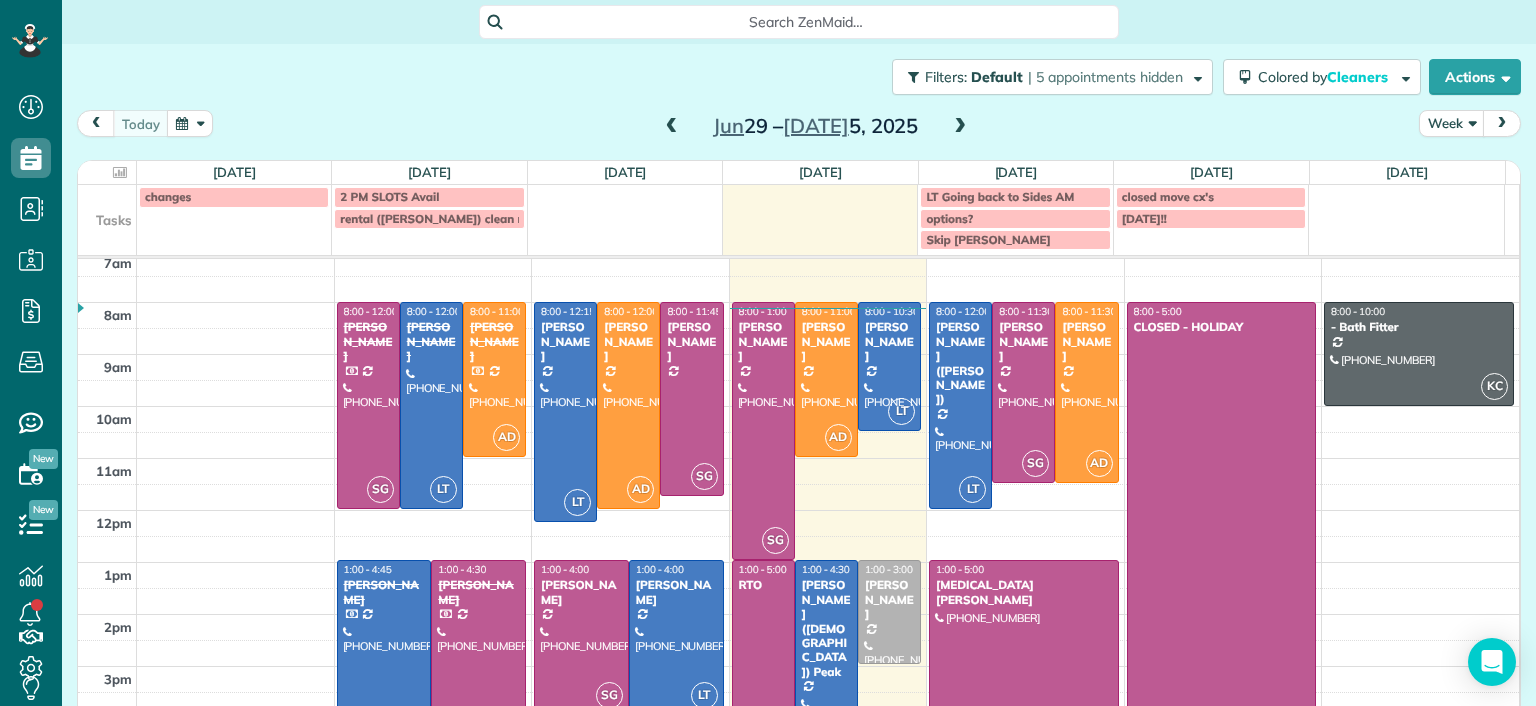scroll, scrollTop: 0, scrollLeft: 0, axis: both 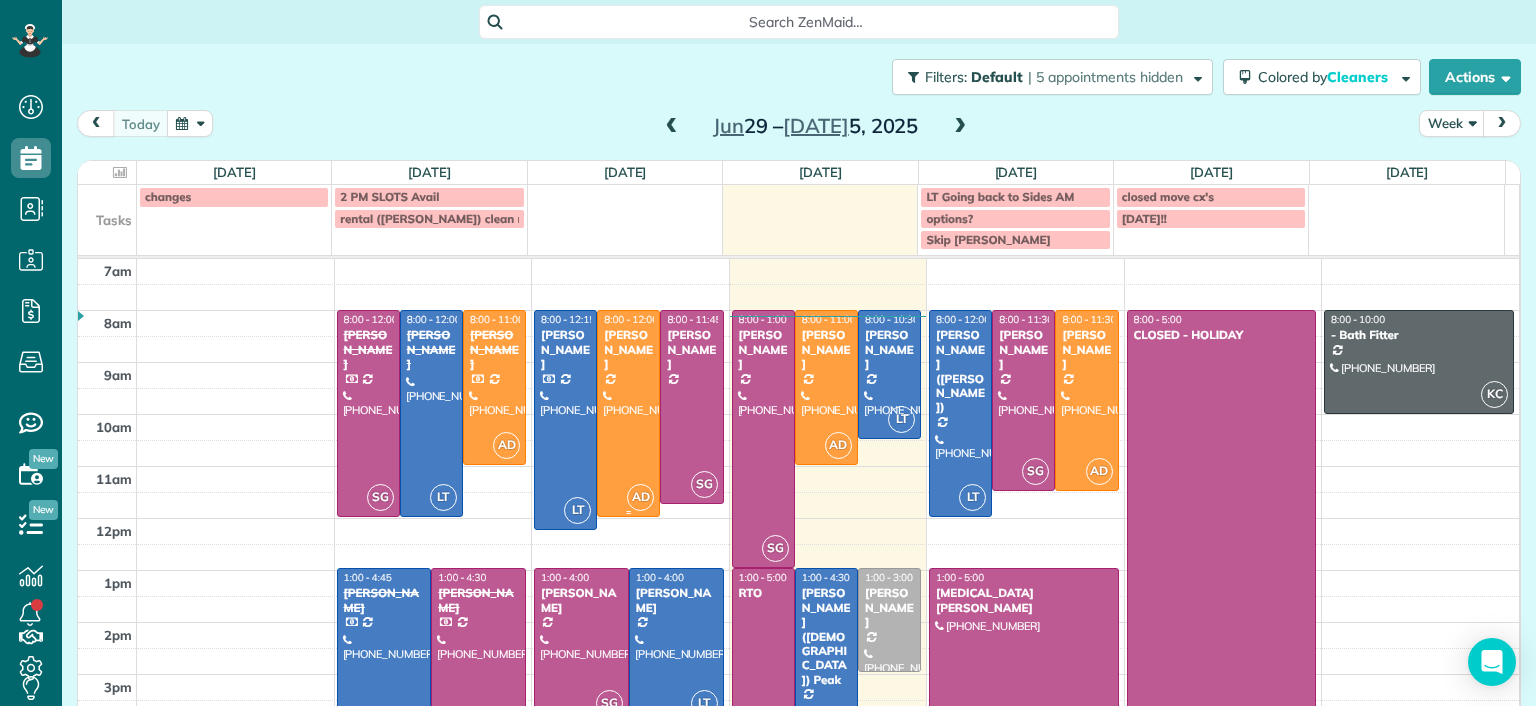 click at bounding box center (628, 413) 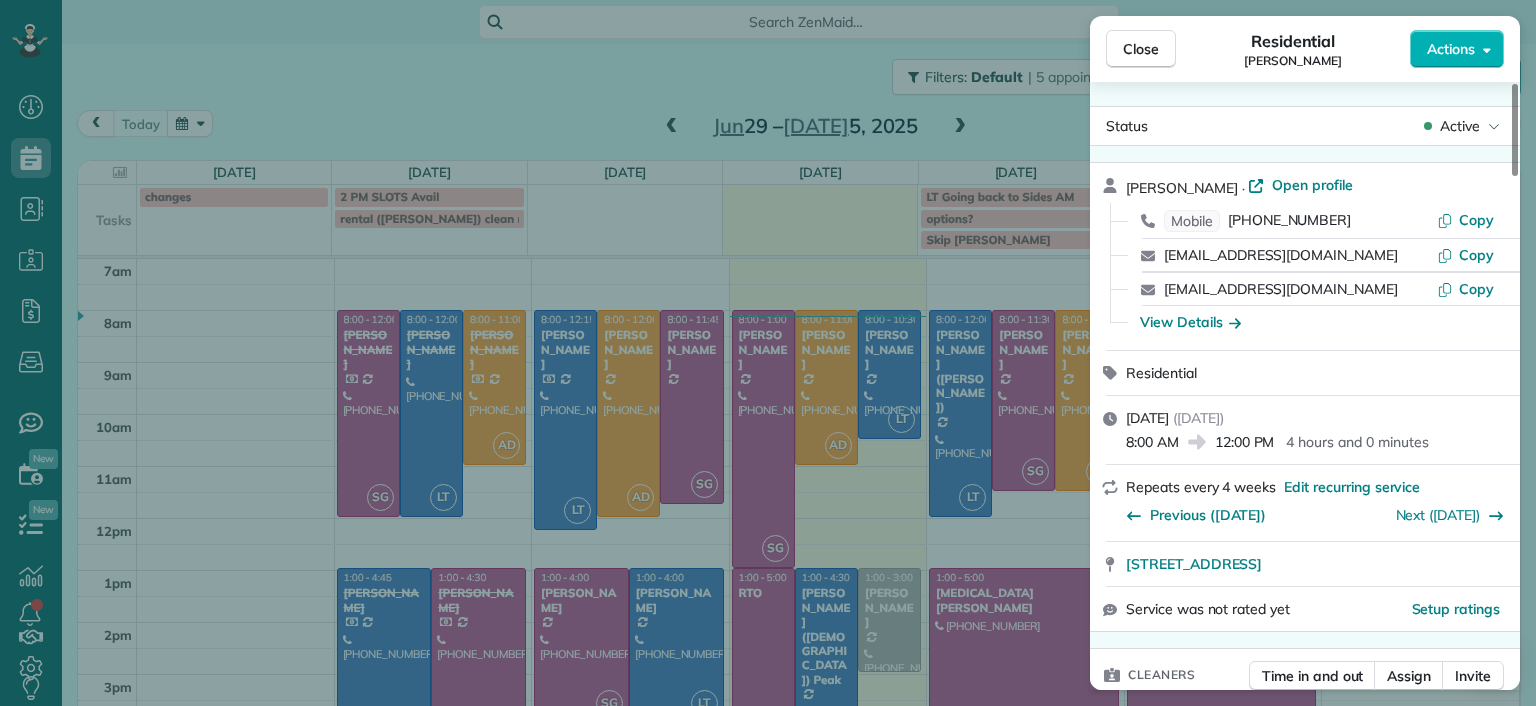 click on "Close Residential Bryan Killian Actions Status Active Bryan Killian · Open profile Mobile (804) 337-0336 Copy hpnichols7@gmail.com Copy bkillian@liberty.edu Copy View Details Residential Tuesday, July 01, 2025 ( yesterday ) 8:00 AM 12:00 PM 4 hours and 0 minutes Repeats every 4 weeks Edit recurring service Previous (Jun 03) Next (Jul 29) 7730 Belmont Stakes Drive Midlothian VA 23112 Service was not rated yet Setup ratings Cleaners Time in and out Assign Invite Cleaners Ashley   Davis 8:00 AM 12:00 PM Checklist Try Now Keep this appointment up to your standards. Stay on top of every detail, keep your cleaners organised, and your client happy. Assign a checklist Watch a 5 min demo Billing Billing actions Price $204.00 Overcharge $0.00 Discount $0.00 Coupon discount - Primary tax - Secondary tax - Total appointment price $204.00 Tips collected New feature! $0.00 Unpaid Mark as paid Total including tip $204.00 Get paid online in no-time! Send an invoice and reward your cleaners with tips Man Hours 4  Man Hours -" at bounding box center [768, 353] 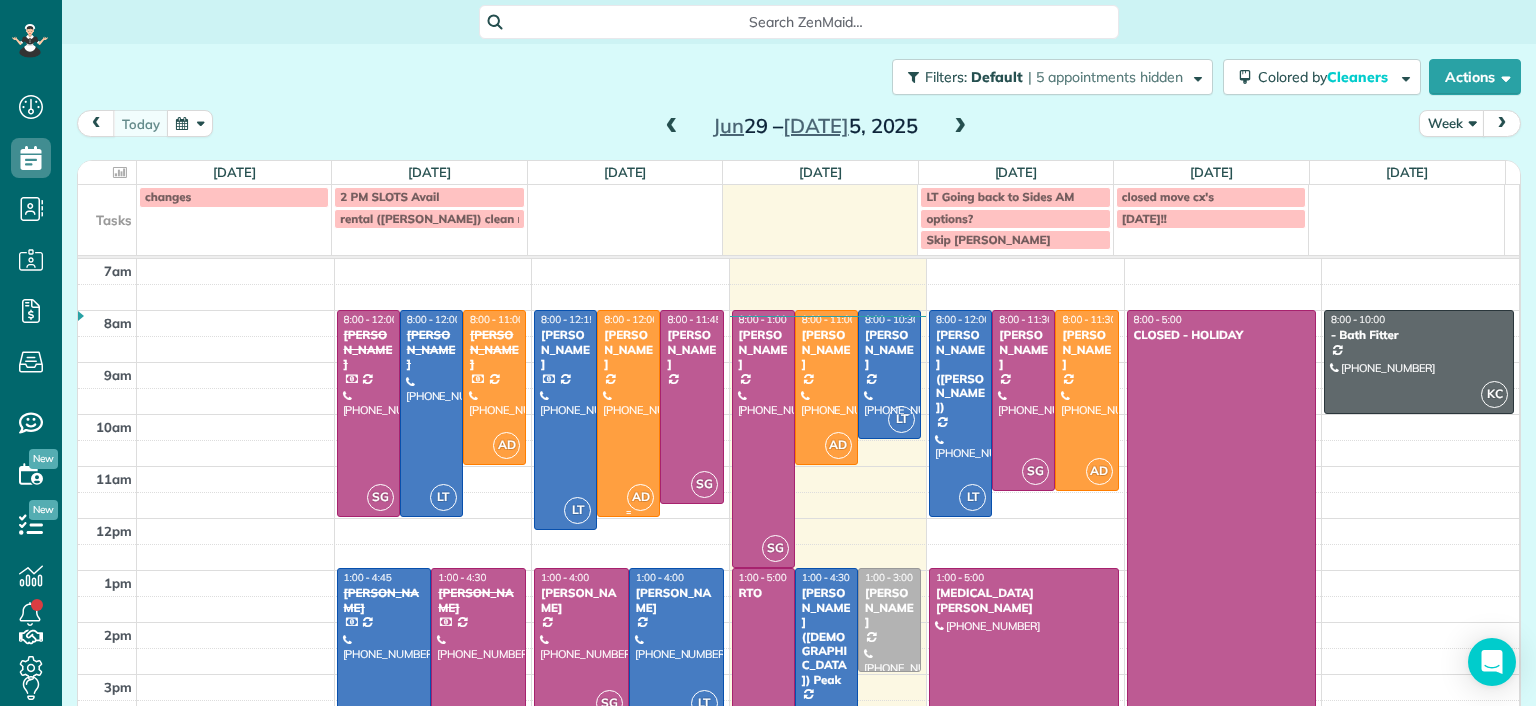 click at bounding box center [628, 413] 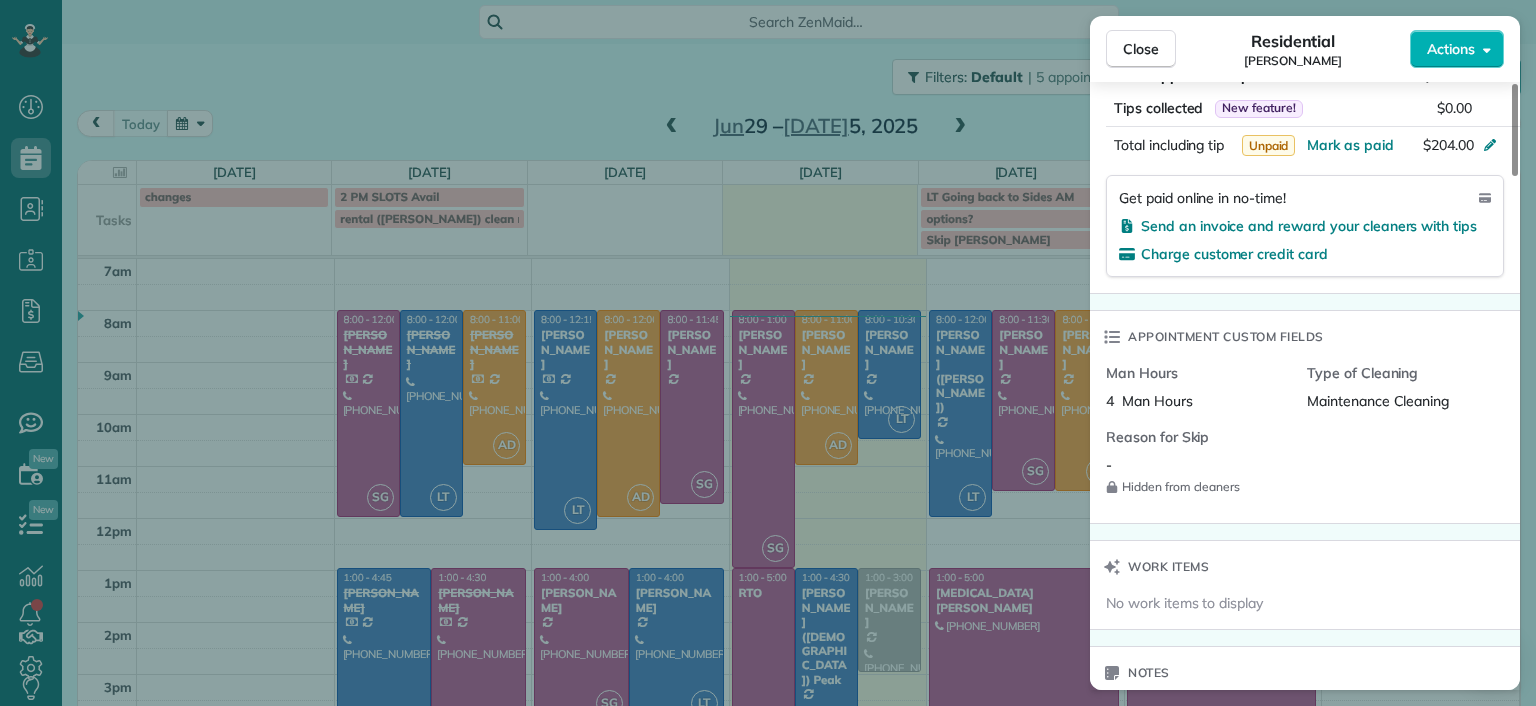 scroll, scrollTop: 1200, scrollLeft: 0, axis: vertical 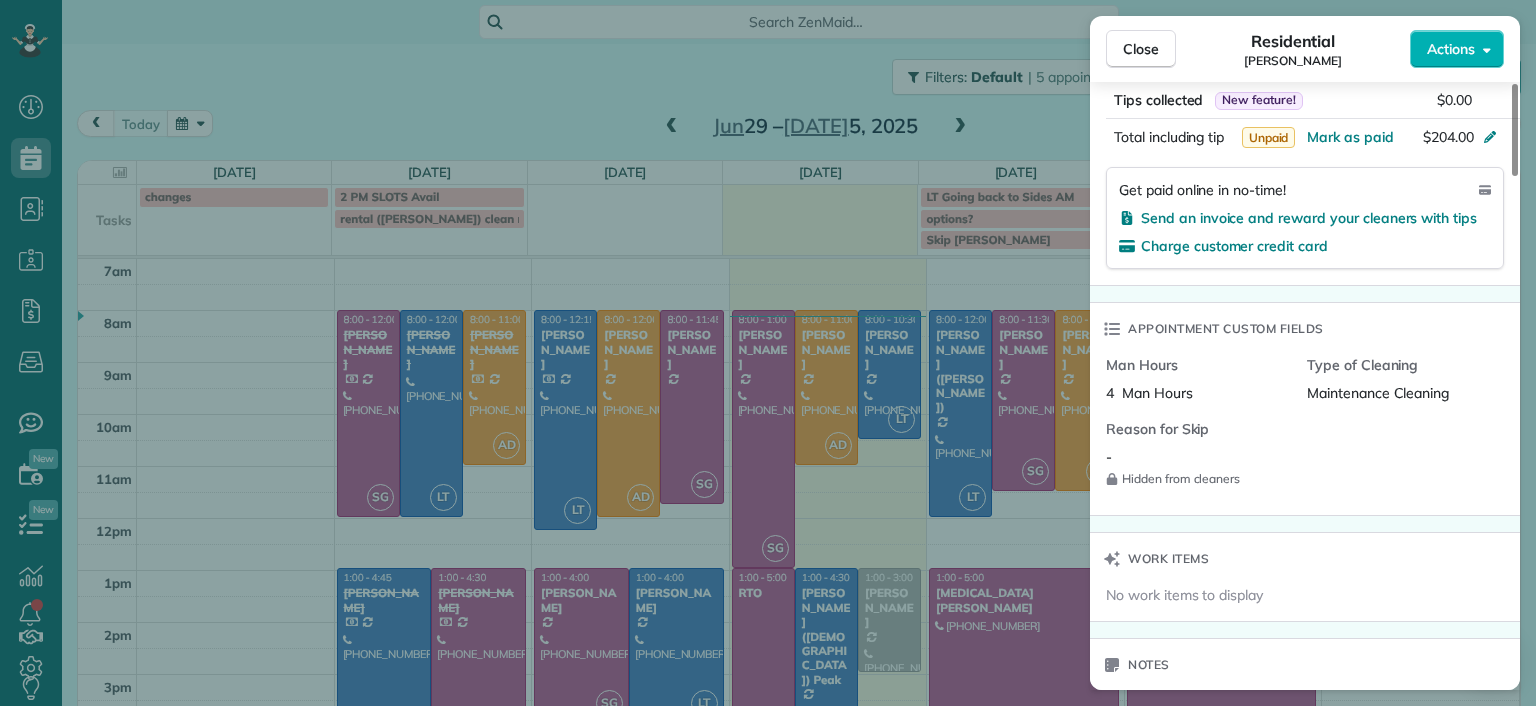 click on "Charge customer credit card" at bounding box center [1305, 246] 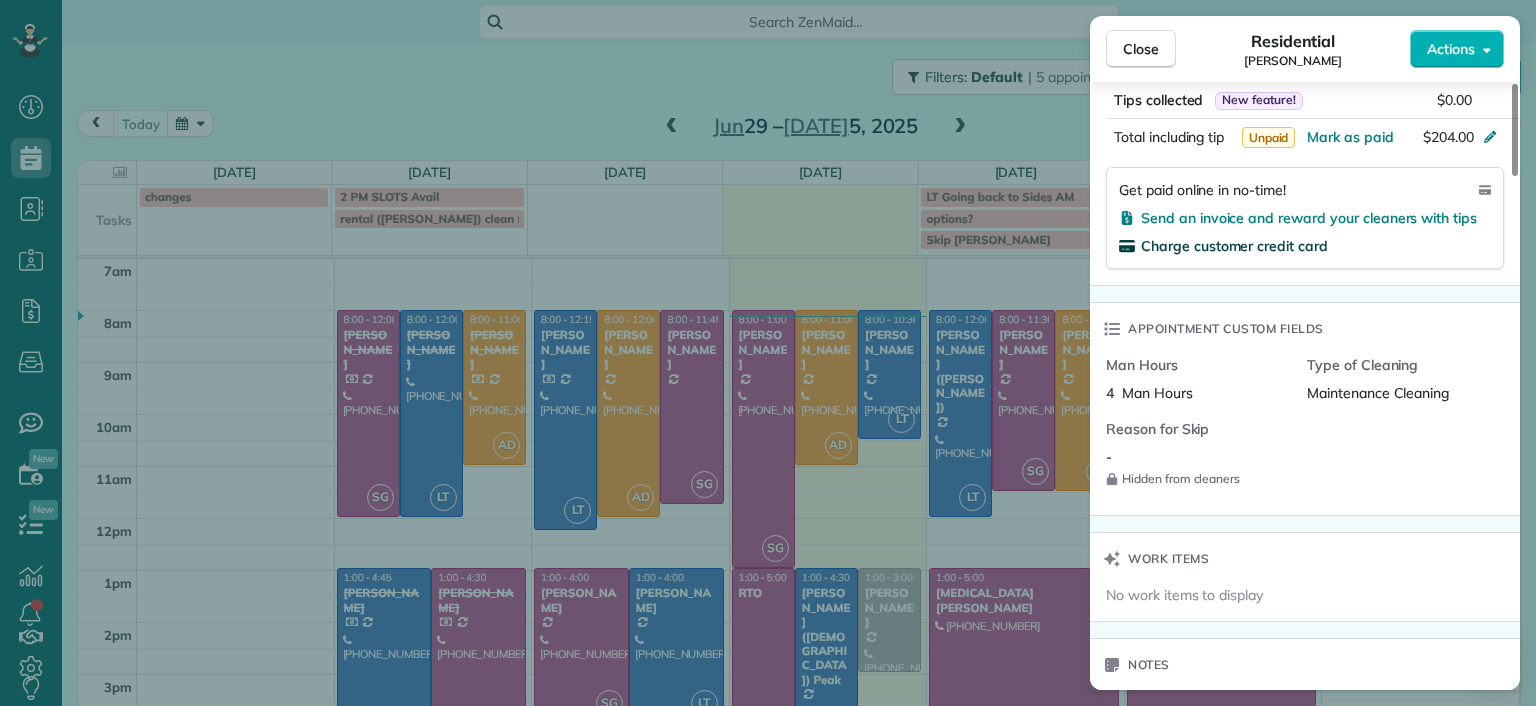 click on "Charge customer credit card" at bounding box center (1234, 246) 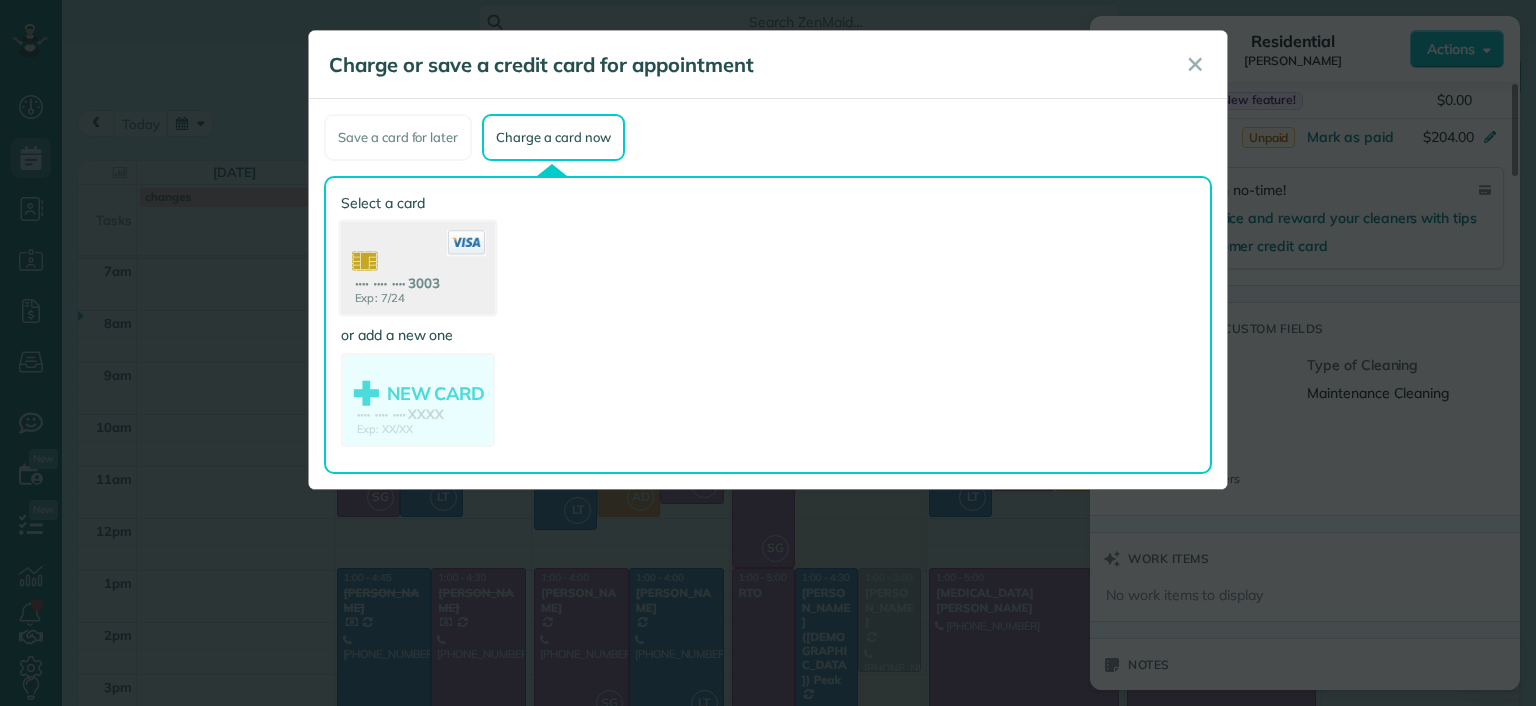 click 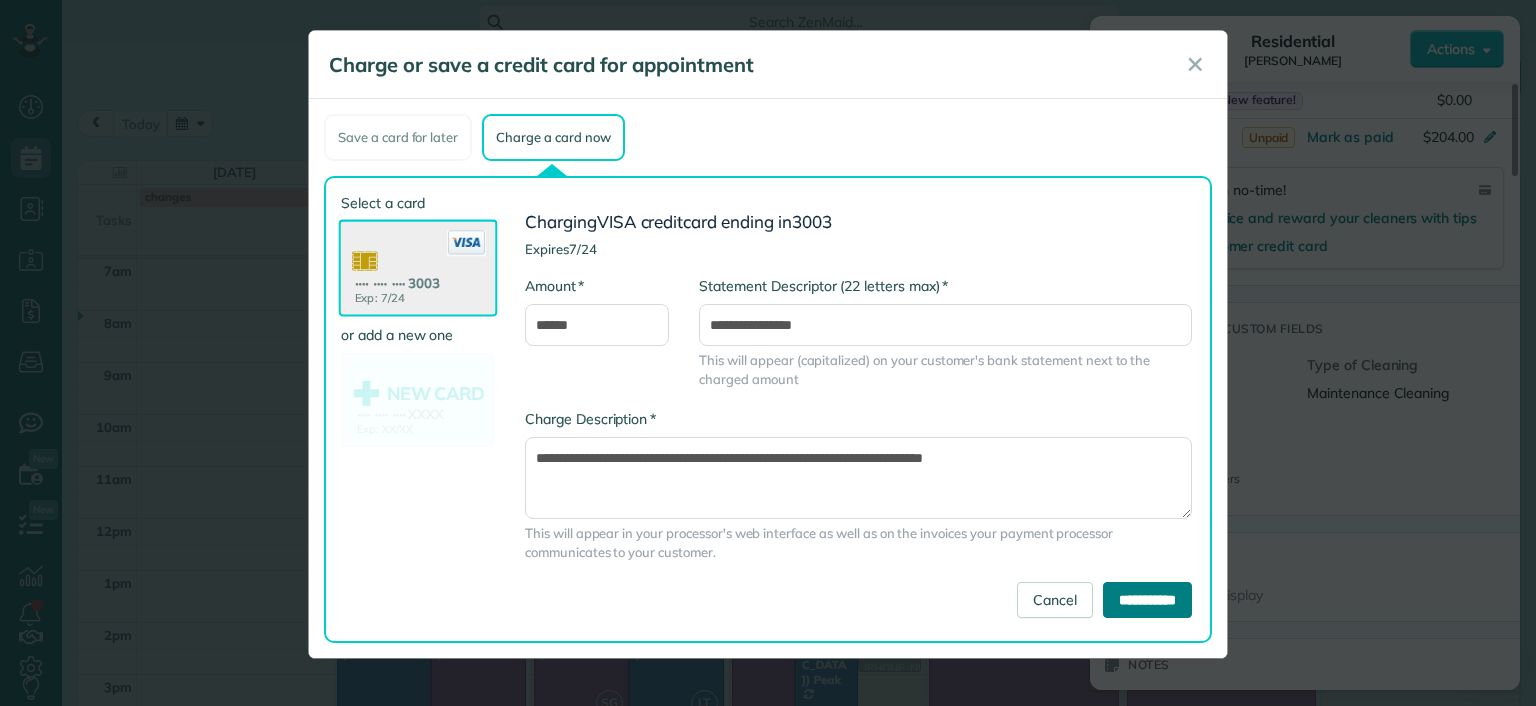 click on "**********" at bounding box center (1147, 600) 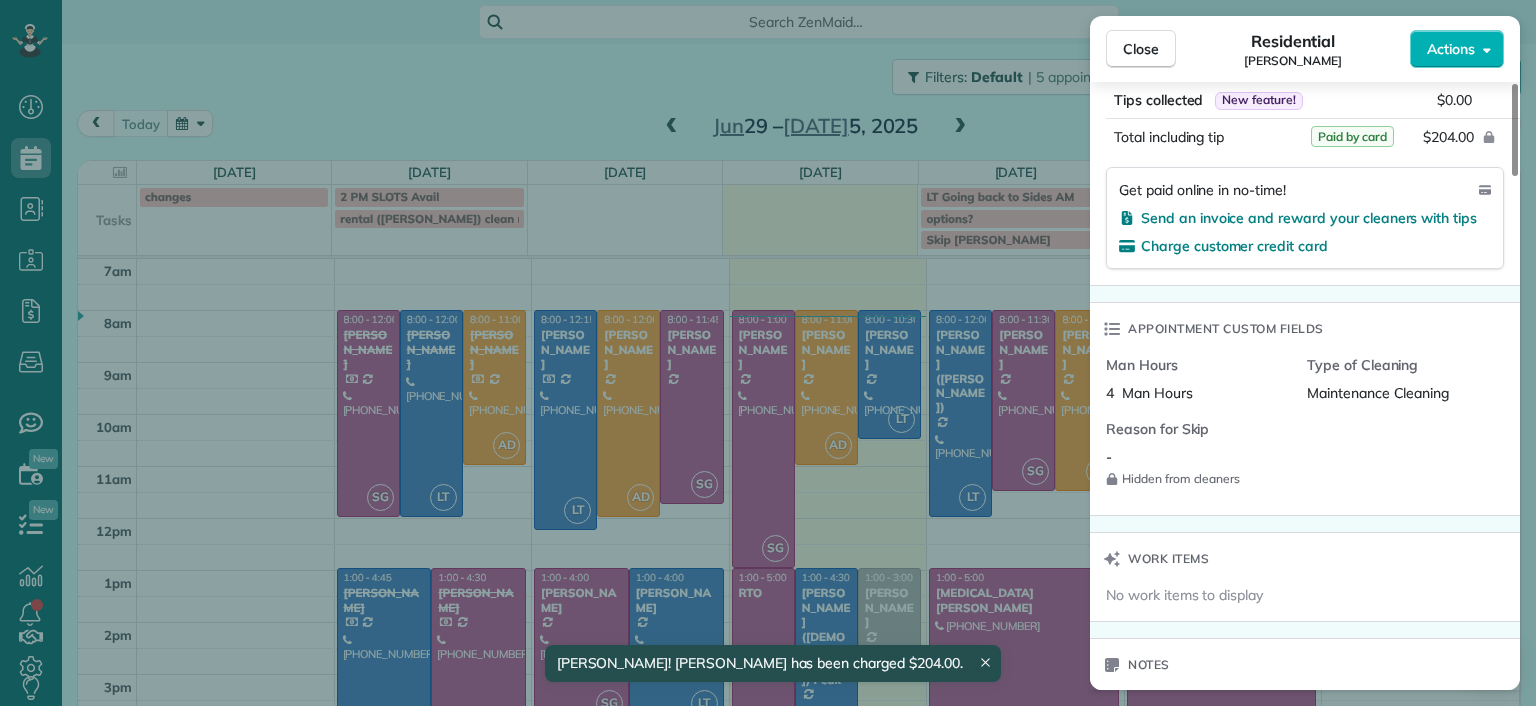 click on "Close Residential Bryan Killian Actions Status Active Bryan Killian · Open profile Mobile (804) 337-0336 Copy hpnichols7@gmail.com Copy bkillian@liberty.edu Copy View Details Residential Tuesday, July 01, 2025 ( yesterday ) 8:00 AM 12:00 PM 4 hours and 0 minutes Repeats every 4 weeks Edit recurring service Previous (Jun 03) Next (Jul 29) 7730 Belmont Stakes Drive Midlothian VA 23112 Service was not rated yet Setup ratings Cleaners Time in and out Assign Invite Cleaners Ashley   Davis 8:00 AM 12:00 PM Checklist Try Now Keep this appointment up to your standards. Stay on top of every detail, keep your cleaners organised, and your client happy. Assign a checklist Watch a 5 min demo Billing Billing actions Price $204.00 Overcharge $0.00 Discount $0.00 Coupon discount - Primary tax - Secondary tax - Total appointment price $204.00 Tips collected New feature! $0.00 Paid by card Total including tip $204.00 Get paid online in no-time! Send an invoice and reward your cleaners with tips Charge customer credit card - 3" at bounding box center (768, 353) 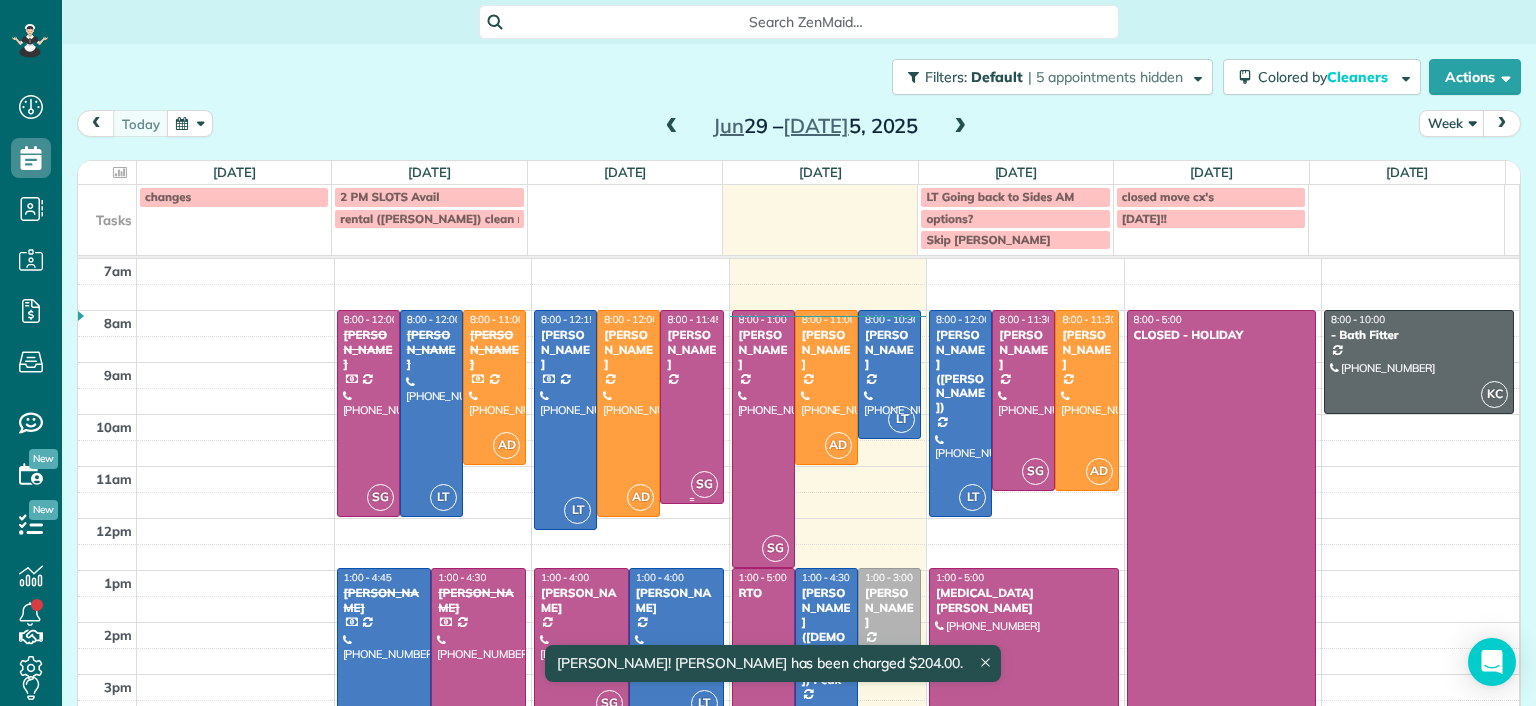 click at bounding box center (691, 407) 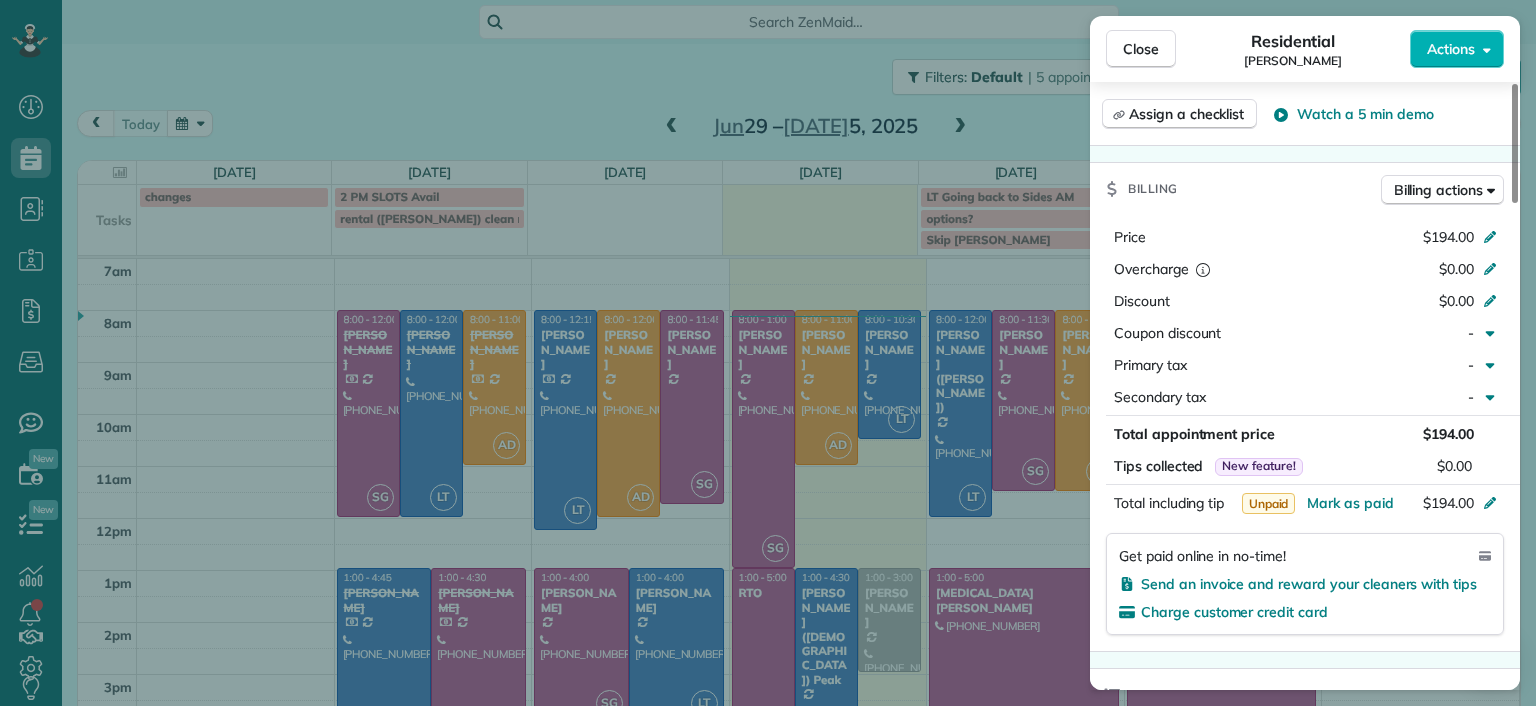 scroll, scrollTop: 1100, scrollLeft: 0, axis: vertical 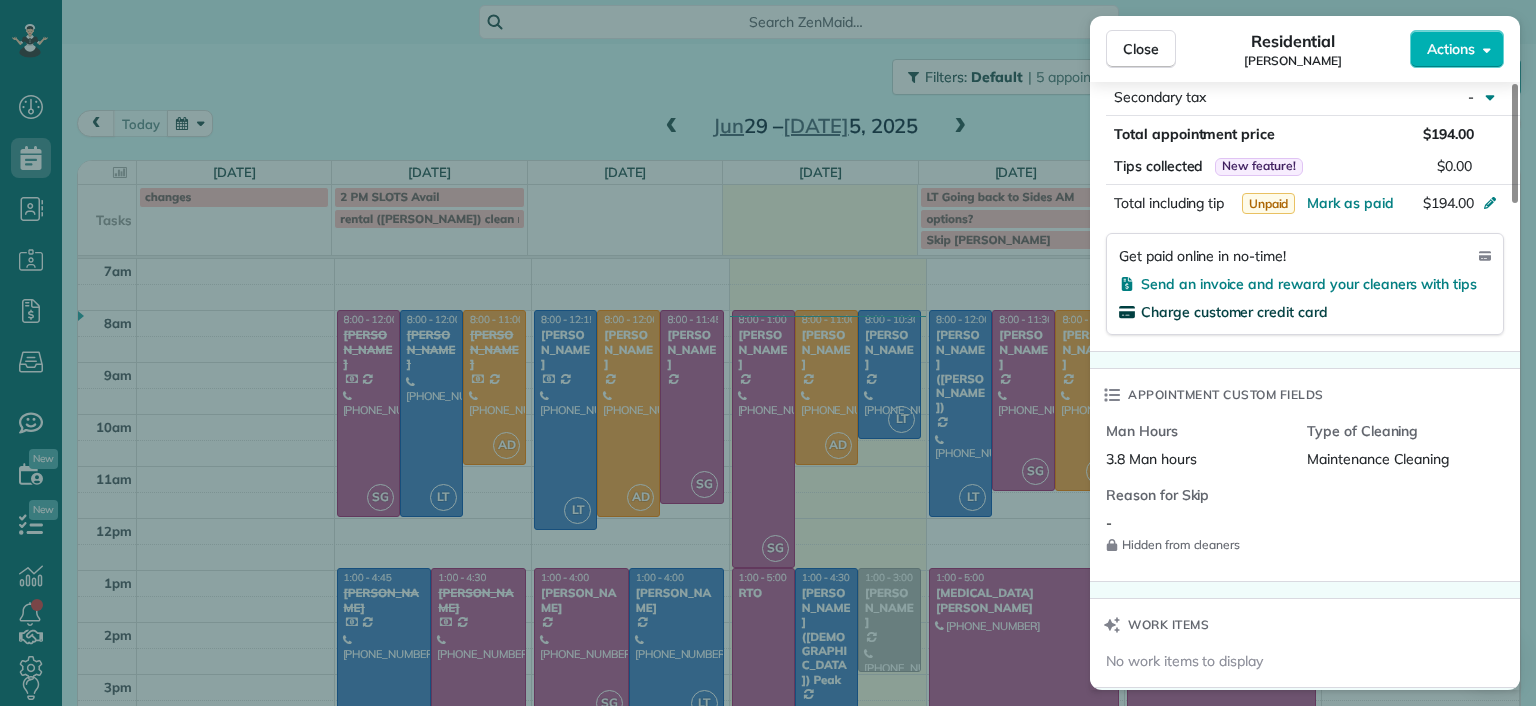 click on "Charge customer credit card" at bounding box center [1234, 312] 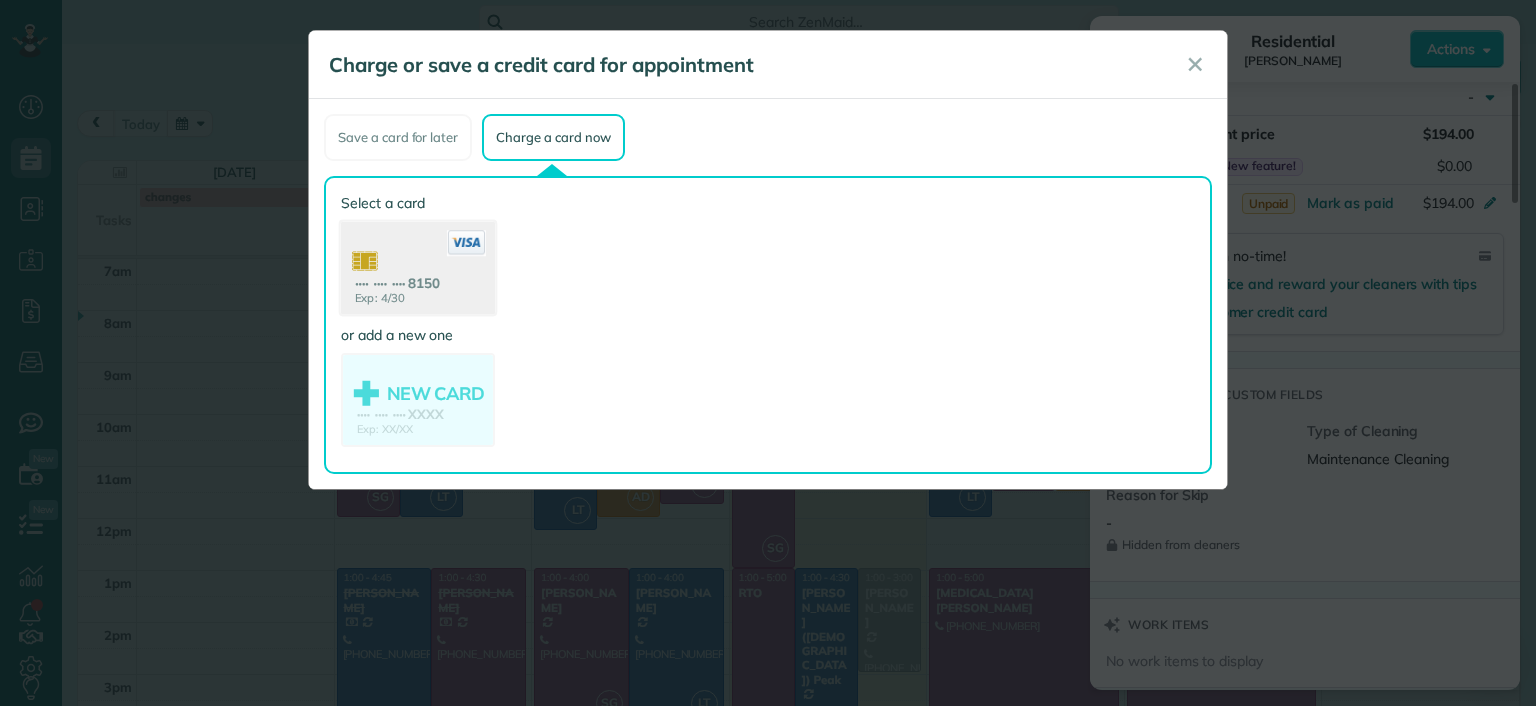 click 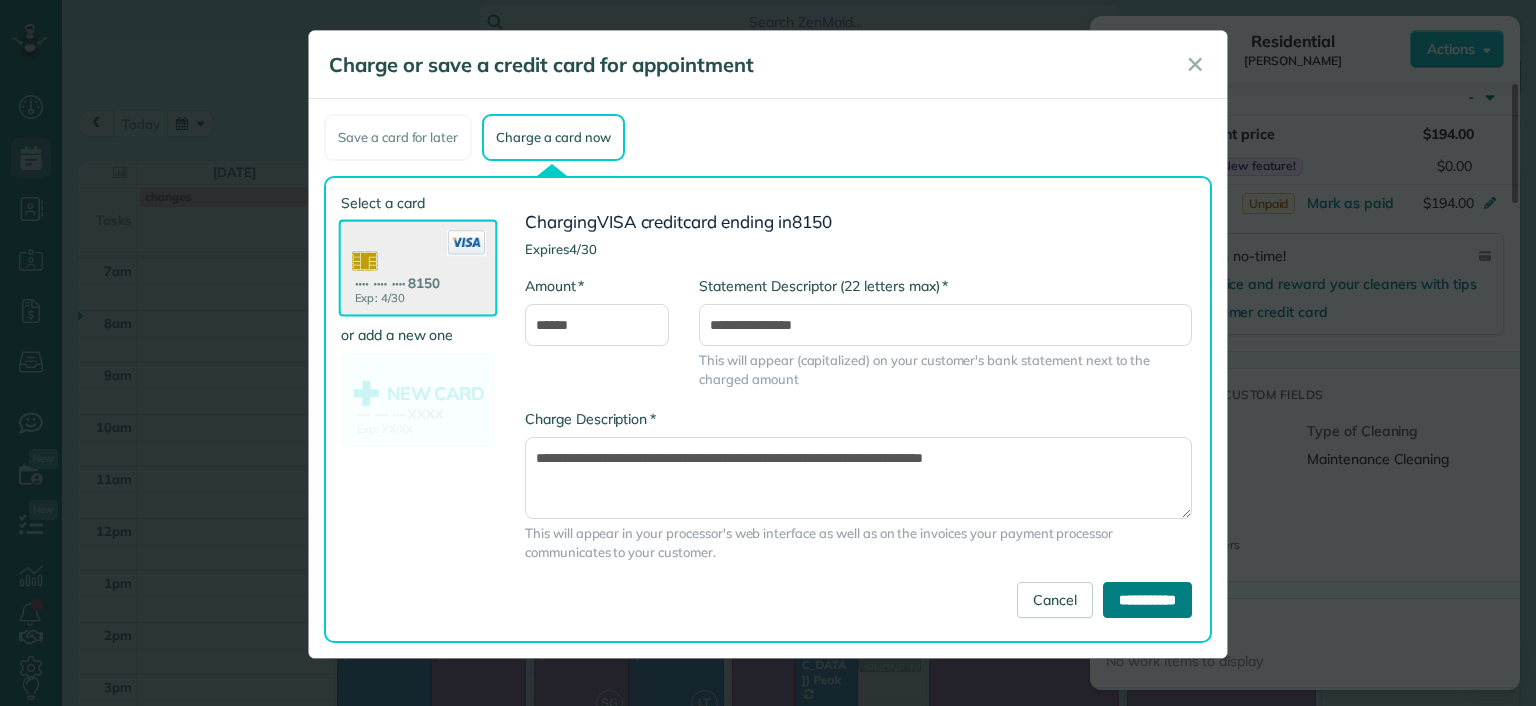 click on "**********" at bounding box center (1147, 600) 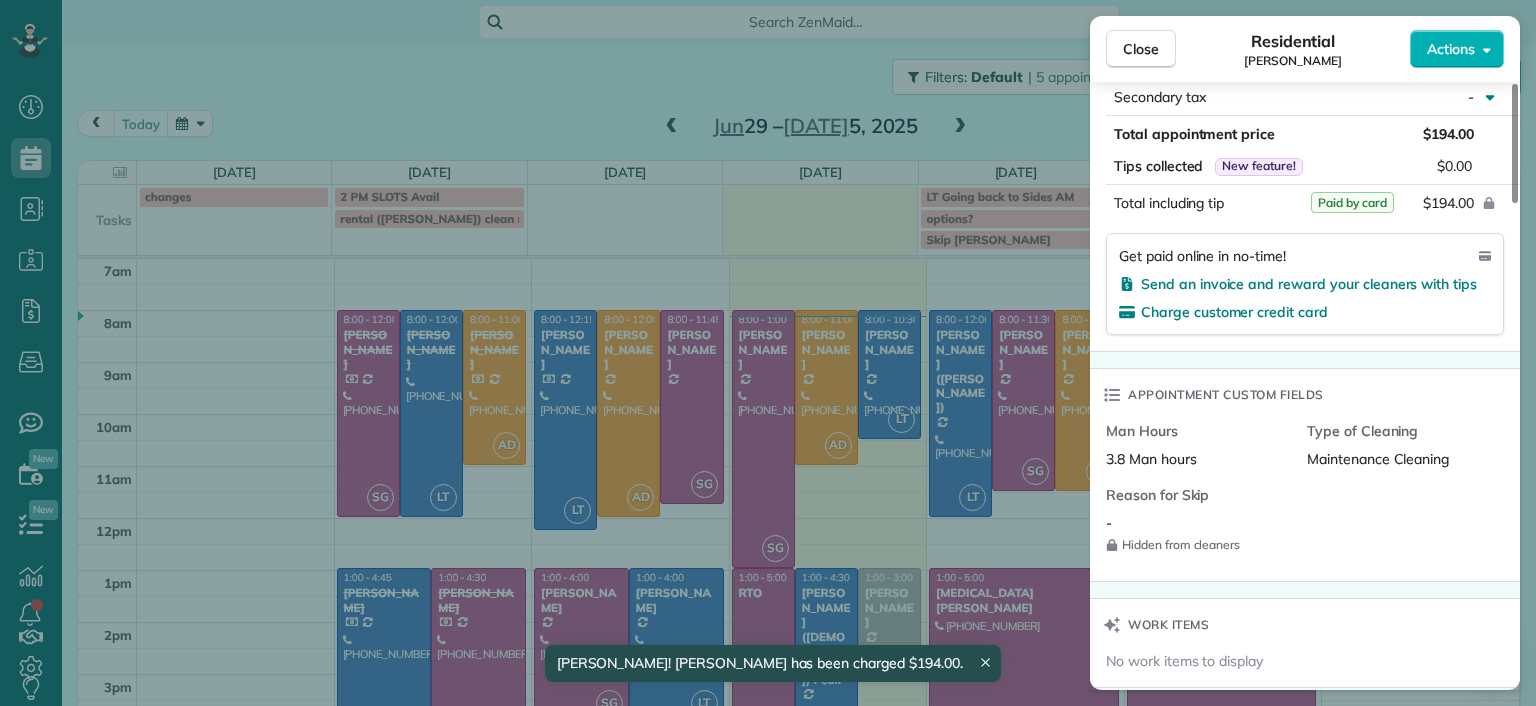 click on "Close Residential Jill McCormack Actions Status Active Jill McCormack · Open profile Mobile (804) 304-6192 Copy jillmac3@gmail.com Copy View Details Residential Tuesday, July 01, 2025 ( yesterday ) 8:00 AM 11:45 AM 3 hours and 45 minutes Repeats every 2 weeks Edit recurring service Previous (Jun 20) Next (Jul 18) 1022 W 45th Street Richmond VA 23225 Service was not rated yet Setup ratings Cleaners Time in and out Assign Invite Cleaners Sophie   Gibbs 8:00 AM 11:45 AM Checklist Try Now Keep this appointment up to your standards. Stay on top of every detail, keep your cleaners organised, and your client happy. Assign a checklist Watch a 5 min demo Billing Billing actions Price $194.00 Overcharge $0.00 Discount $0.00 Coupon discount - Primary tax - Secondary tax - Total appointment price $194.00 Tips collected New feature! $0.00 Paid by card Total including tip $194.00 Get paid online in no-time! Send an invoice and reward your cleaners with tips Charge customer credit card Appointment custom fields Man Hours -" at bounding box center (768, 353) 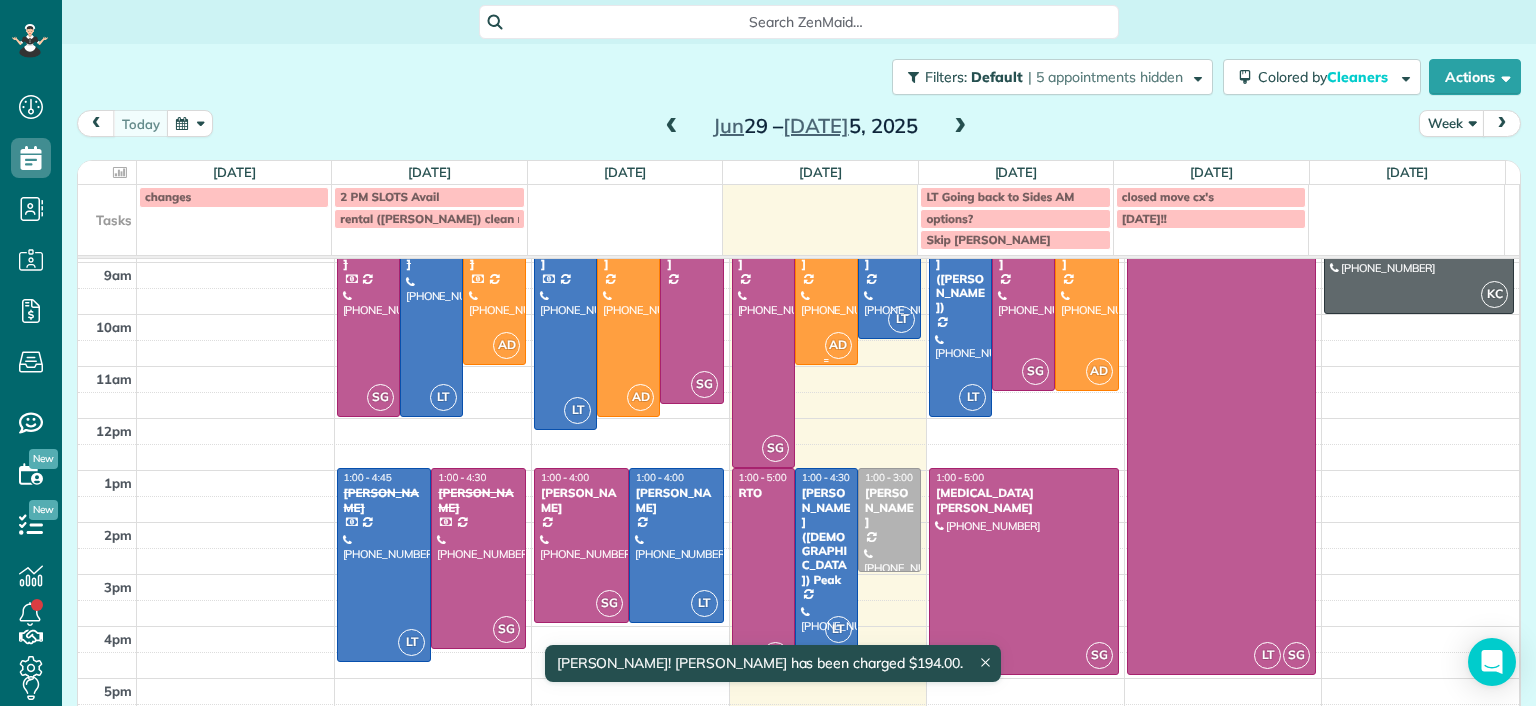 scroll, scrollTop: 115, scrollLeft: 0, axis: vertical 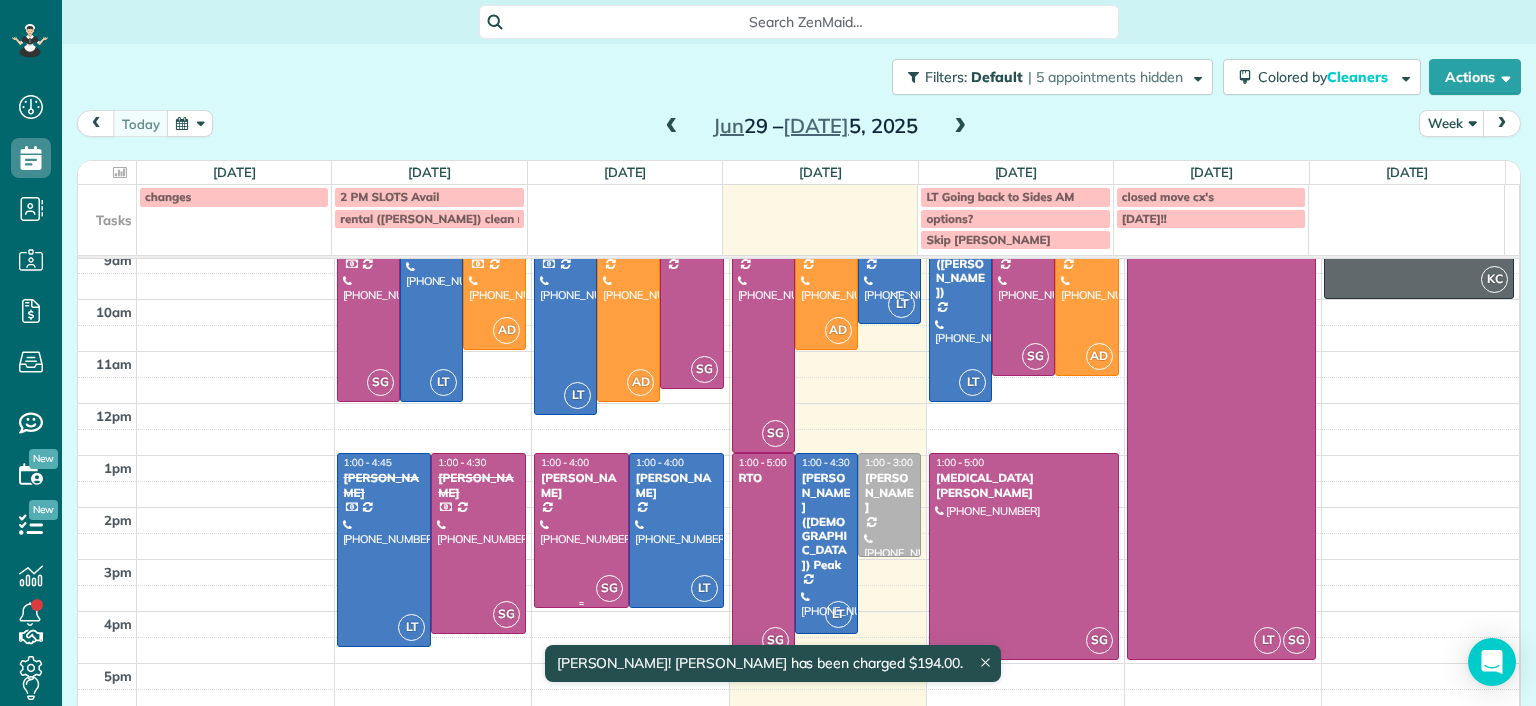 click at bounding box center (581, 530) 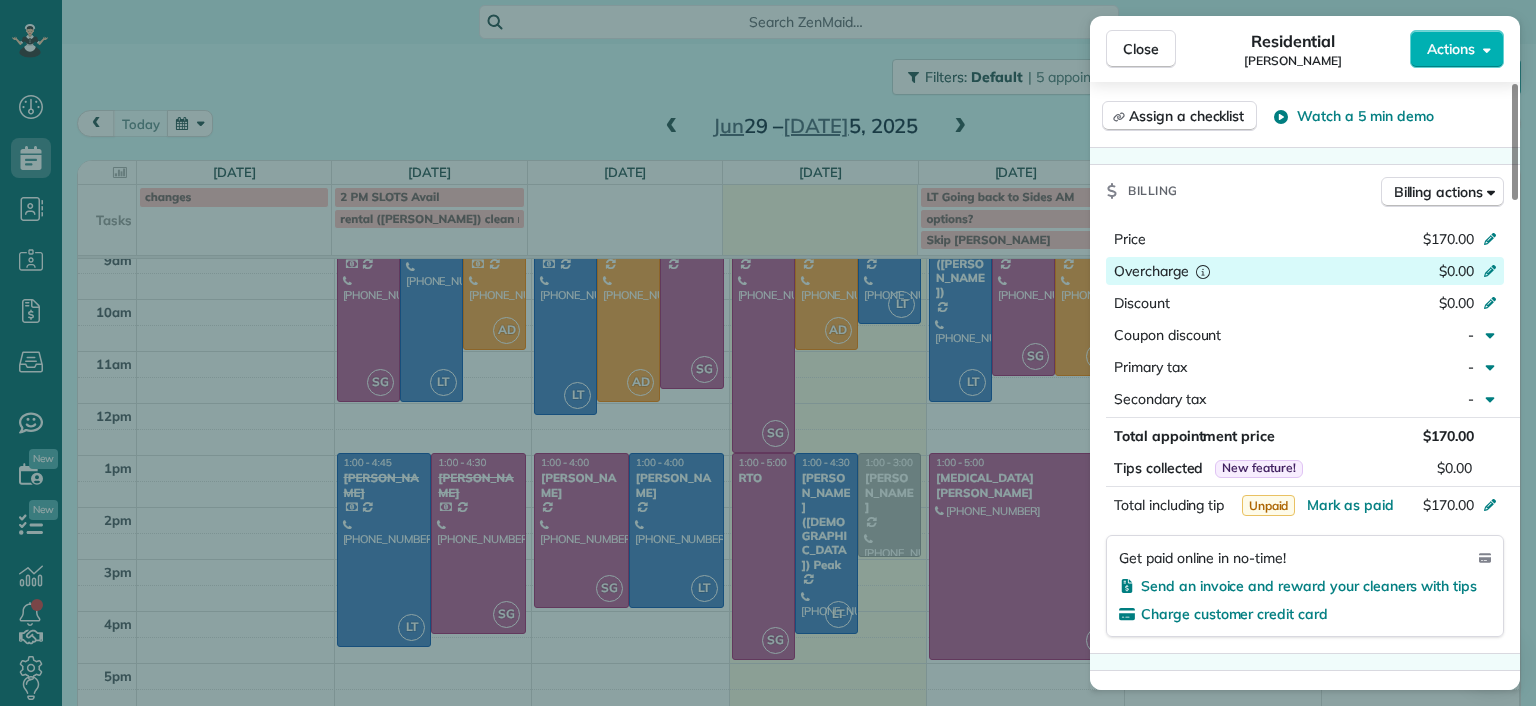 scroll, scrollTop: 800, scrollLeft: 0, axis: vertical 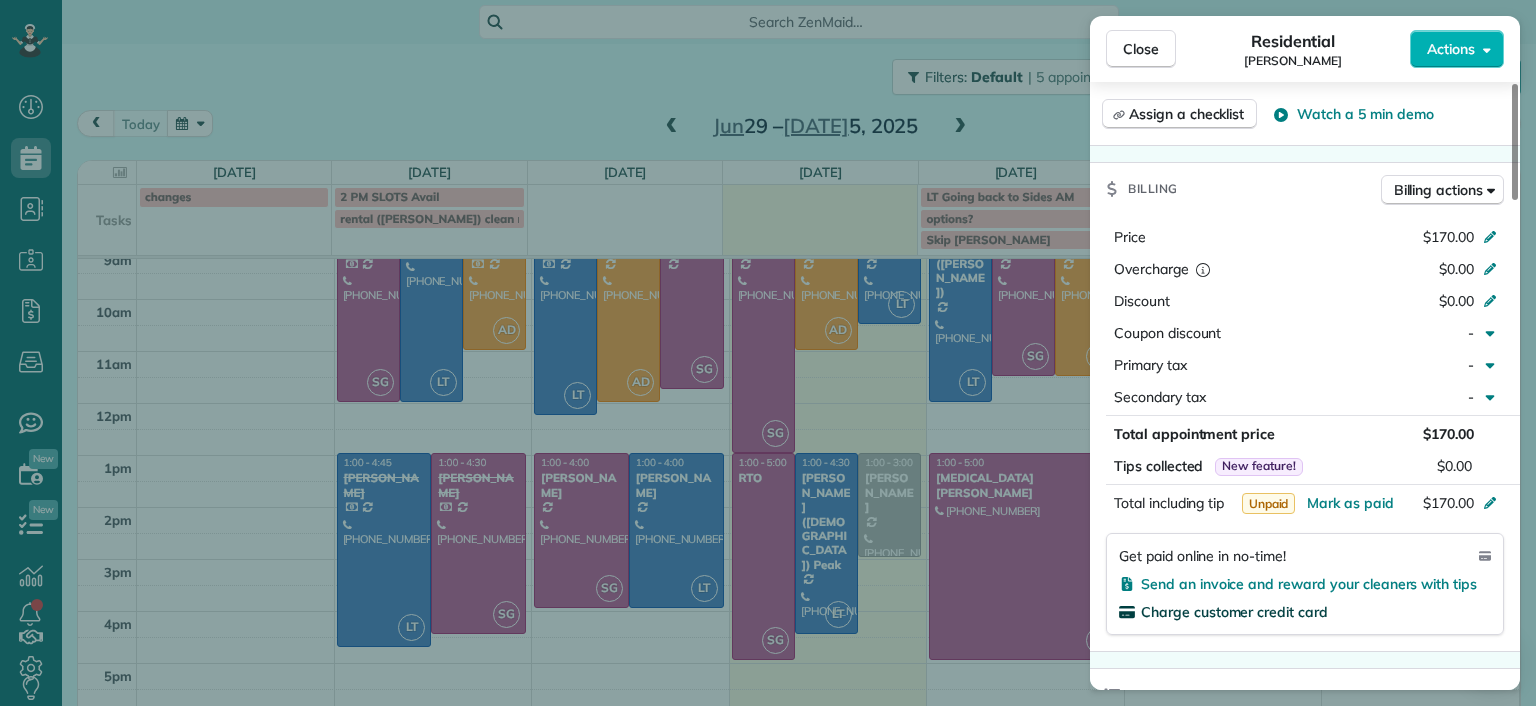 click on "Charge customer credit card" at bounding box center [1234, 612] 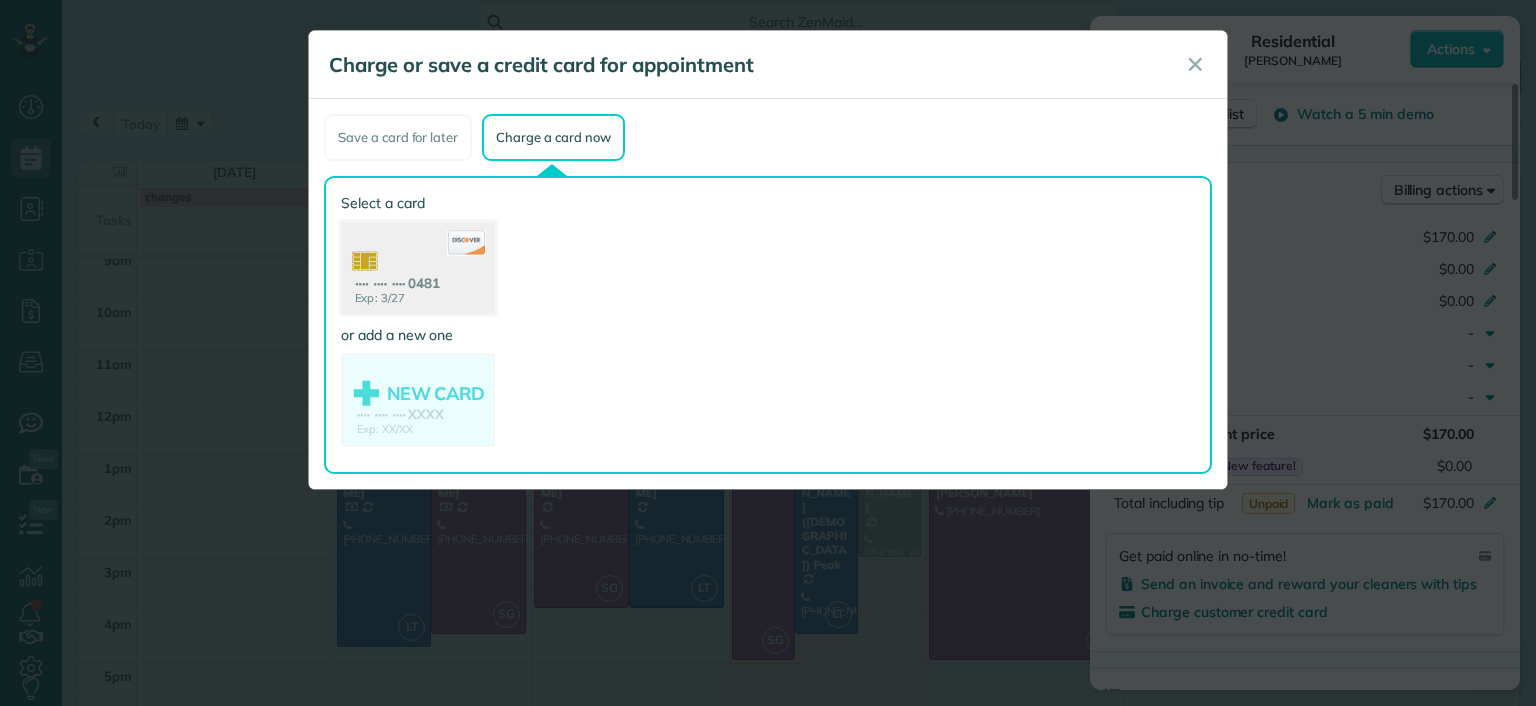click 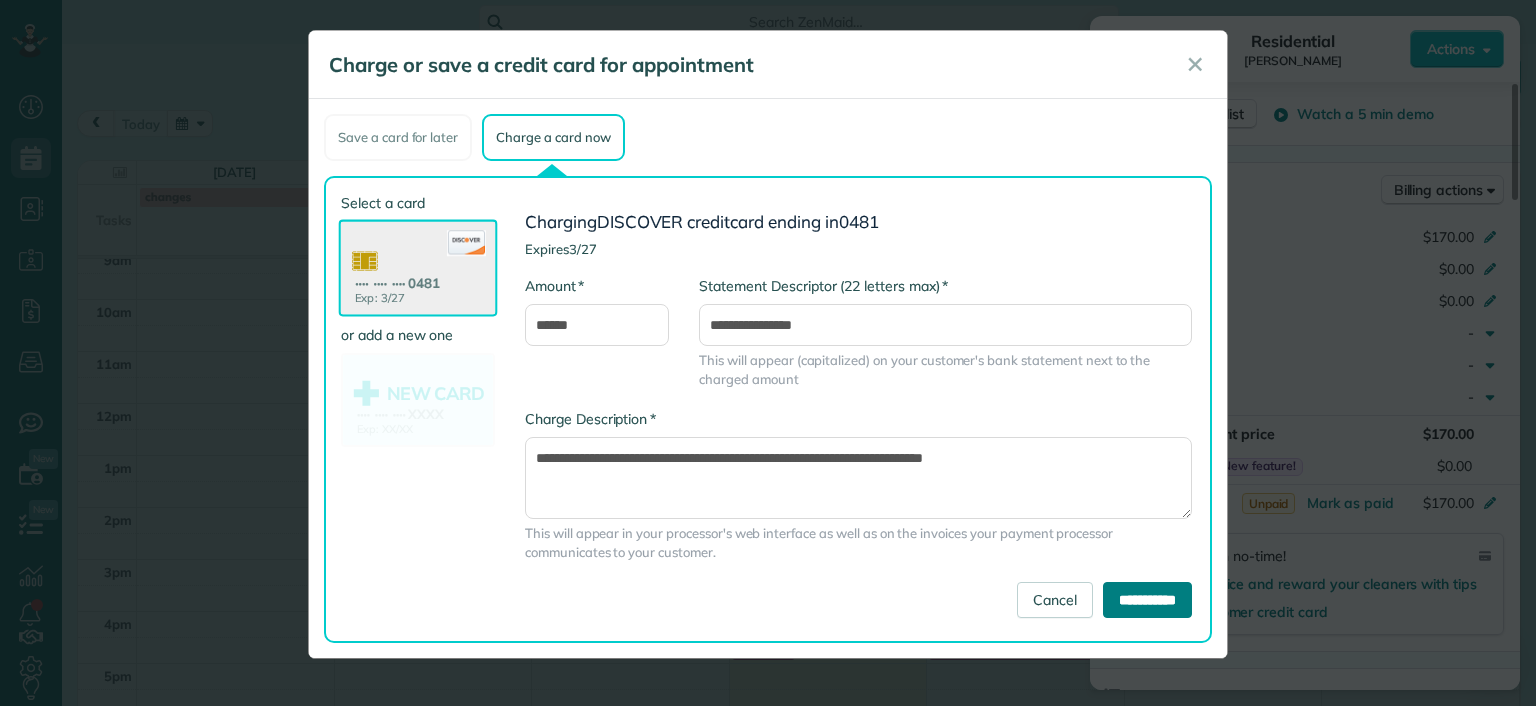 click on "**********" at bounding box center [1147, 600] 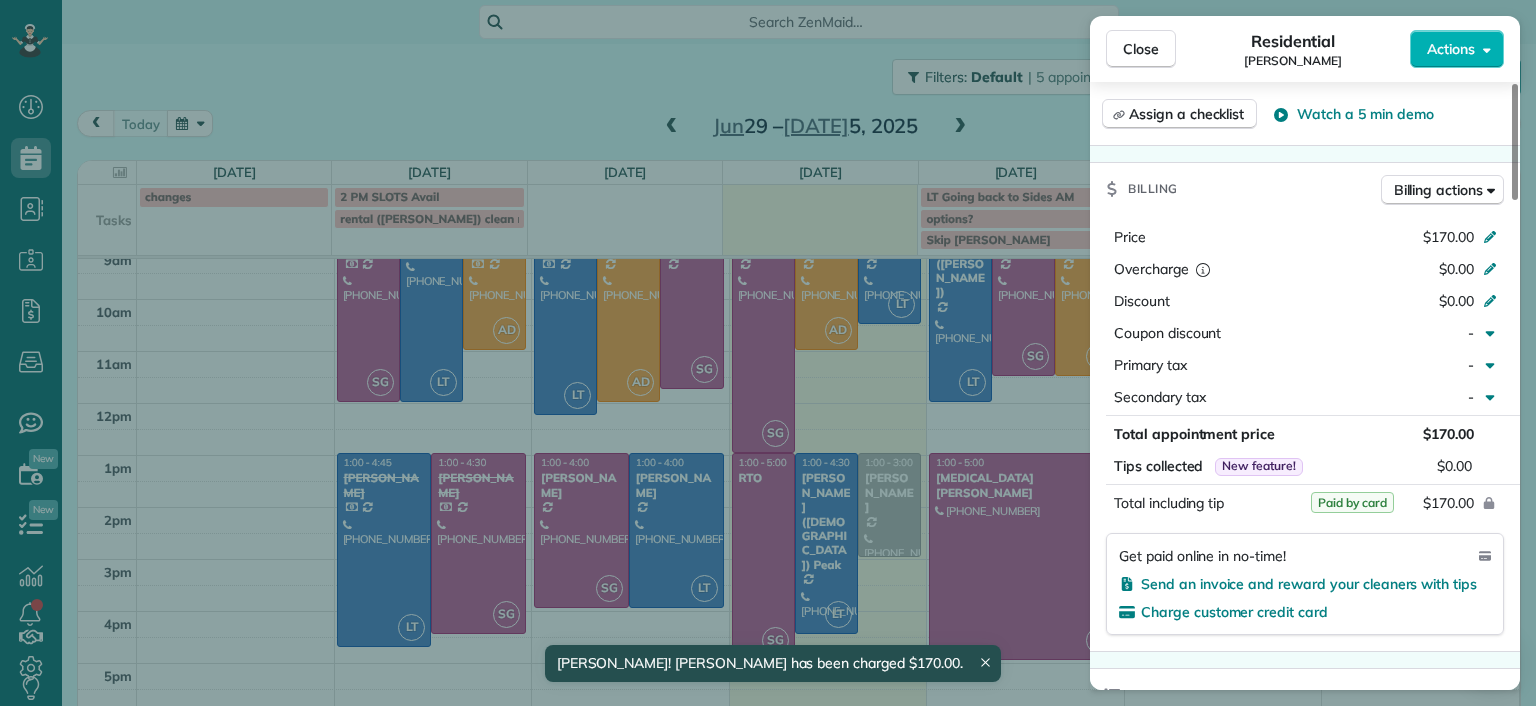 click on "Close Residential Deborah Bassett Actions Status Active Deborah Bassett · Open profile Mobile (804) 393-2837 Copy dbassett97@gmail.com Copy View Details Residential Tuesday, July 01, 2025 ( yesterday ) 1:00 PM 4:00 PM 3 hours and 0 minutes Repeats every 2 weeks Edit recurring service Previous (Jun 17) Next (Jul 17) 8641 Devara Court Richmond VA 23235 Service was not rated yet Setup ratings Cleaners Time in and out Assign Invite Cleaners Sophie   Gibbs 1:00 PM 4:00 PM Checklist Try Now Keep this appointment up to your standards. Stay on top of every detail, keep your cleaners organised, and your client happy. Assign a checklist Watch a 5 min demo Billing Billing actions Price $170.00 Overcharge $0.00 Discount $0.00 Coupon discount - Primary tax - Secondary tax - Total appointment price $170.00 Tips collected New feature! $0.00 Paid by card Total including tip $170.00 Get paid online in no-time! Send an invoice and reward your cleaners with tips Charge customer credit card Appointment custom fields Man Hours -" at bounding box center (768, 353) 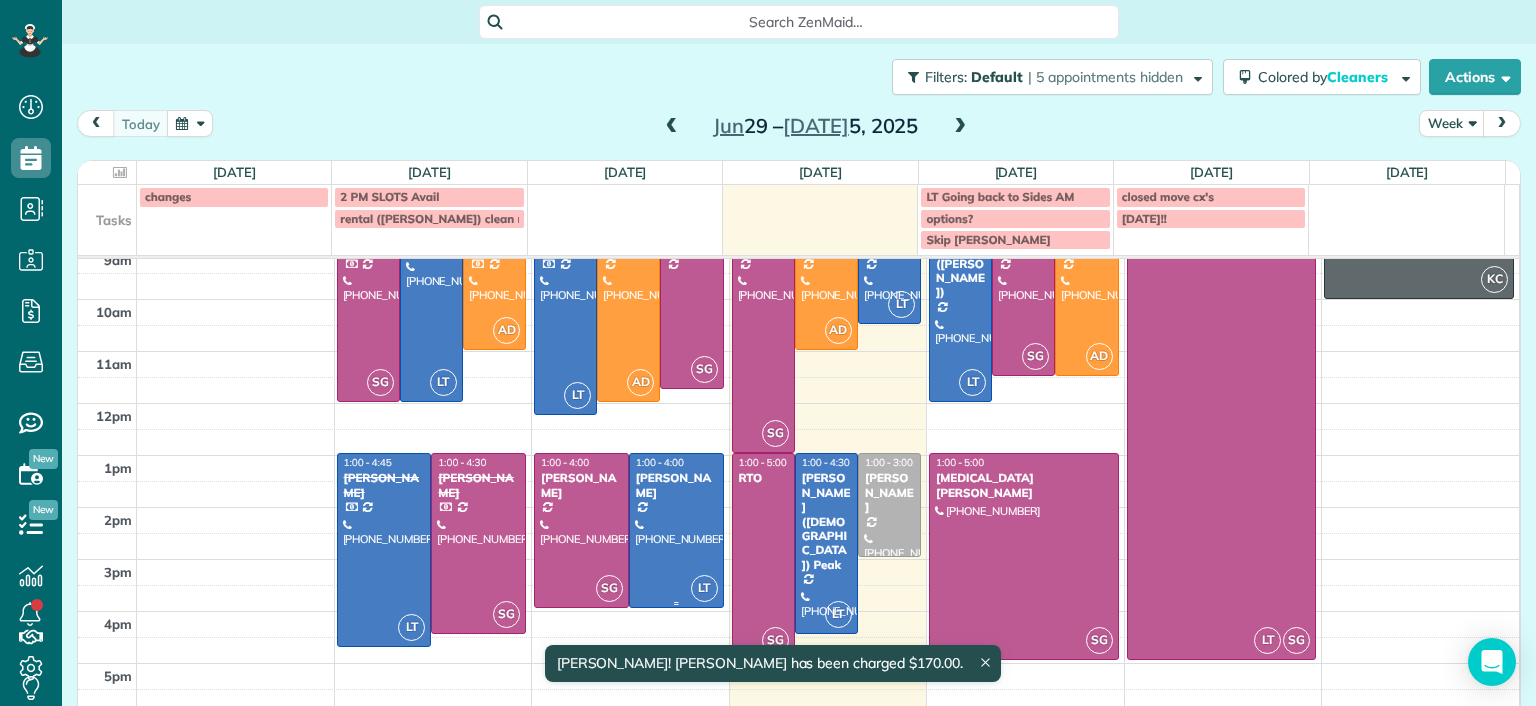 click at bounding box center [676, 530] 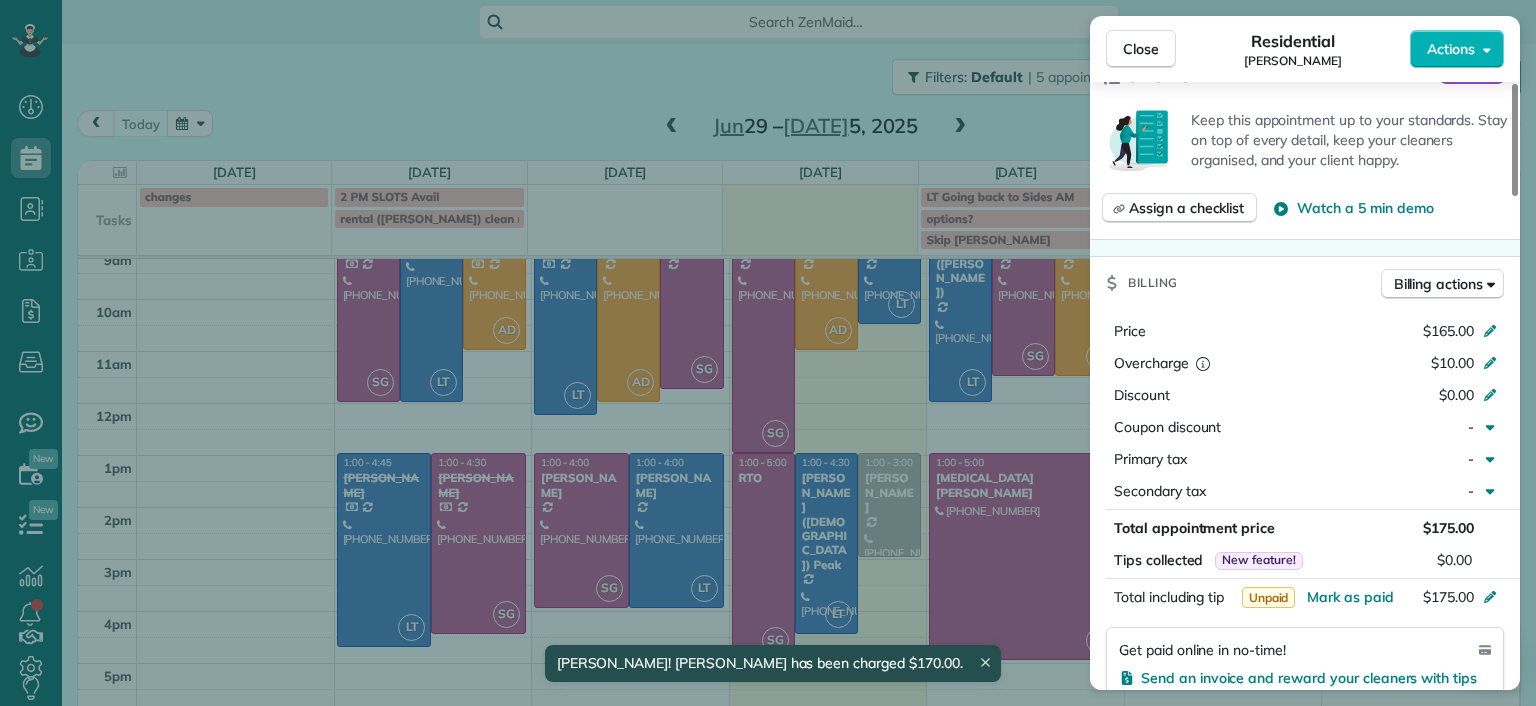 scroll, scrollTop: 900, scrollLeft: 0, axis: vertical 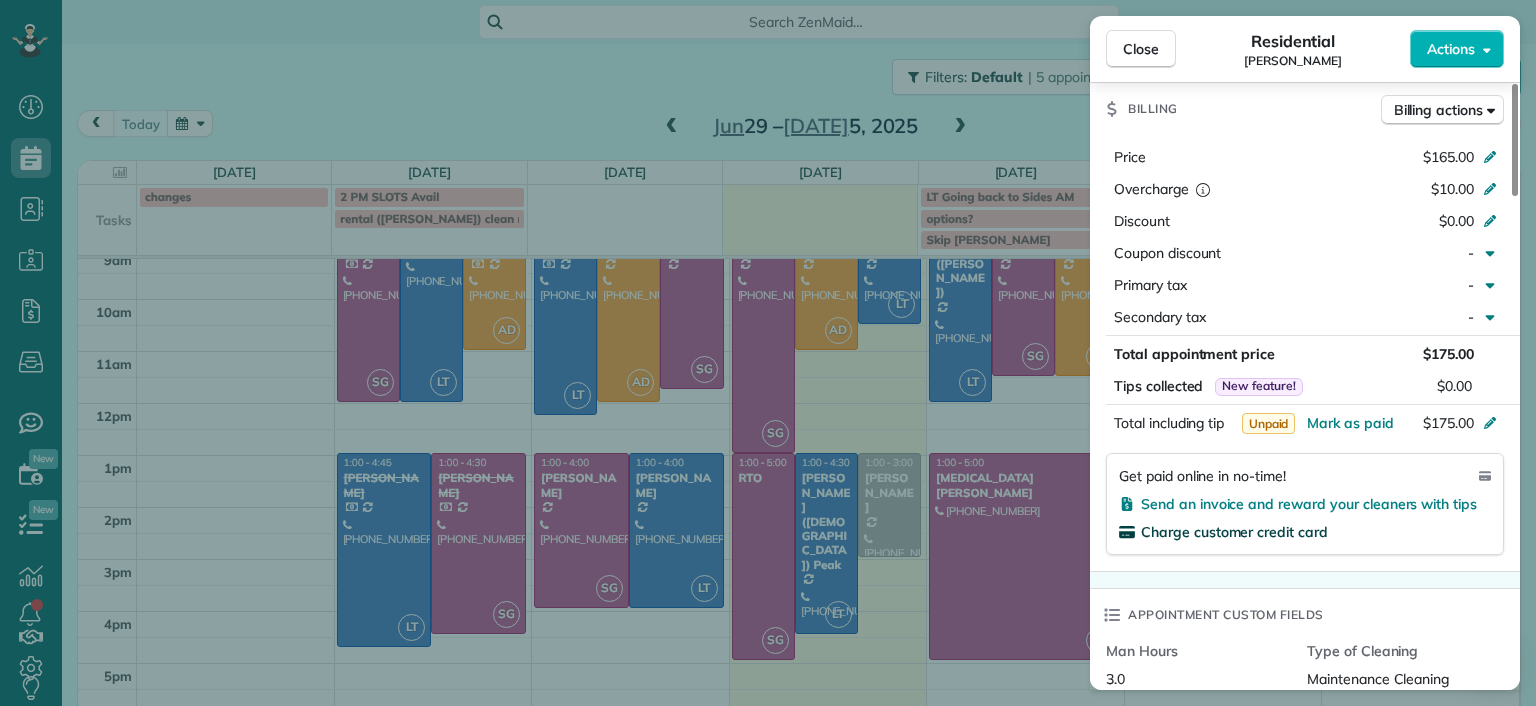 click on "Charge customer credit card" at bounding box center [1234, 532] 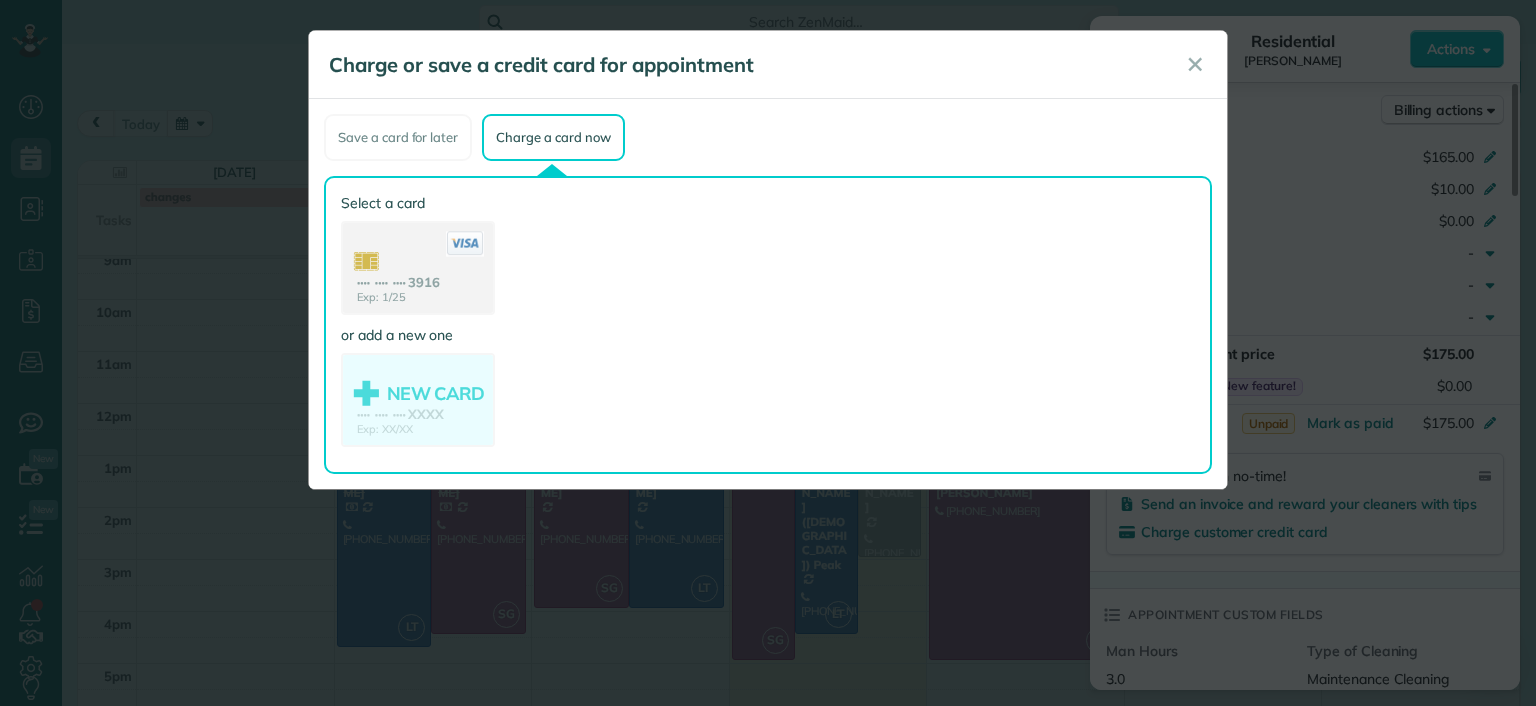 click at bounding box center [465, 243] 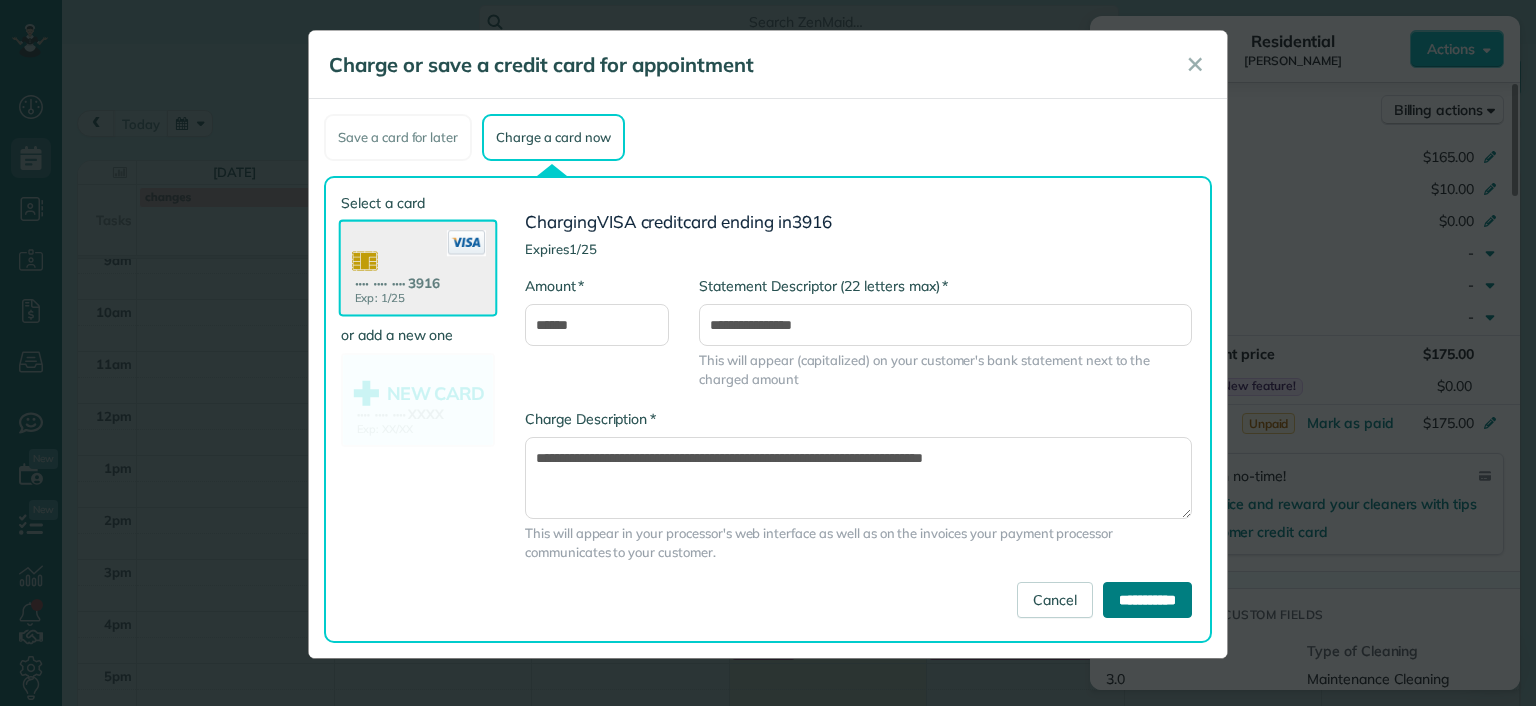 click on "**********" at bounding box center [1147, 600] 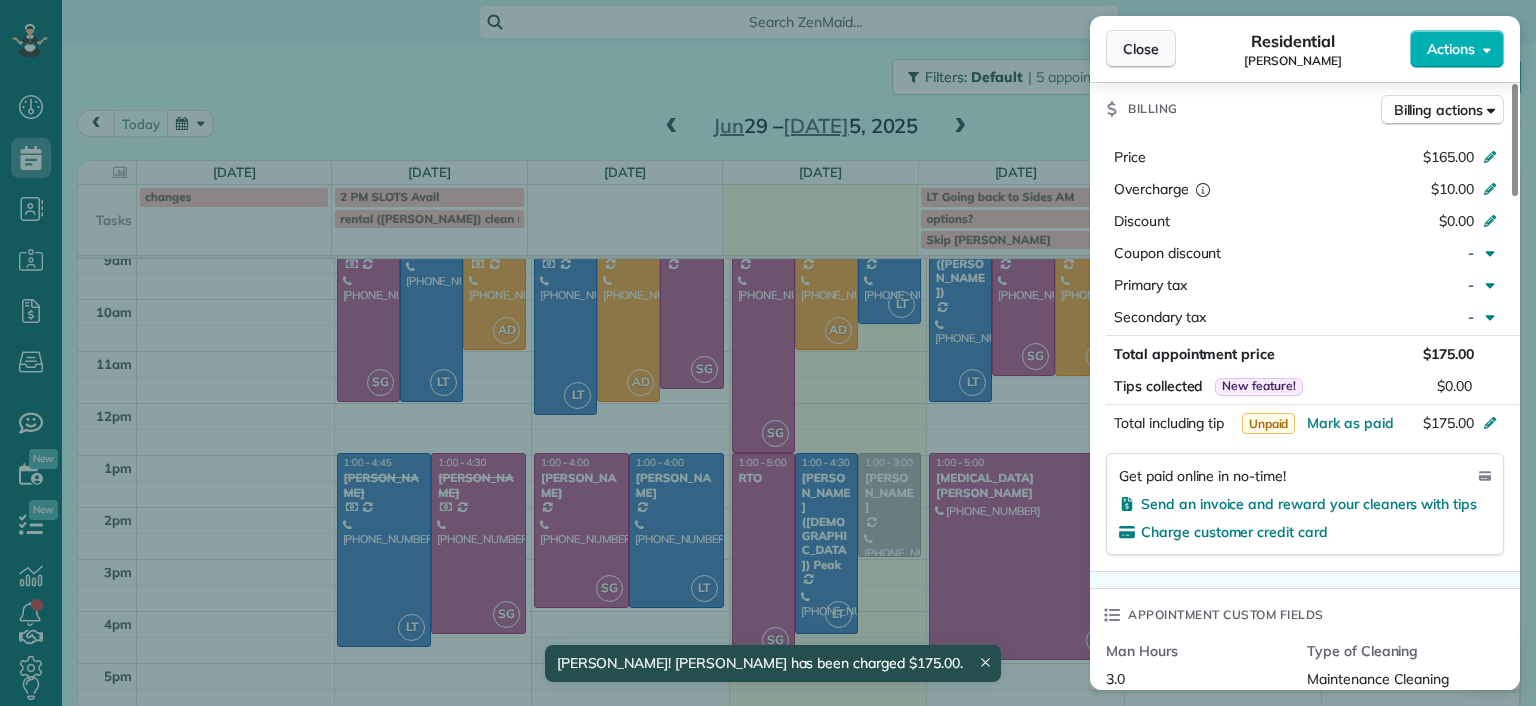 click on "Close" at bounding box center [1141, 49] 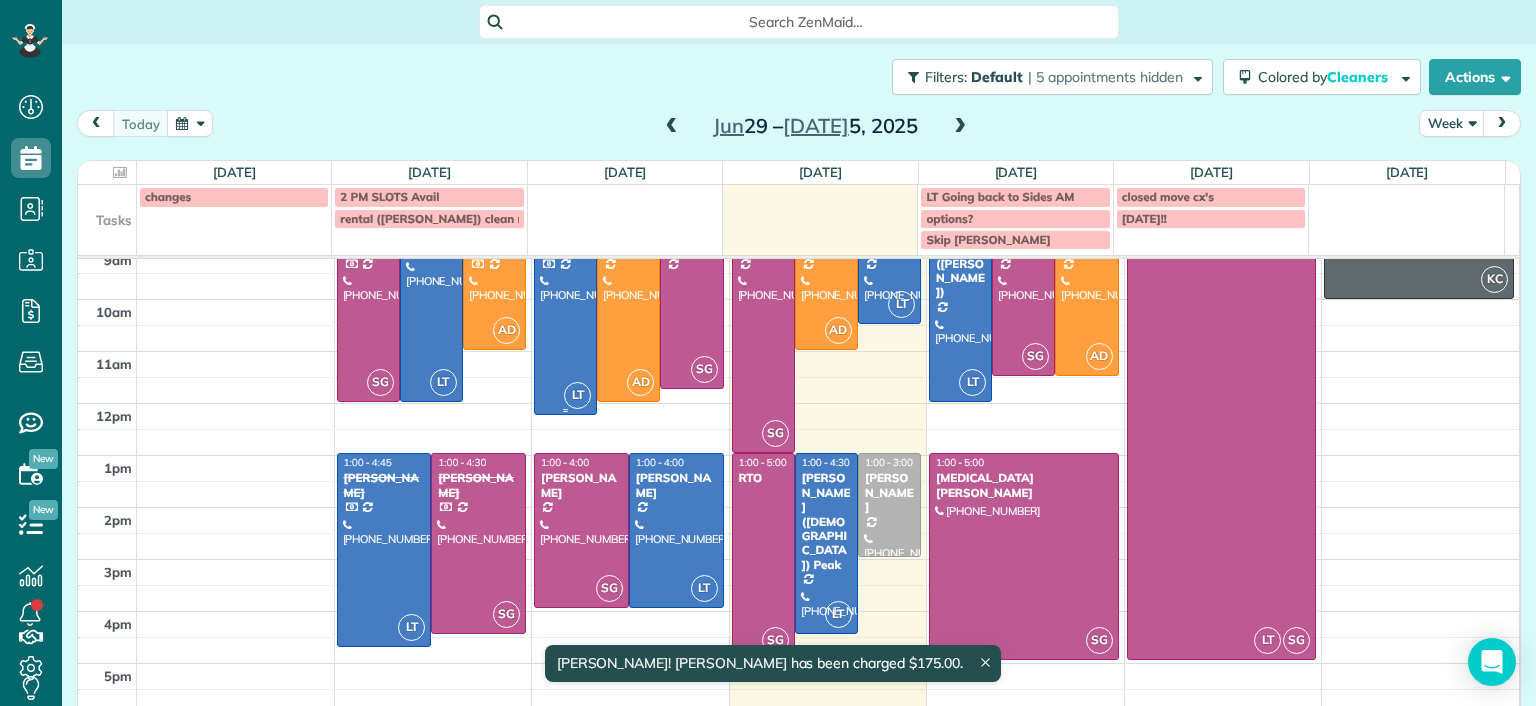 click at bounding box center (565, 304) 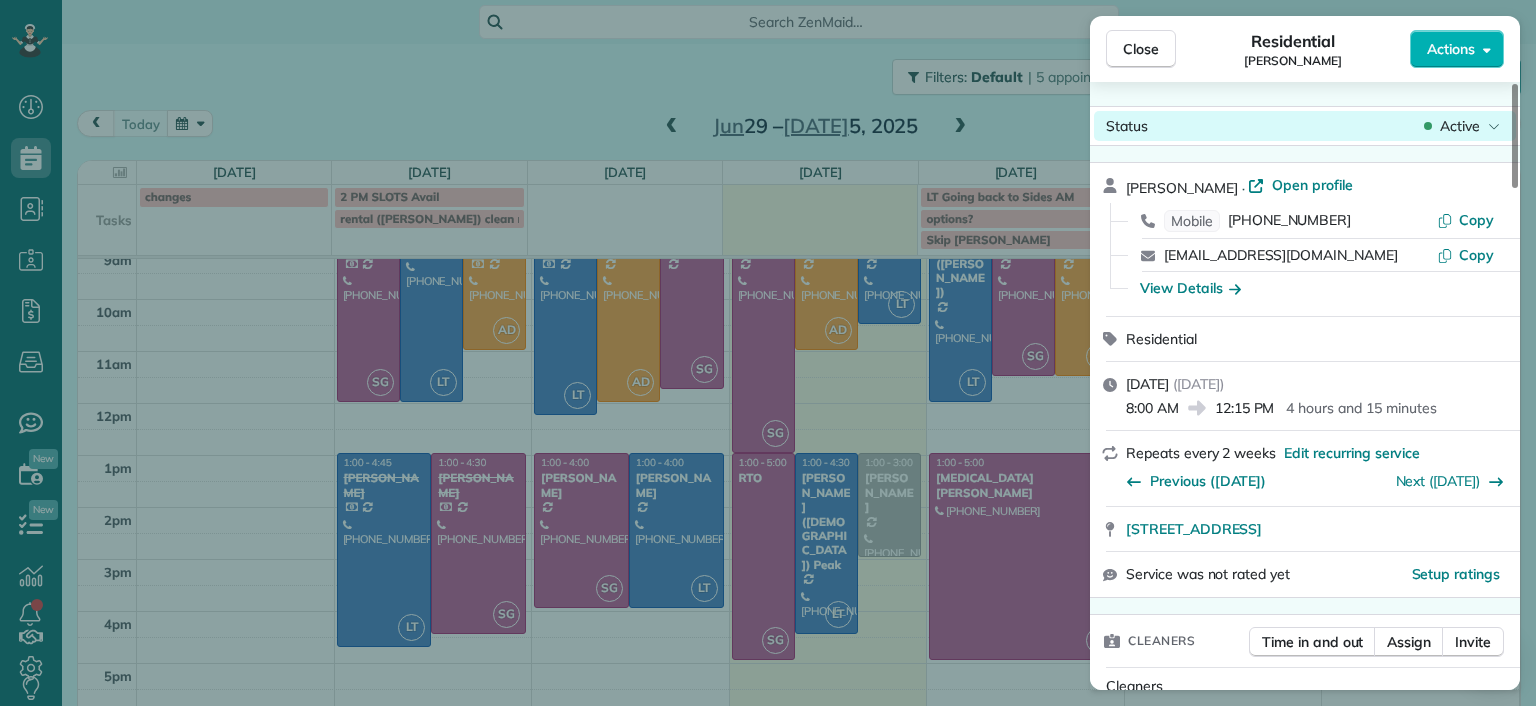 click on "Status Active" at bounding box center [1305, 126] 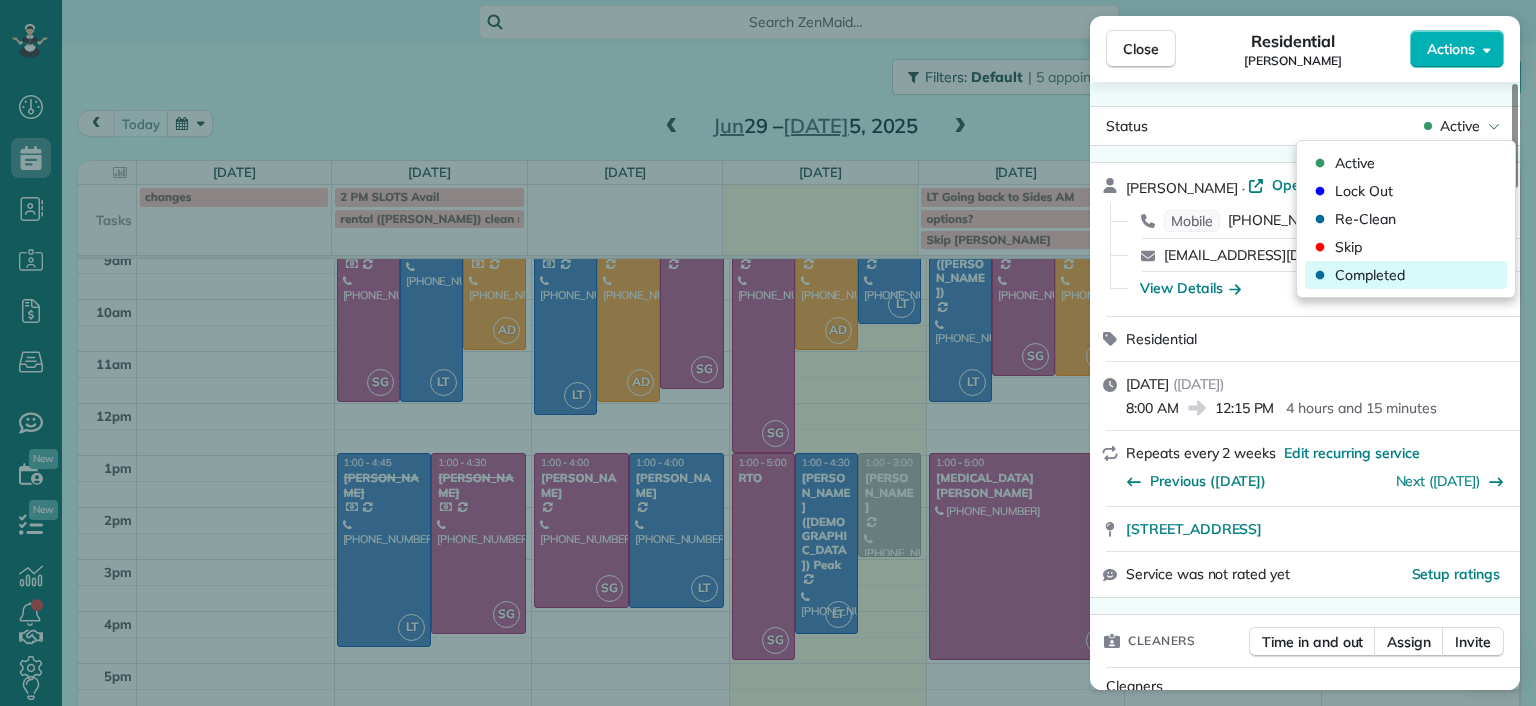 click on "Completed" at bounding box center [1370, 275] 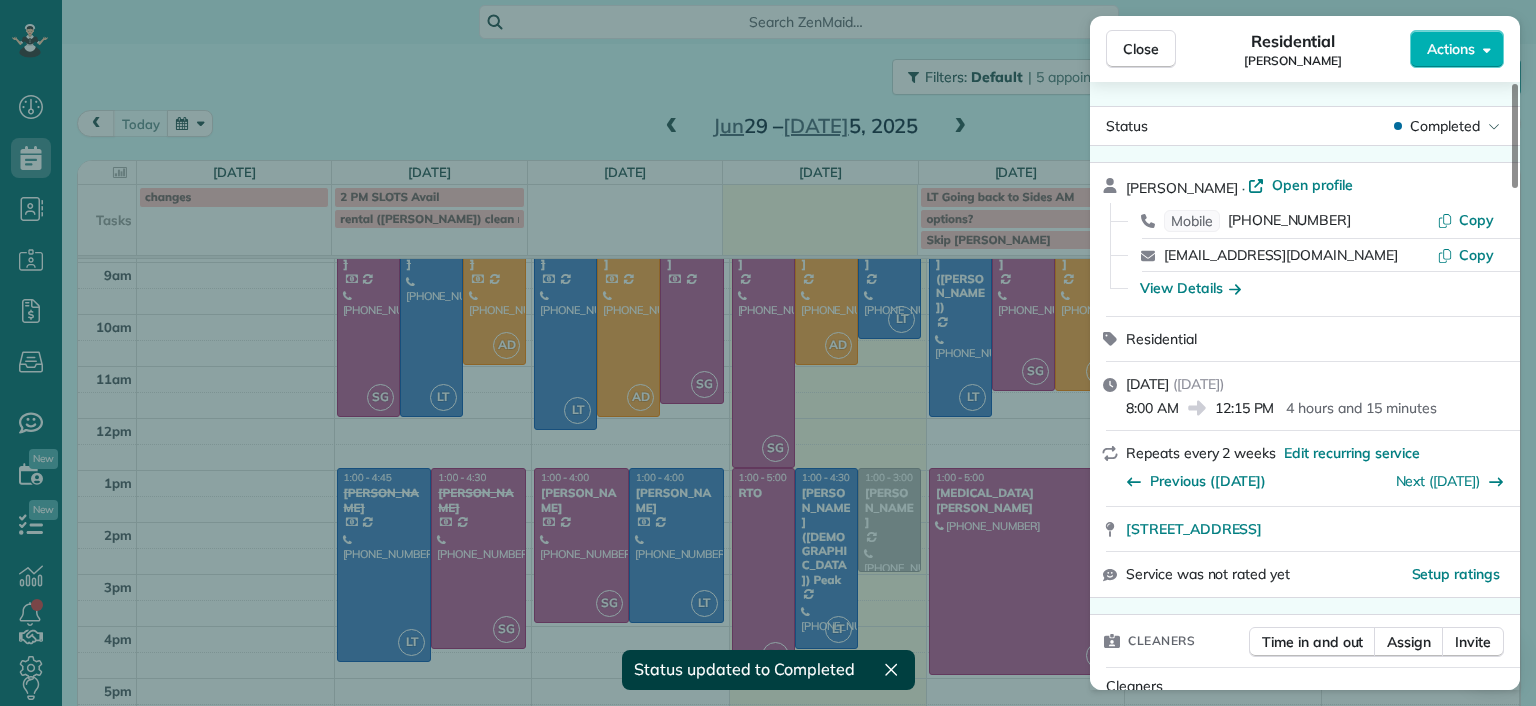 scroll, scrollTop: 96, scrollLeft: 0, axis: vertical 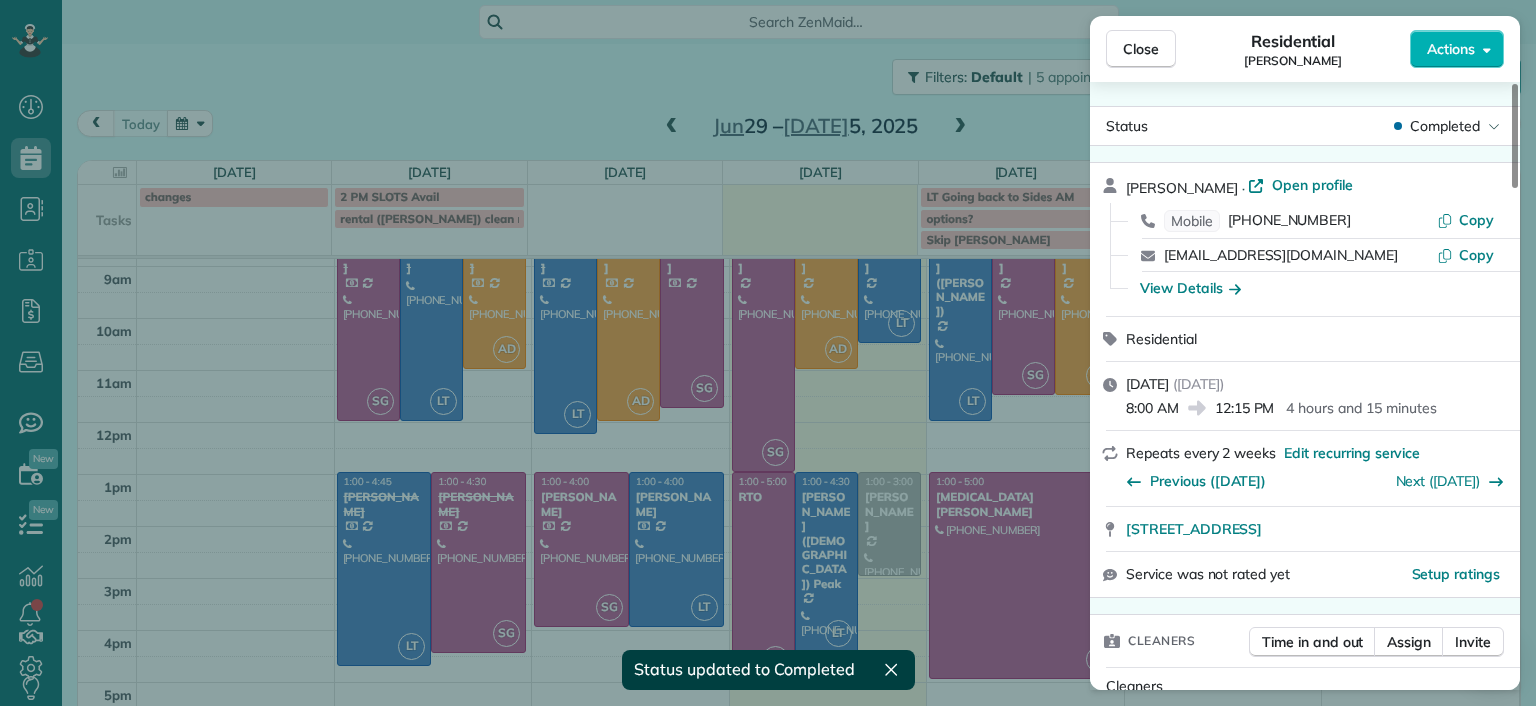 click on "Close Residential Lauren Sides Actions Status Completed Lauren Sides · Open profile Mobile (804) 687-0108 Copy laurenhsides@gmail.com Copy View Details Residential Tuesday, July 01, 2025 ( yesterday ) 8:00 AM 12:15 PM 4 hours and 15 minutes Repeats every 2 weeks Edit recurring service Previous (Jun 20) Next (Jul 18) 1613 Swansbury Drive Richmond VA 23238 Service was not rated yet Setup ratings Cleaners Time in and out Assign Invite Cleaners Laura   Thaller 8:00 AM 12:15 PM Checklist Try Now Keep this appointment up to your standards. Stay on top of every detail, keep your cleaners organised, and your client happy. Assign a checklist Watch a 5 min demo Billing Billing actions Price $230.00 Overcharge $0.00 Discount $0.00 Coupon discount - Primary tax - Secondary tax - Total appointment price $230.00 Tips collected New feature! $0.00 Paid by card Total including tip $230.00 Get paid online in no-time! Send an invoice and reward your cleaners with tips Charge customer credit card Appointment custom fields 4.25" at bounding box center [768, 353] 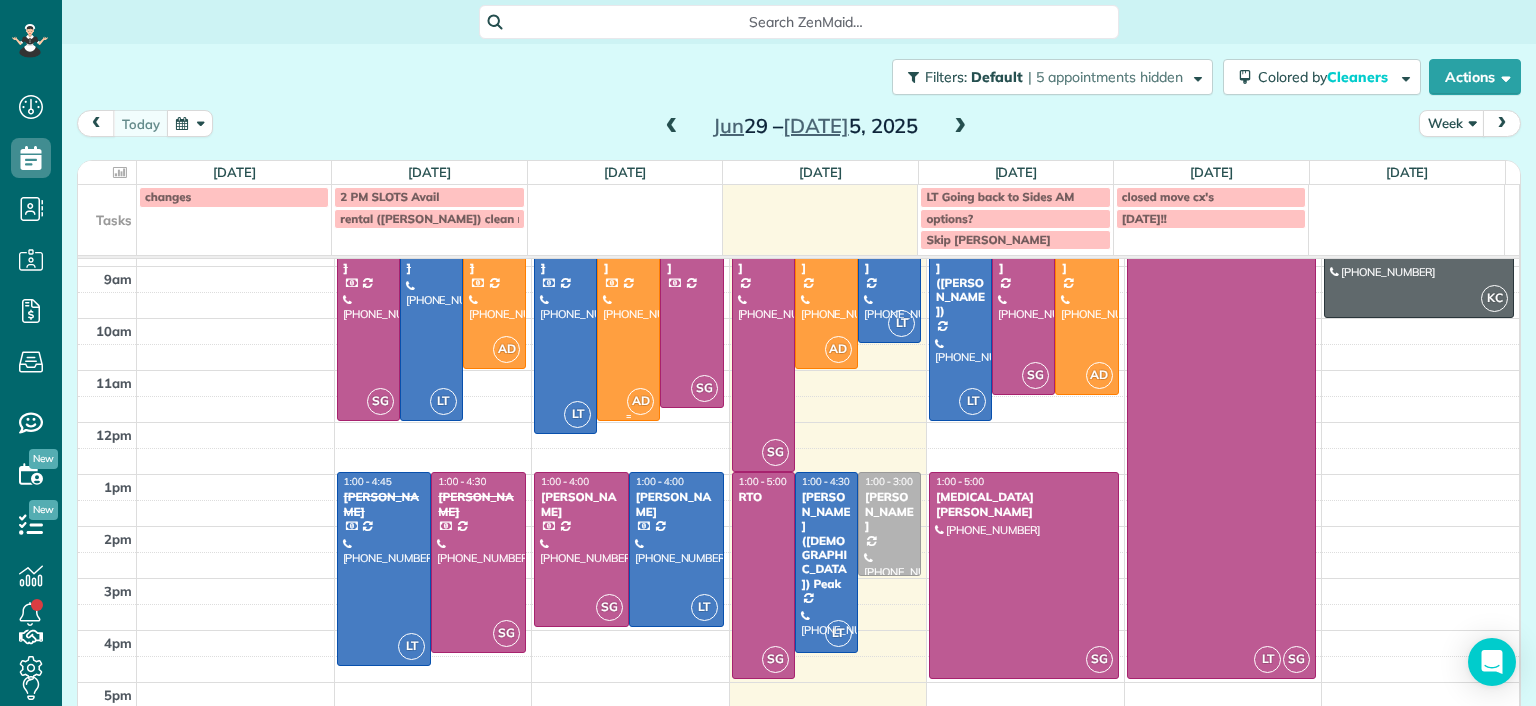 click at bounding box center [628, 317] 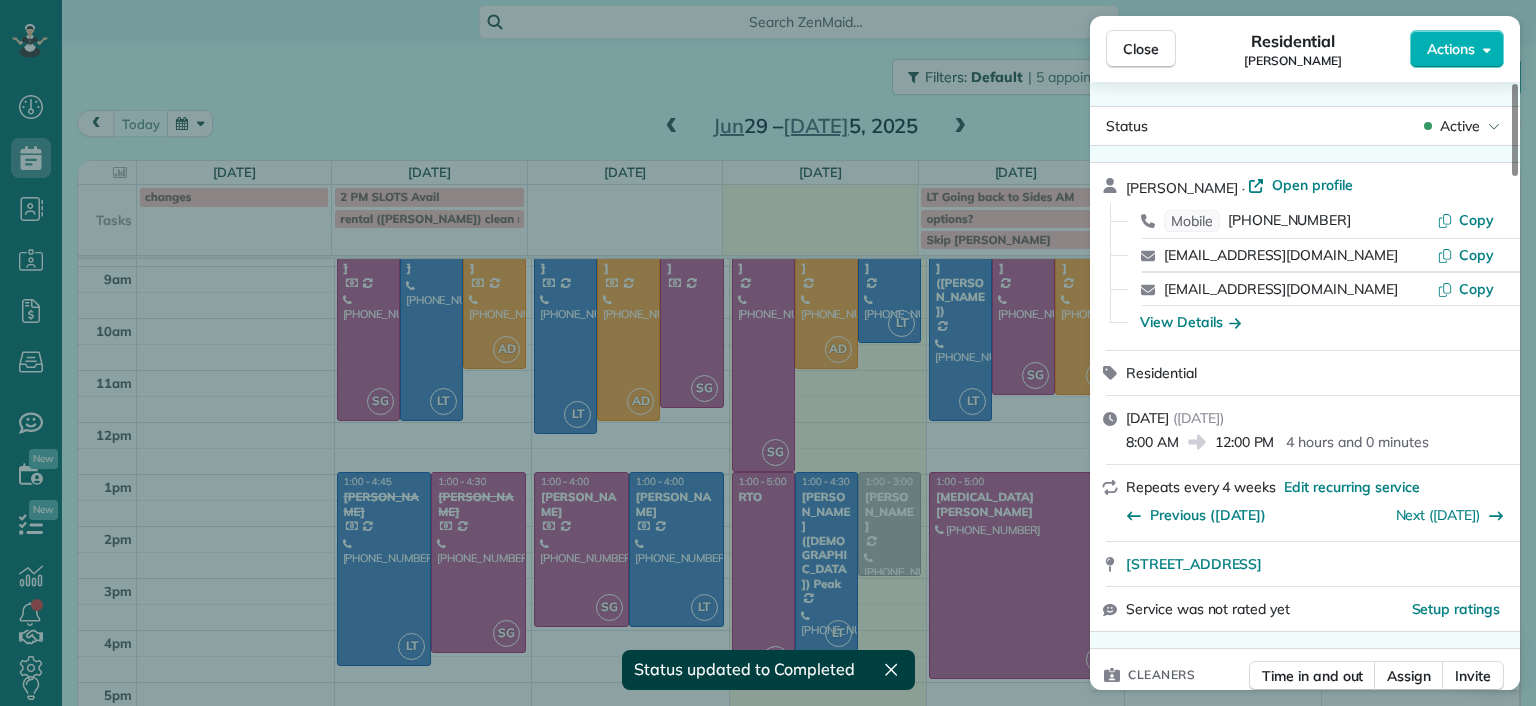 click on "Close Residential Bryan Killian Actions Status Active Bryan Killian · Open profile Mobile (804) 337-0336 Copy hpnichols7@gmail.com Copy bkillian@liberty.edu Copy View Details Residential Tuesday, July 01, 2025 ( yesterday ) 8:00 AM 12:00 PM 4 hours and 0 minutes Repeats every 4 weeks Edit recurring service Previous (Jun 03) Next (Jul 29) 7730 Belmont Stakes Drive Midlothian VA 23112 Service was not rated yet Setup ratings Cleaners Time in and out Assign Invite Cleaners Ashley   Davis 8:00 AM 12:00 PM Checklist Try Now Keep this appointment up to your standards. Stay on top of every detail, keep your cleaners organised, and your client happy. Assign a checklist Watch a 5 min demo Billing Billing actions Price $204.00 Overcharge $0.00 Discount $0.00 Coupon discount - Primary tax - Secondary tax - Total appointment price $204.00 Tips collected New feature! $0.00 Paid by card Total including tip $204.00 Get paid online in no-time! Send an invoice and reward your cleaners with tips Charge customer credit card - 3" at bounding box center (768, 353) 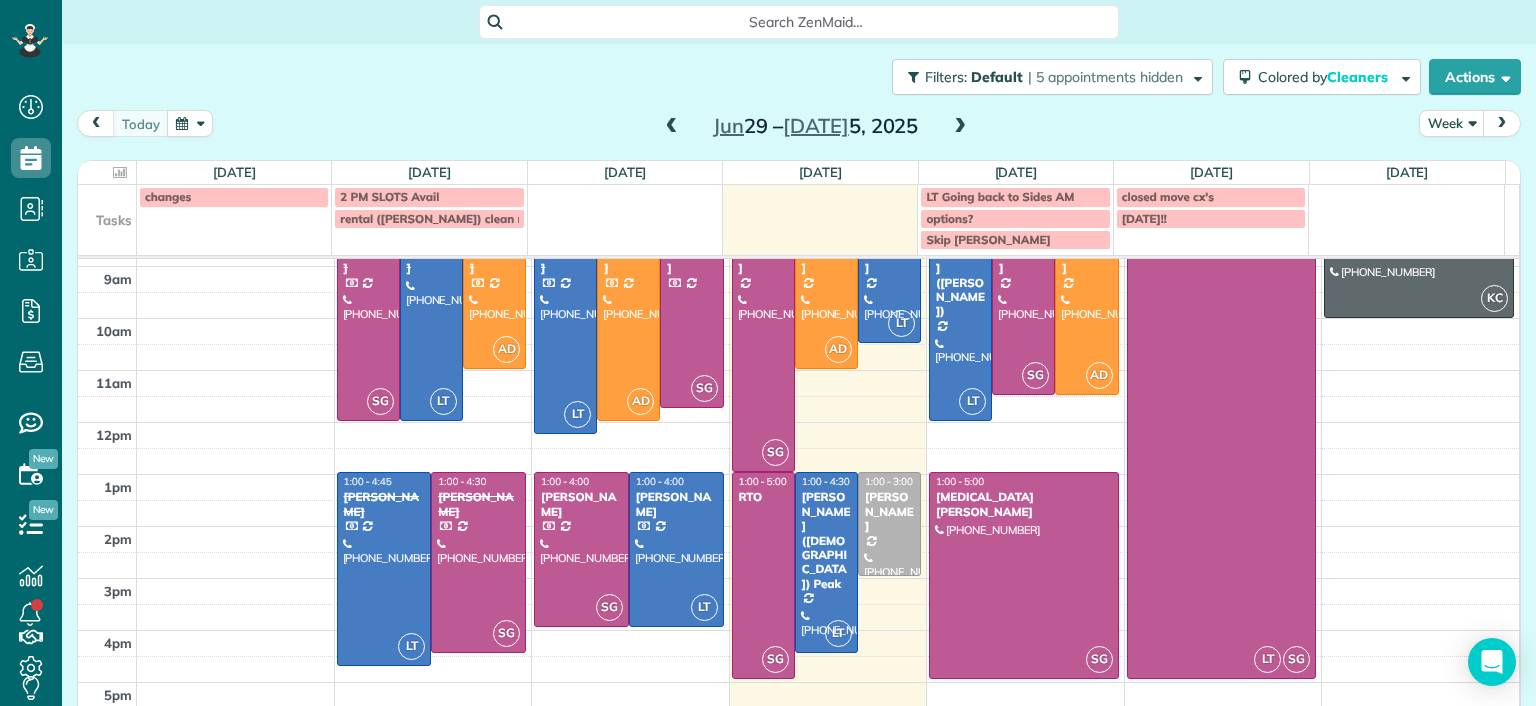 click 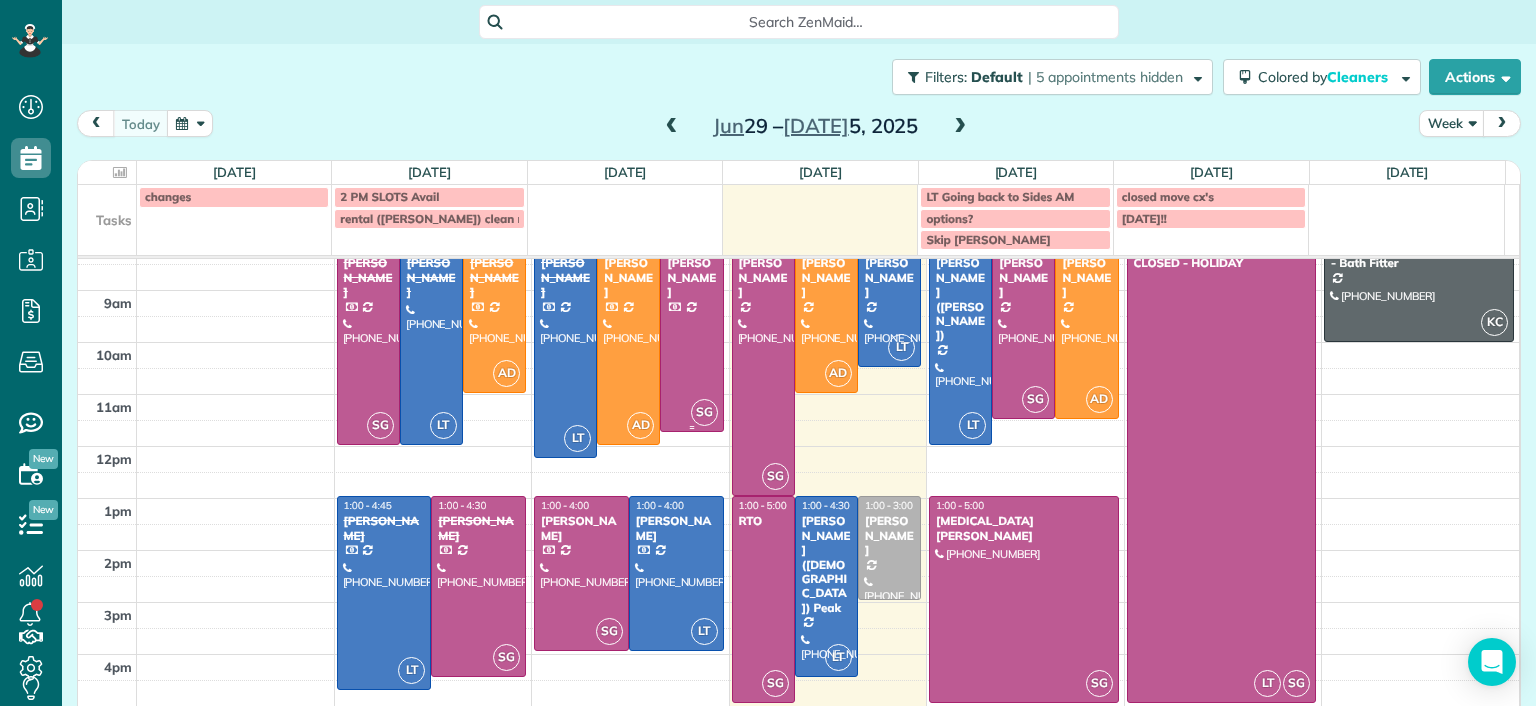scroll, scrollTop: 0, scrollLeft: 0, axis: both 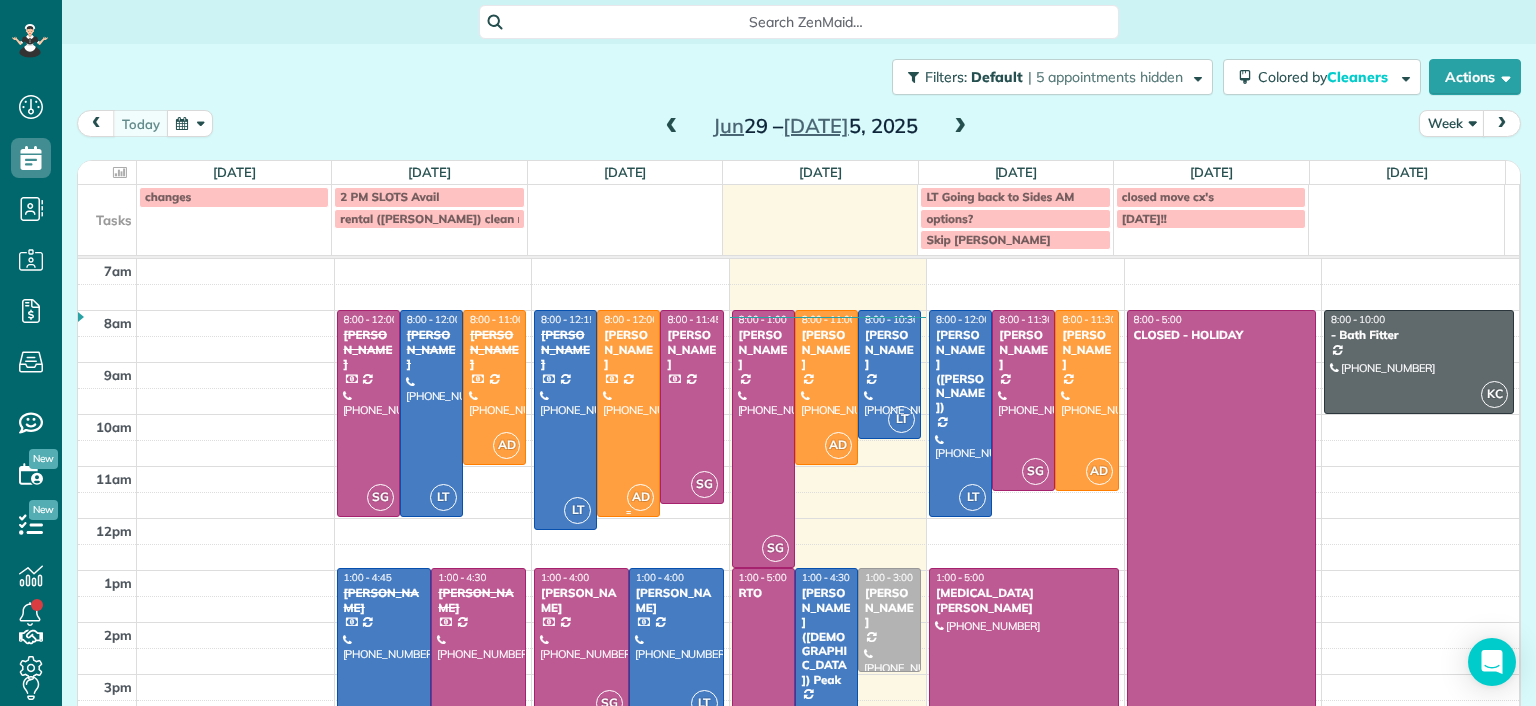 click at bounding box center [628, 413] 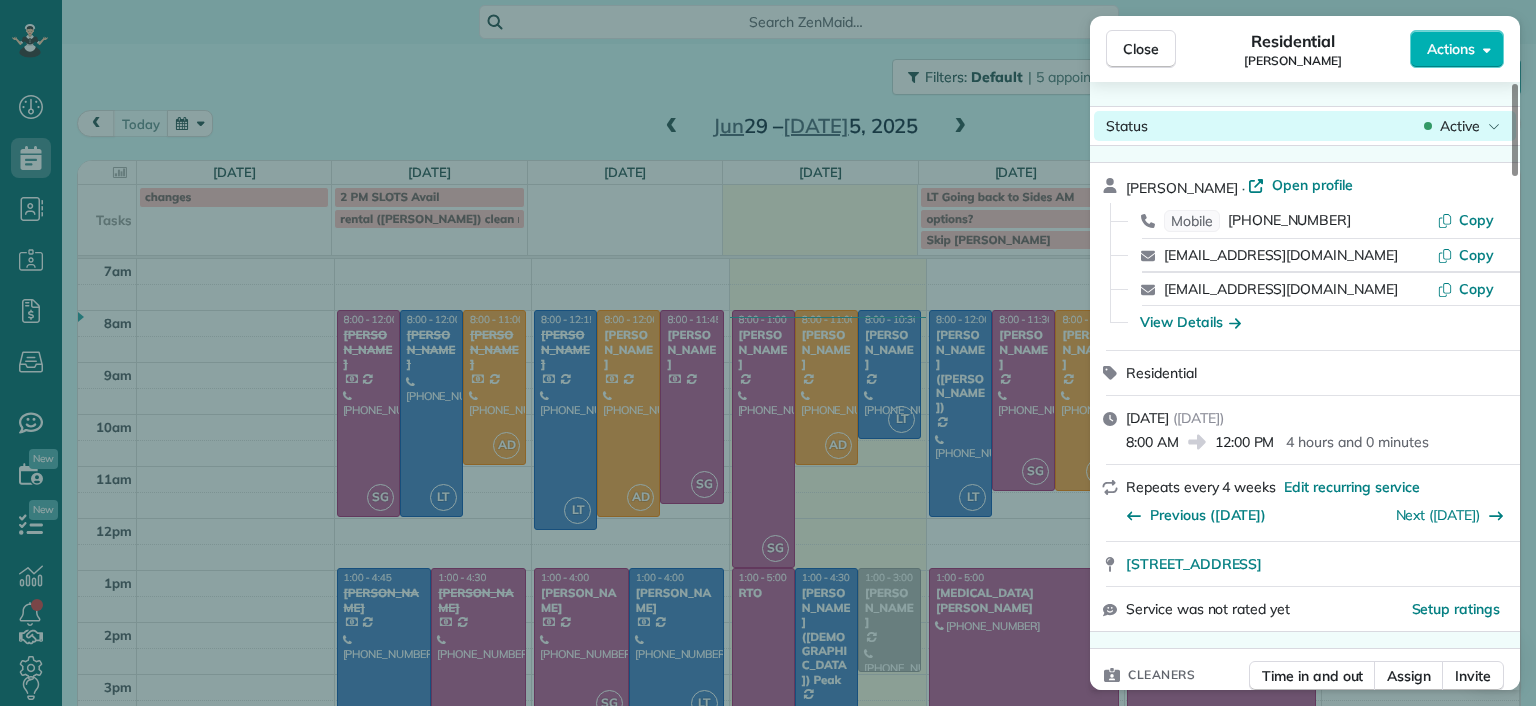 click on "Active" at bounding box center [1462, 126] 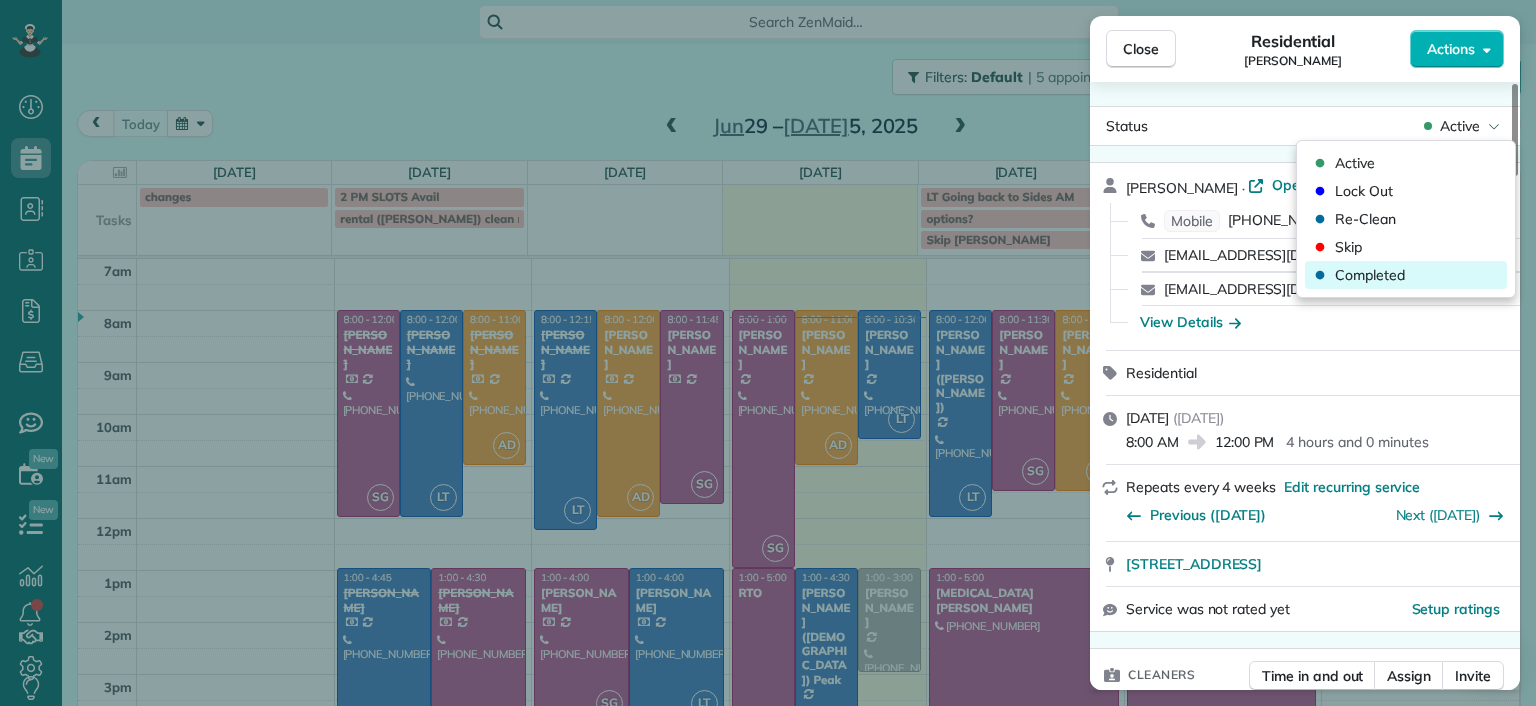 click on "Completed" at bounding box center (1370, 275) 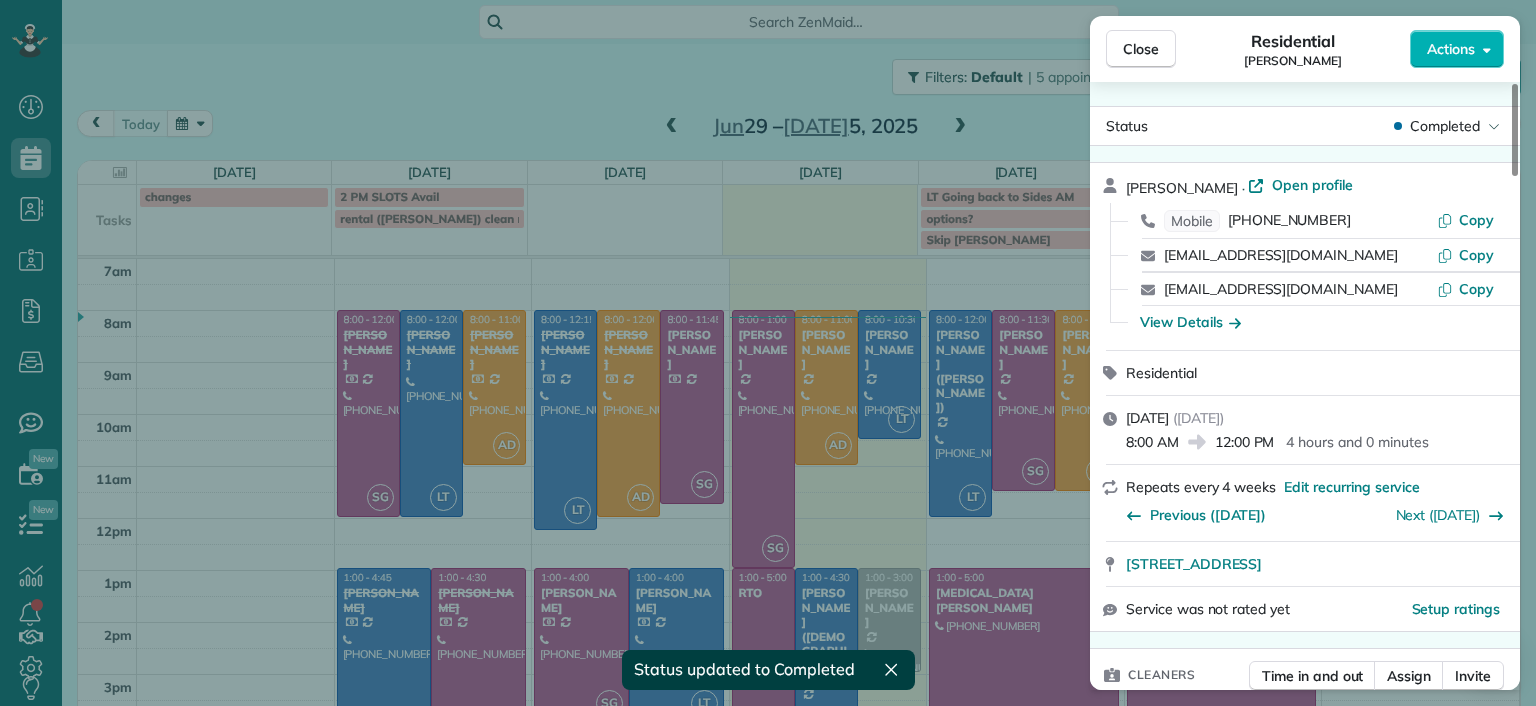 click on "Close Residential Bryan Killian Actions Status Completed Bryan Killian · Open profile Mobile (804) 337-0336 Copy hpnichols7@gmail.com Copy bkillian@liberty.edu Copy View Details Residential Tuesday, July 01, 2025 ( yesterday ) 8:00 AM 12:00 PM 4 hours and 0 minutes Repeats every 4 weeks Edit recurring service Previous (Jun 03) Next (Jul 29) 7730 Belmont Stakes Drive Midlothian VA 23112 Service was not rated yet Setup ratings Cleaners Time in and out Assign Invite Cleaners Ashley   Davis 8:00 AM 12:00 PM Checklist Try Now Keep this appointment up to your standards. Stay on top of every detail, keep your cleaners organised, and your client happy. Assign a checklist Watch a 5 min demo Billing Billing actions Price $204.00 Overcharge $0.00 Discount $0.00 Coupon discount - Primary tax - Secondary tax - Total appointment price $204.00 Tips collected New feature! $0.00 Paid by card Total including tip $204.00 Get paid online in no-time! Send an invoice and reward your cleaners with tips Charge customer credit card" at bounding box center (768, 353) 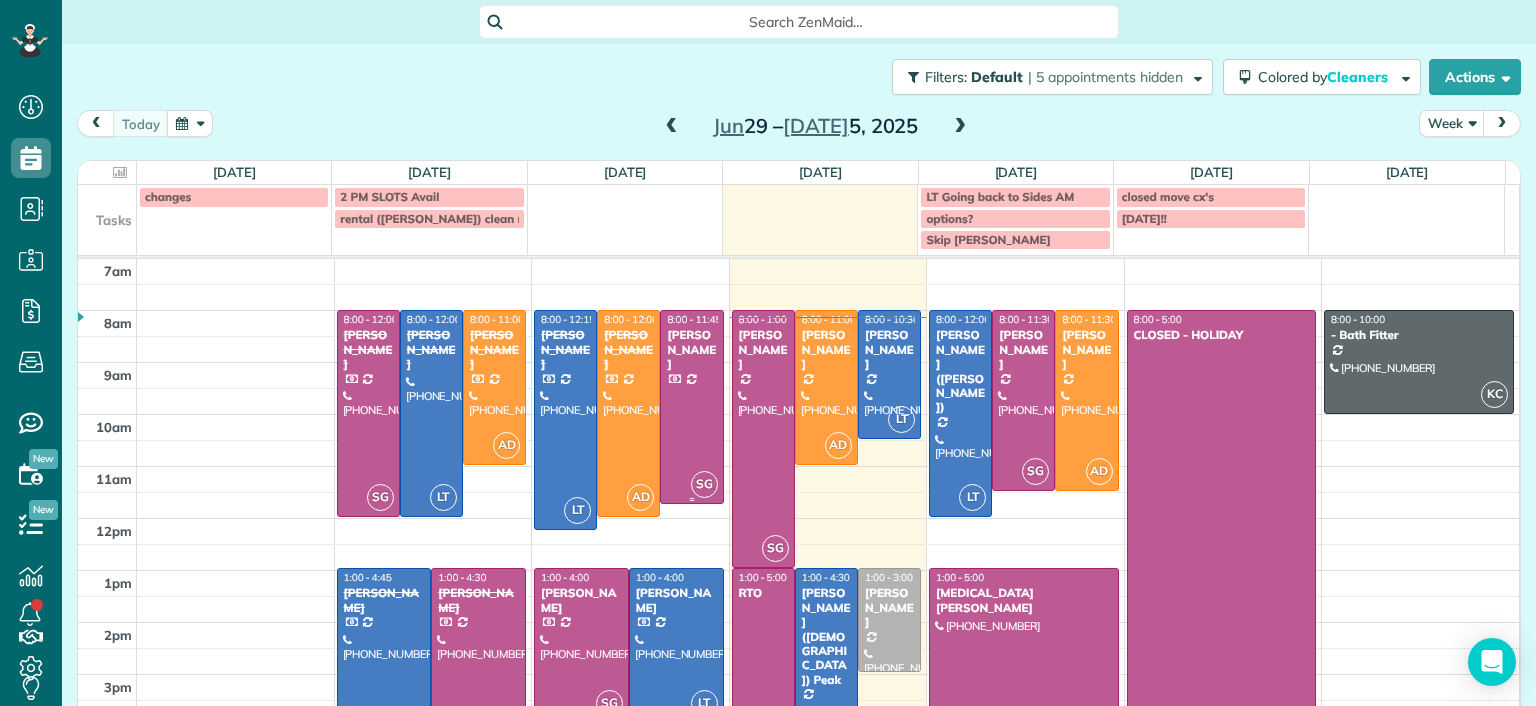click at bounding box center [691, 407] 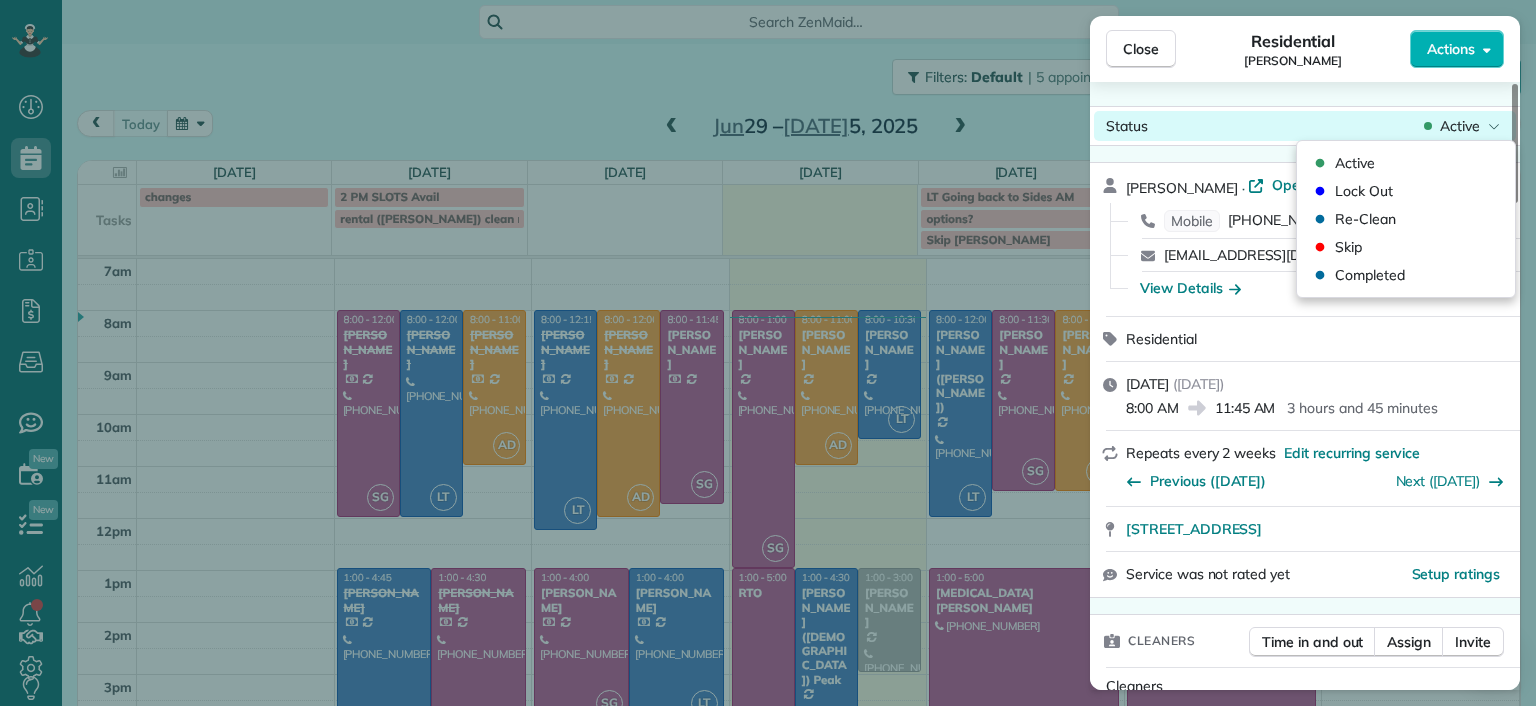 click on "Active" at bounding box center [1460, 126] 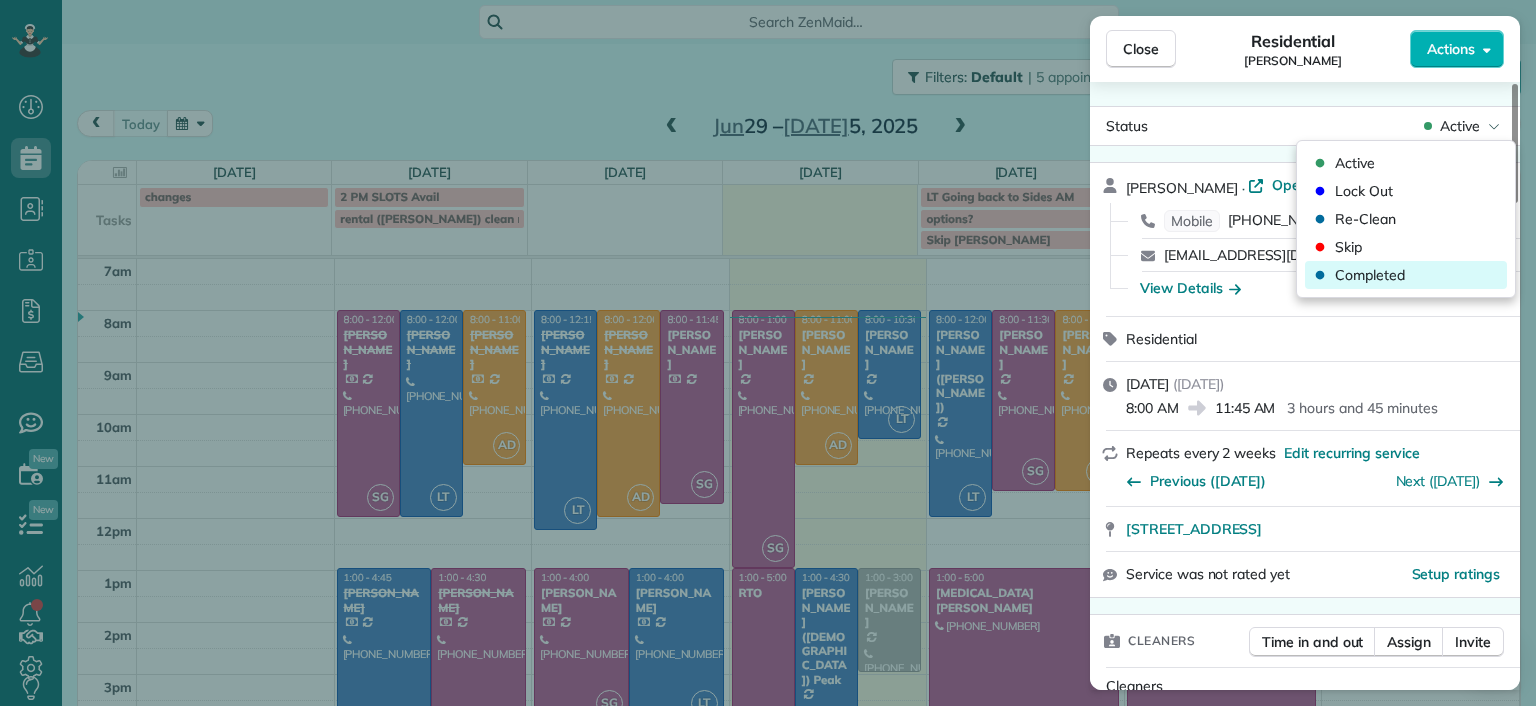 click on "Completed" at bounding box center [1370, 275] 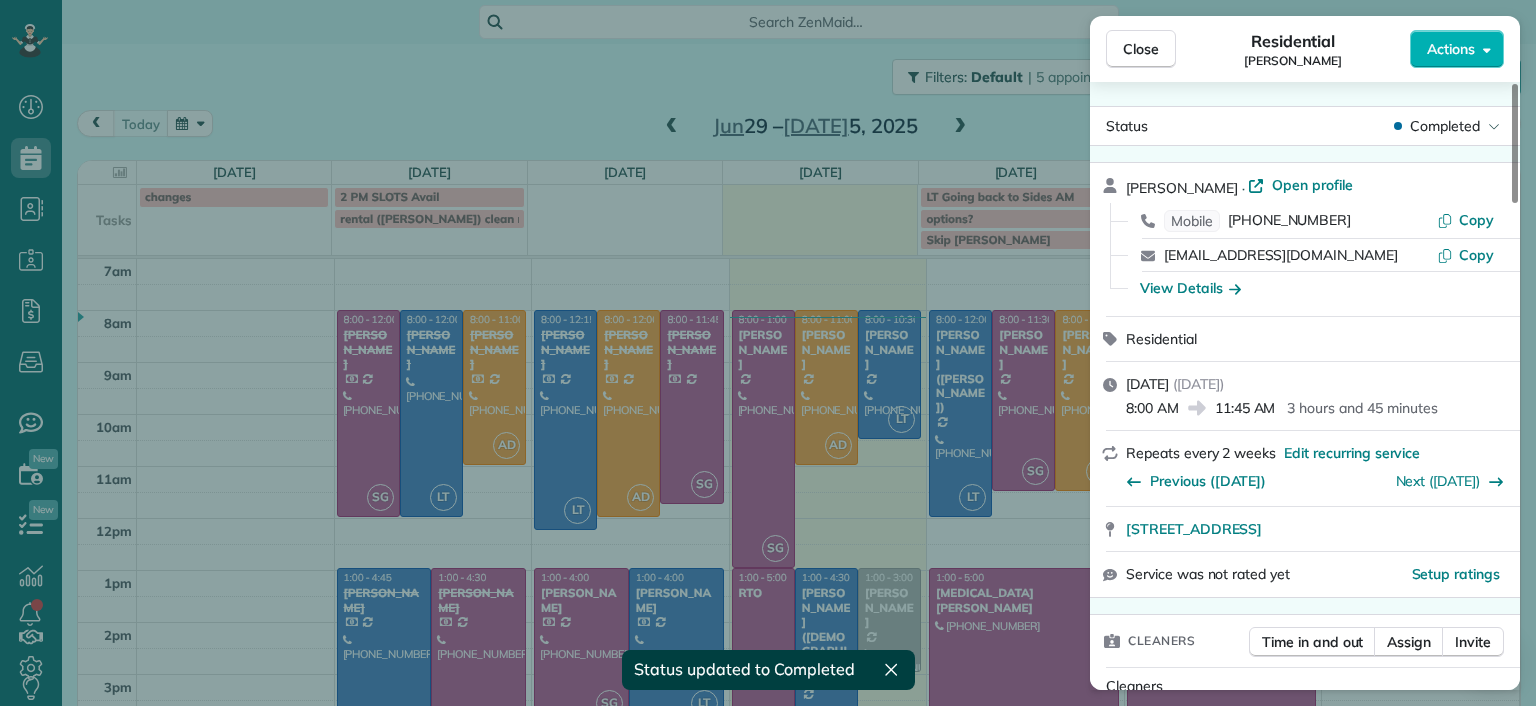 click on "Close Residential Jill McCormack Actions Status Completed Jill McCormack · Open profile Mobile (804) 304-6192 Copy jillmac3@gmail.com Copy View Details Residential Tuesday, July 01, 2025 ( yesterday ) 8:00 AM 11:45 AM 3 hours and 45 minutes Repeats every 2 weeks Edit recurring service Previous (Jun 20) Next (Jul 18) 1022 W 45th Street Richmond VA 23225 Service was not rated yet Setup ratings Cleaners Time in and out Assign Invite Cleaners Sophie   Gibbs 8:00 AM 11:45 AM Checklist Try Now Keep this appointment up to your standards. Stay on top of every detail, keep your cleaners organised, and your client happy. Assign a checklist Watch a 5 min demo Billing Billing actions Price $194.00 Overcharge $0.00 Discount $0.00 Coupon discount - Primary tax - Secondary tax - Total appointment price $194.00 Tips collected New feature! $0.00 Paid by card Total including tip $194.00 Get paid online in no-time! Send an invoice and reward your cleaners with tips Charge customer credit card Appointment custom fields - Notes" at bounding box center [768, 353] 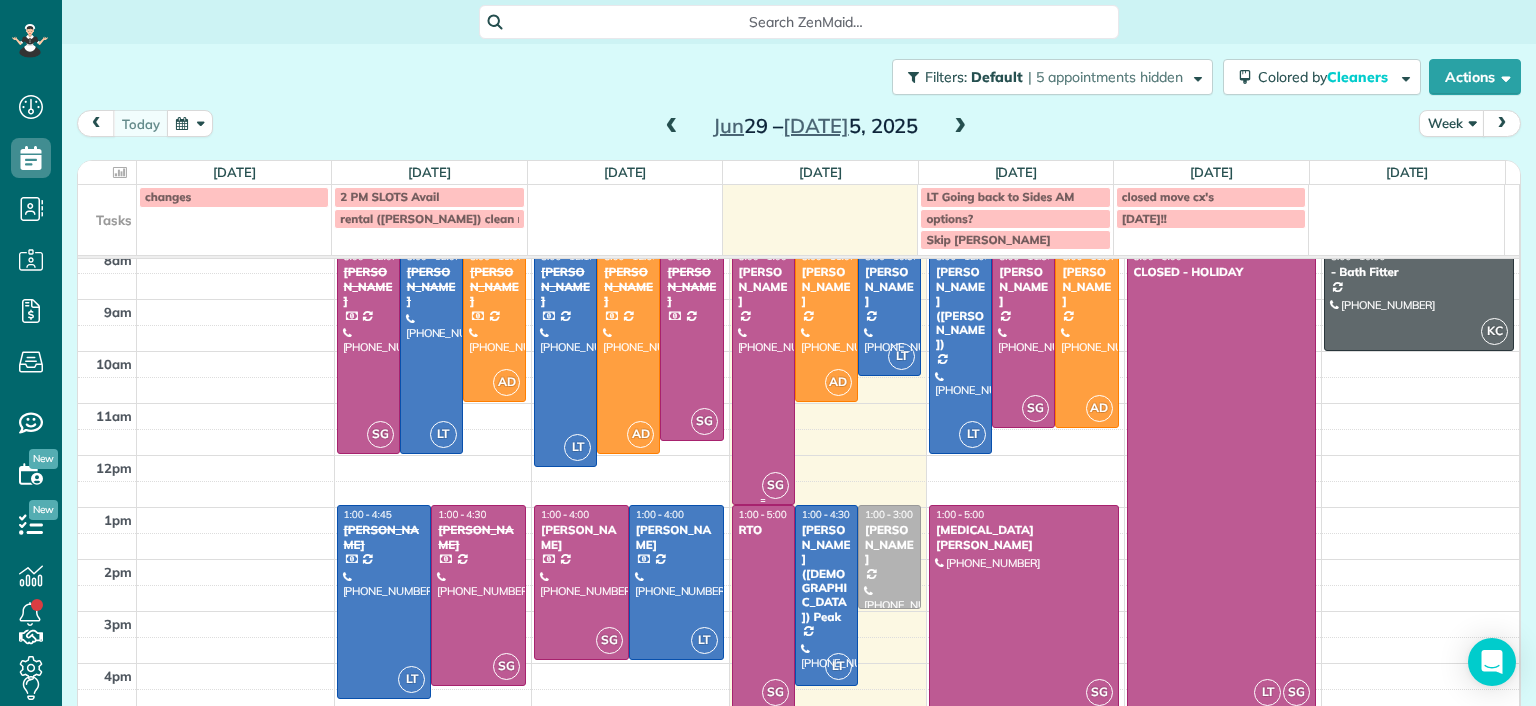 scroll, scrollTop: 95, scrollLeft: 0, axis: vertical 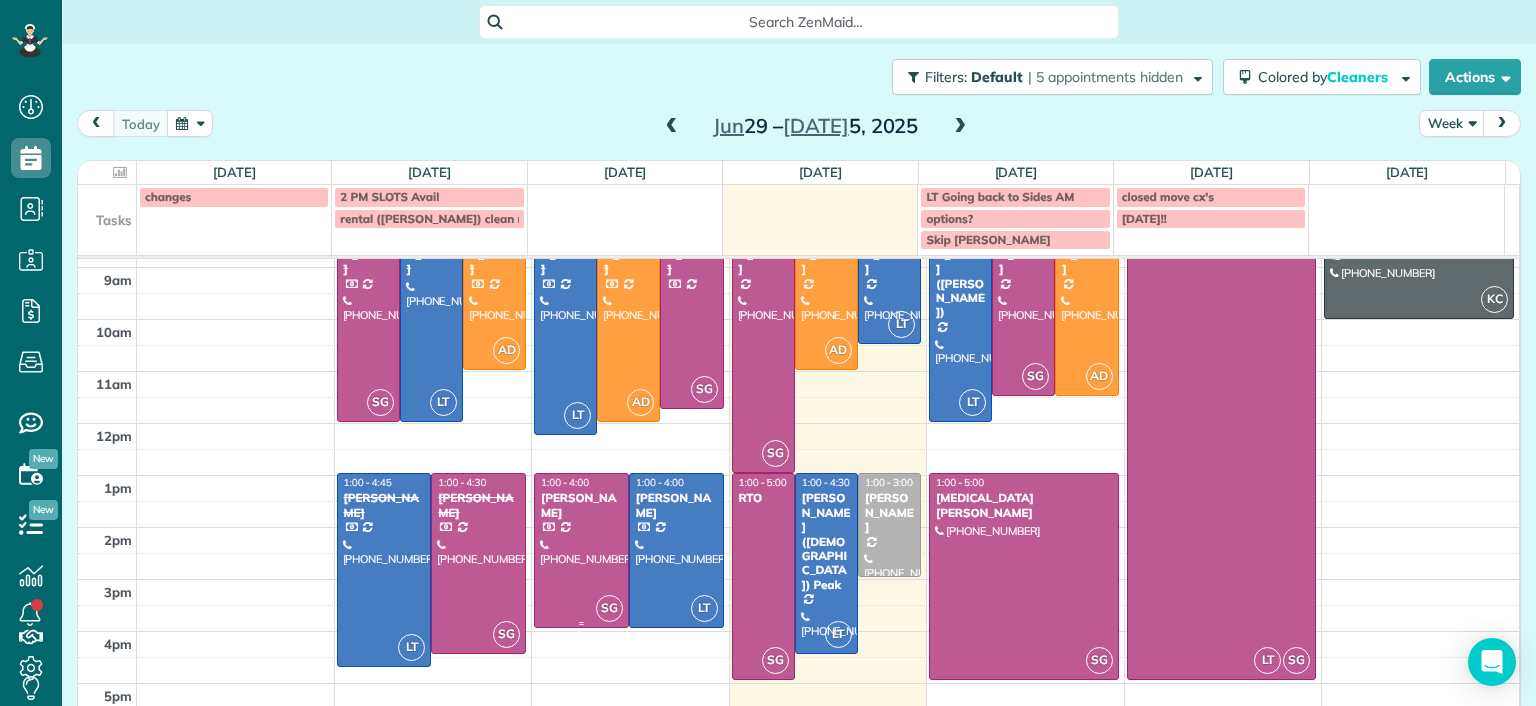 click on "[PERSON_NAME]" at bounding box center [581, 505] 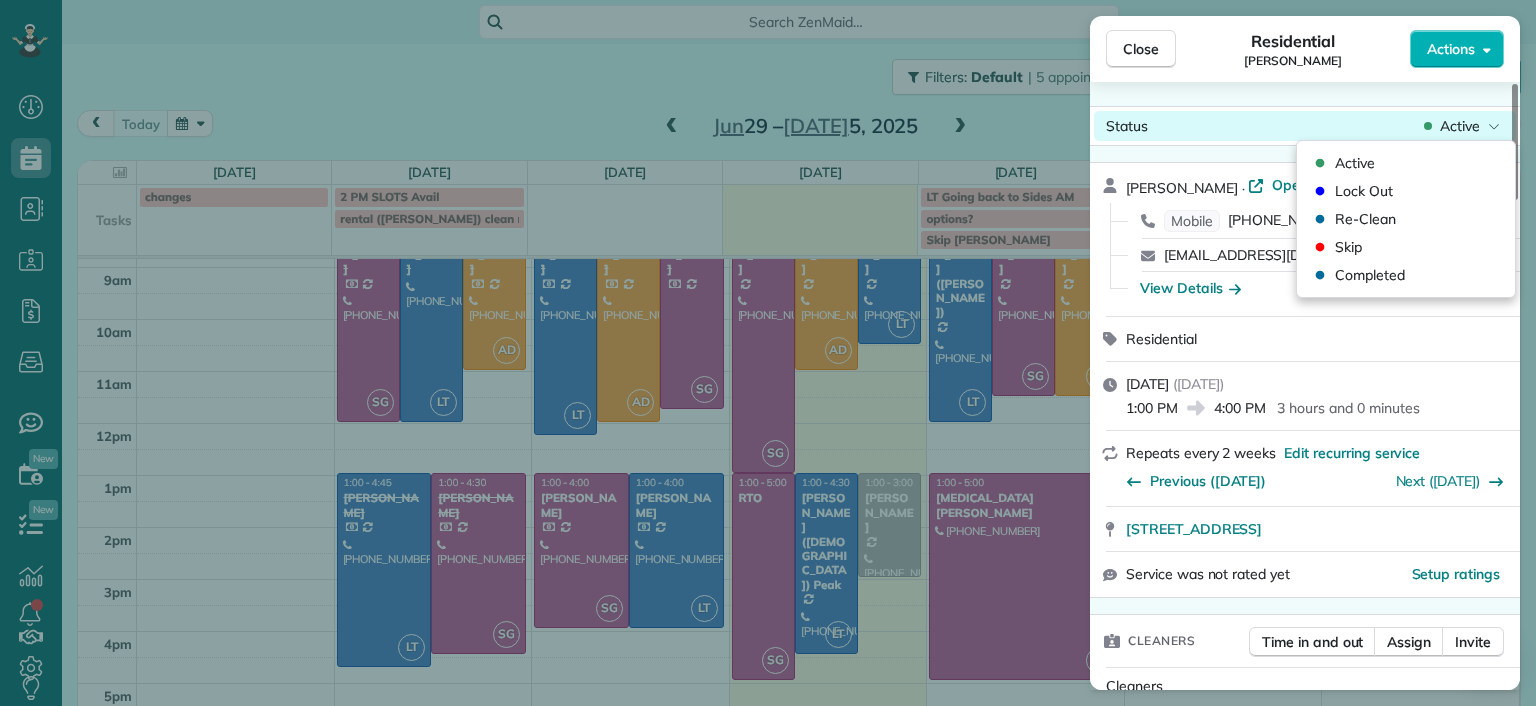 click 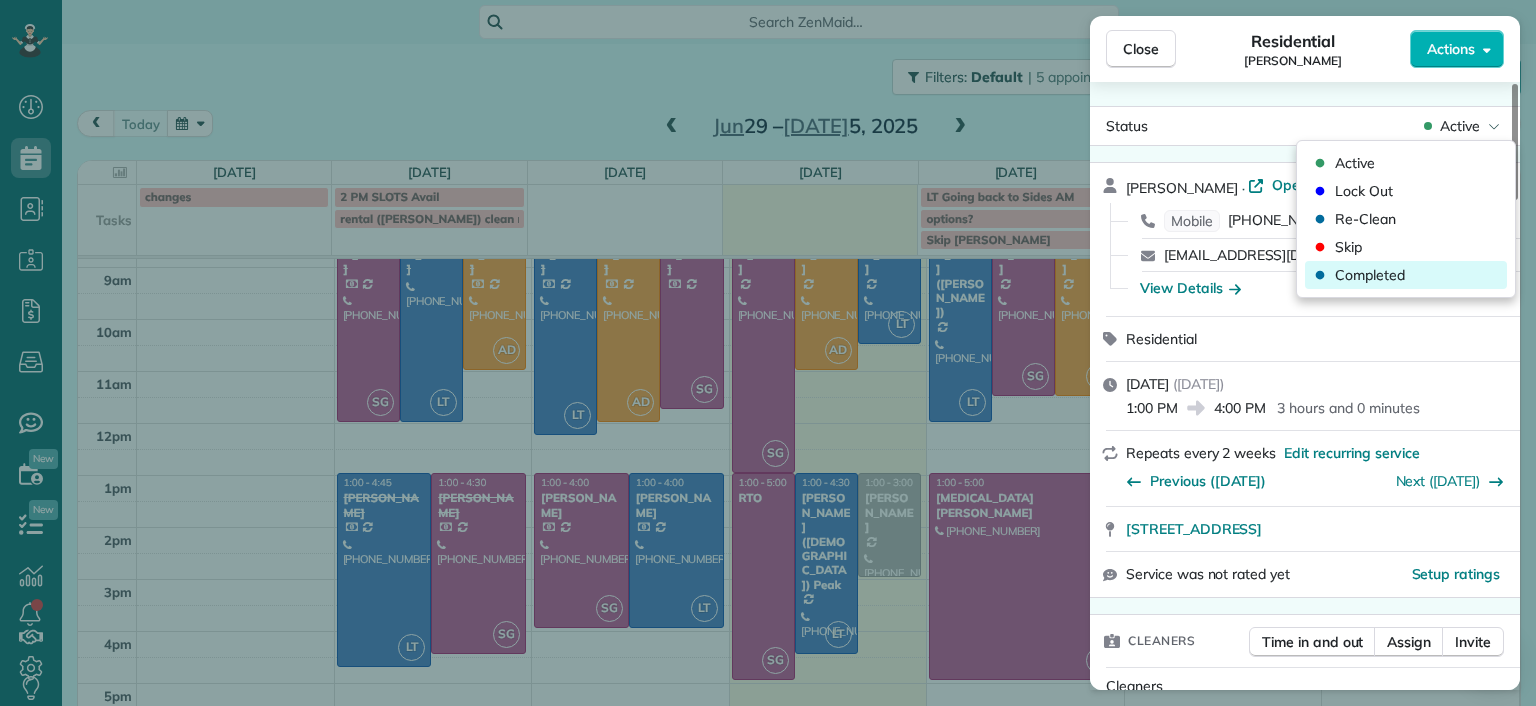 click on "Completed" at bounding box center (1370, 275) 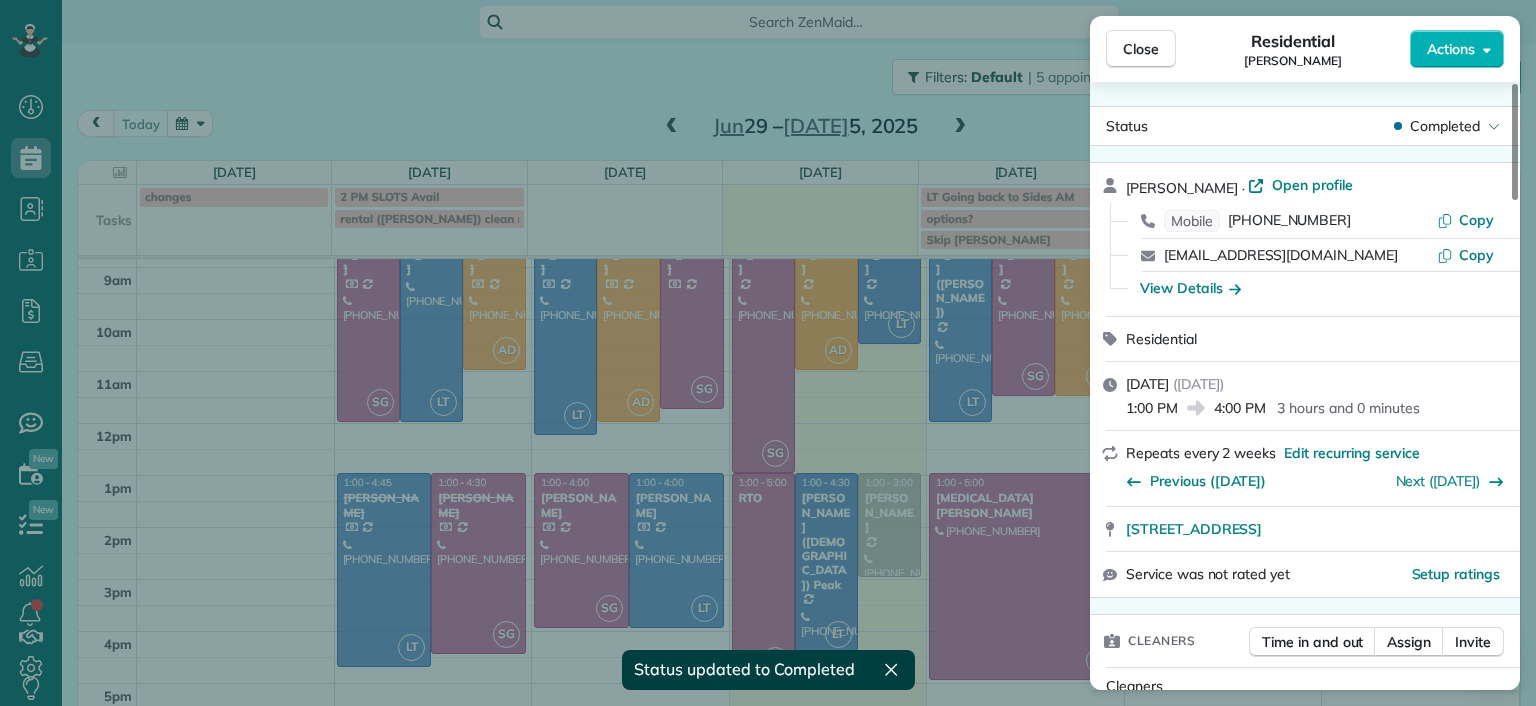 scroll, scrollTop: 95, scrollLeft: 0, axis: vertical 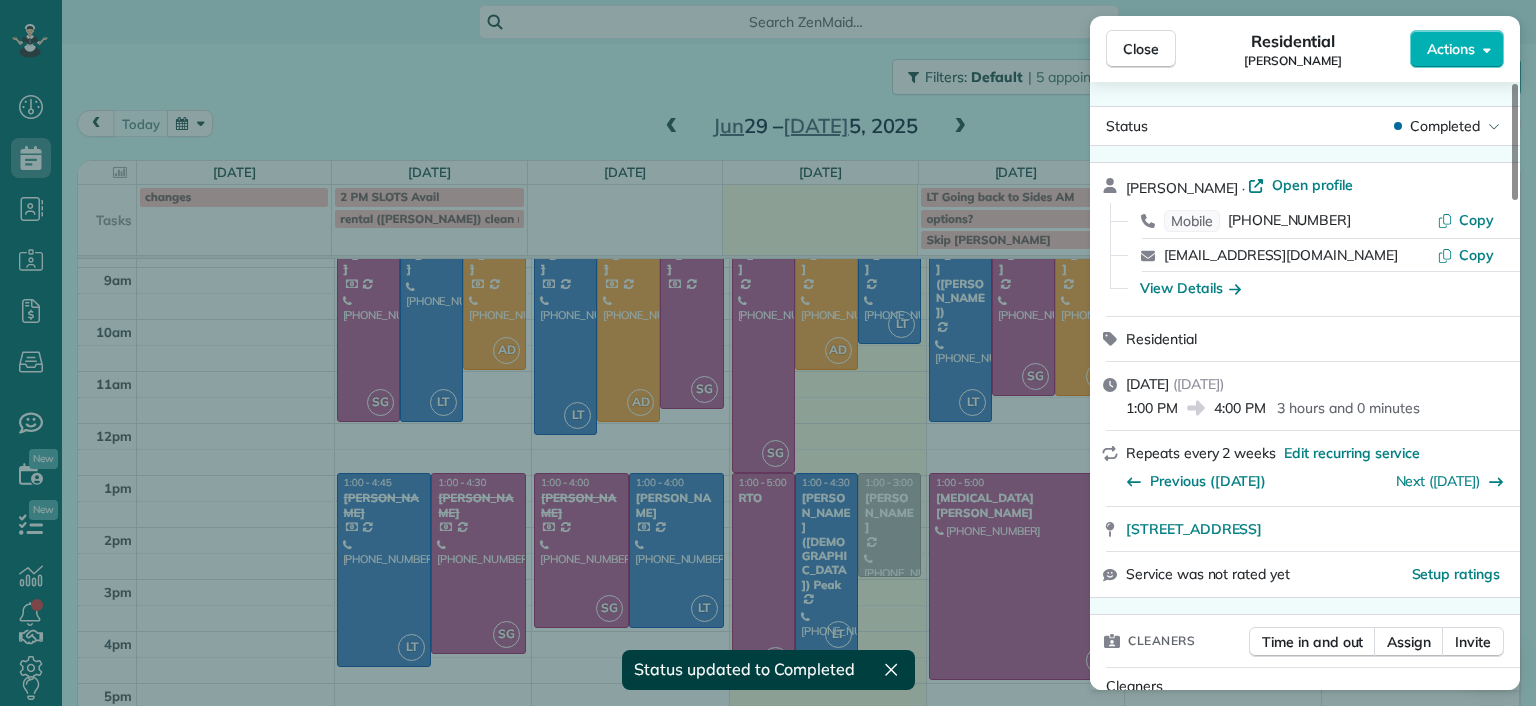 click on "Close Residential Deborah Bassett Actions Status Completed Deborah Bassett · Open profile Mobile (804) 393-2837 Copy dbassett97@gmail.com Copy View Details Residential Tuesday, July 01, 2025 ( yesterday ) 1:00 PM 4:00 PM 3 hours and 0 minutes Repeats every 2 weeks Edit recurring service Previous (Jun 17) Next (Jul 17) 8641 Devara Court Richmond VA 23235 Service was not rated yet Setup ratings Cleaners Time in and out Assign Invite Cleaners Sophie   Gibbs 1:00 PM 4:00 PM Checklist Try Now Keep this appointment up to your standards. Stay on top of every detail, keep your cleaners organised, and your client happy. Assign a checklist Watch a 5 min demo Billing Billing actions Price $170.00 Overcharge $0.00 Discount $0.00 Coupon discount - Primary tax - Secondary tax - Total appointment price $170.00 Tips collected New feature! $0.00 Paid by card Total including tip $170.00 Get paid online in no-time! Send an invoice and reward your cleaners with tips Charge customer credit card Appointment custom fields - Notes" at bounding box center [768, 353] 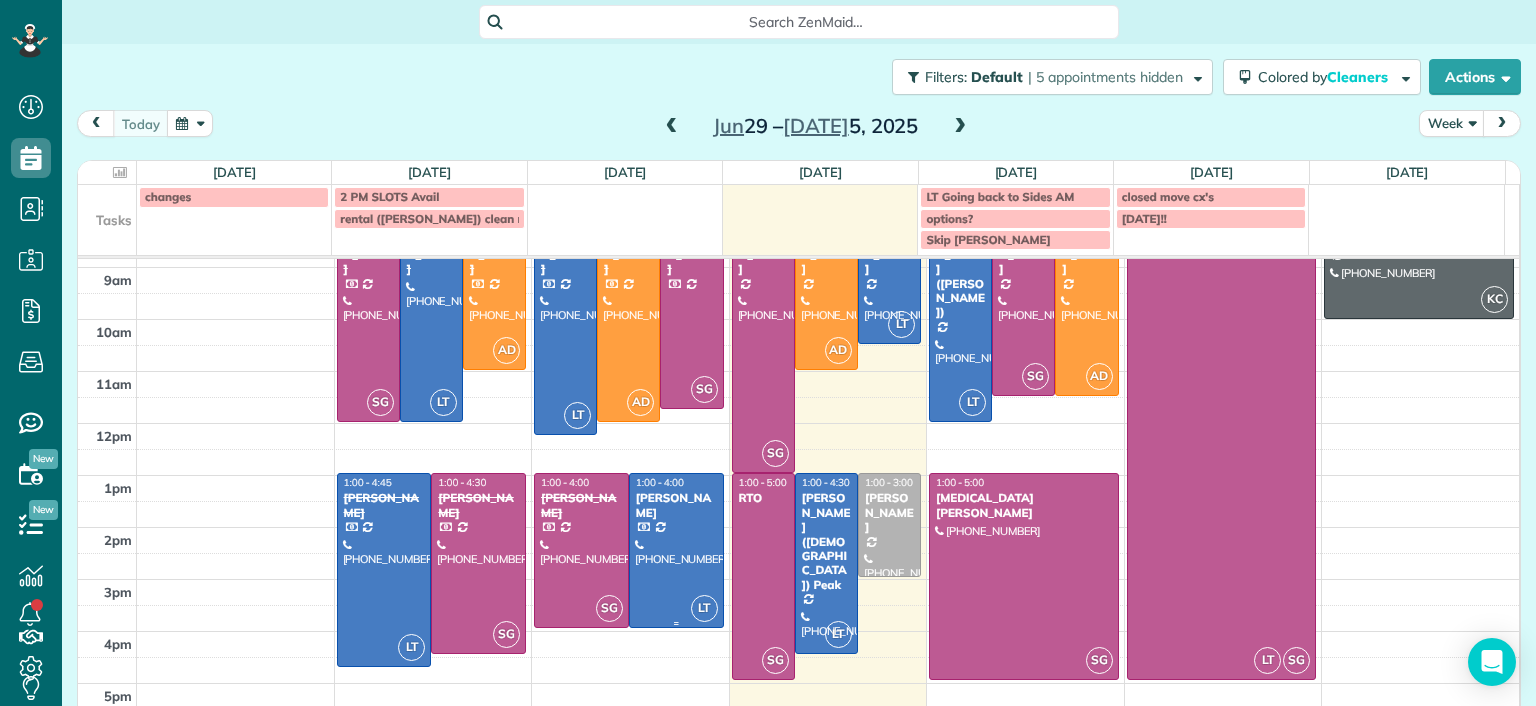 click at bounding box center [676, 550] 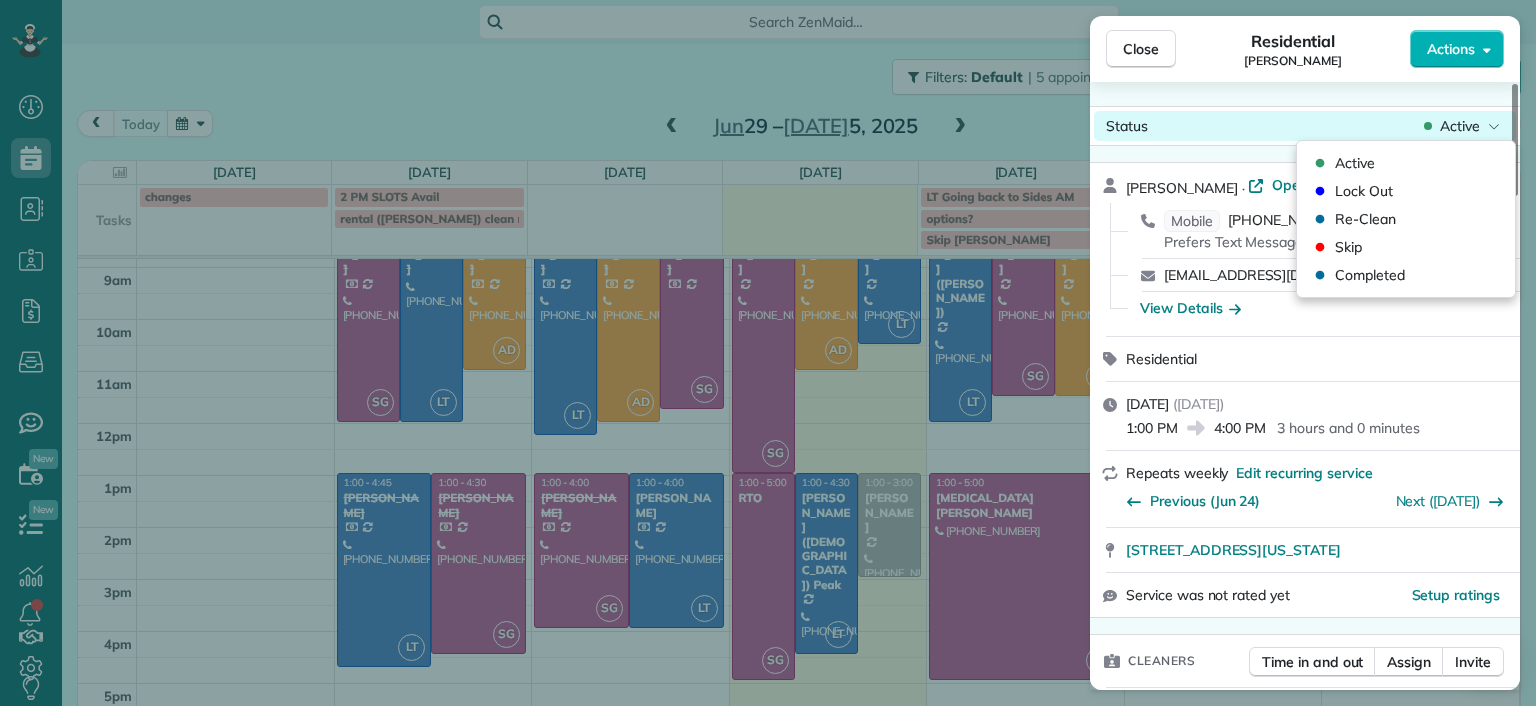 click on "Active" at bounding box center [1460, 126] 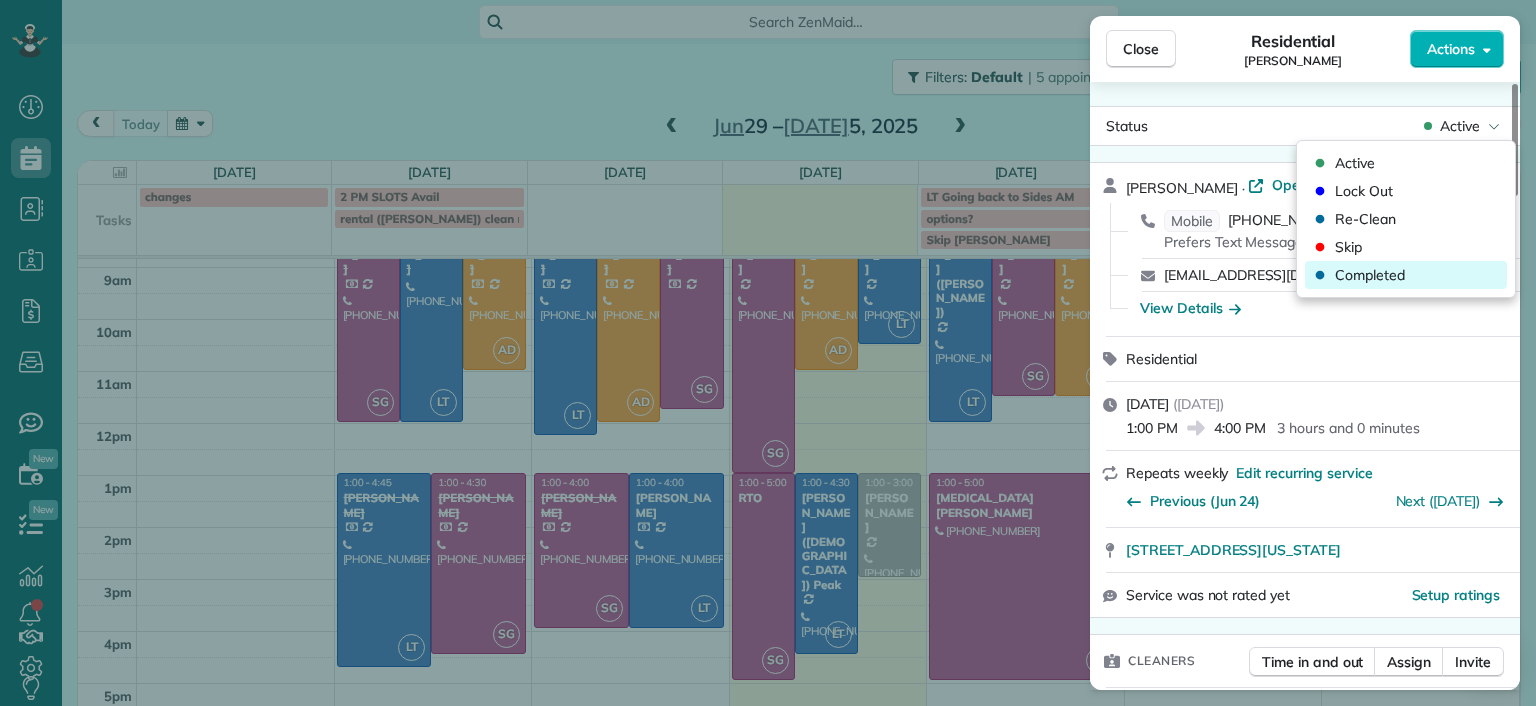 click on "Completed" at bounding box center [1370, 275] 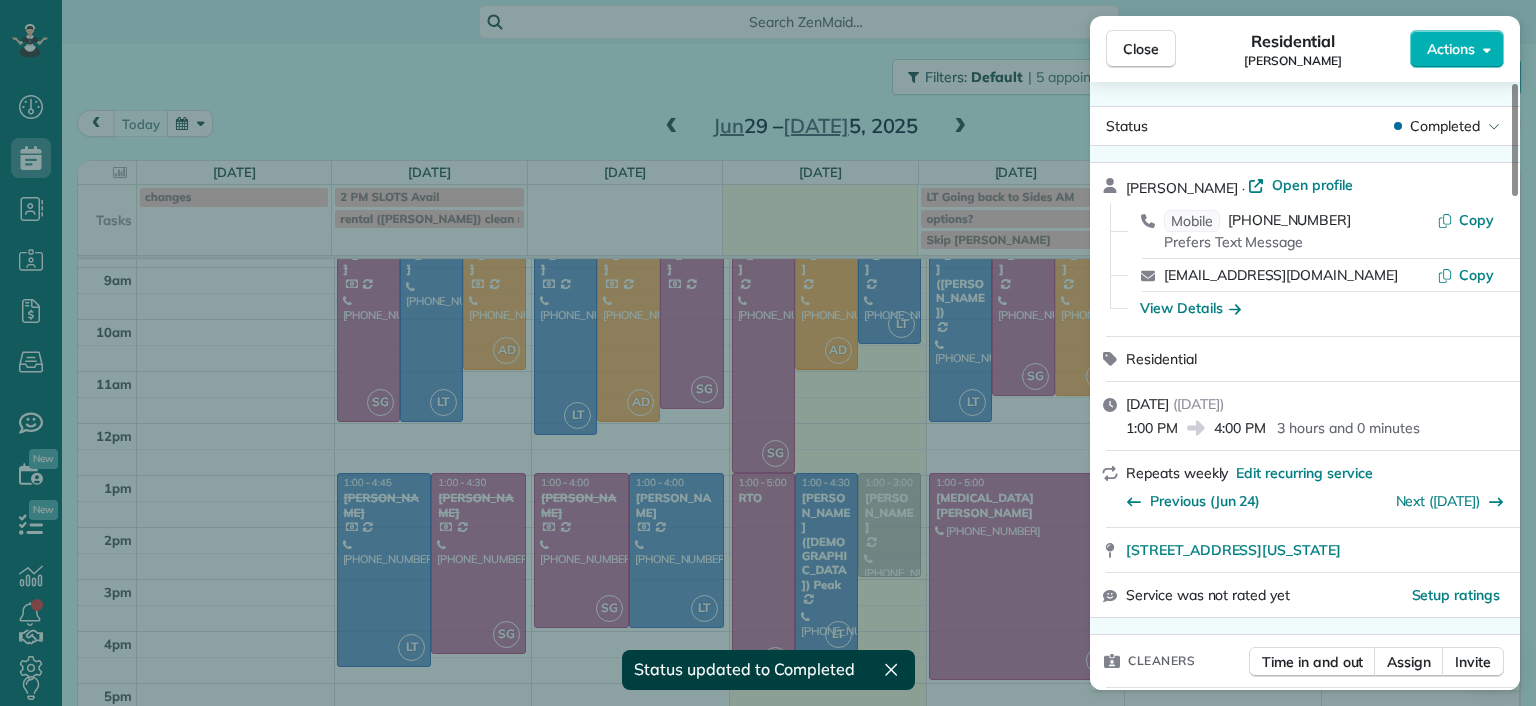 scroll, scrollTop: 95, scrollLeft: 0, axis: vertical 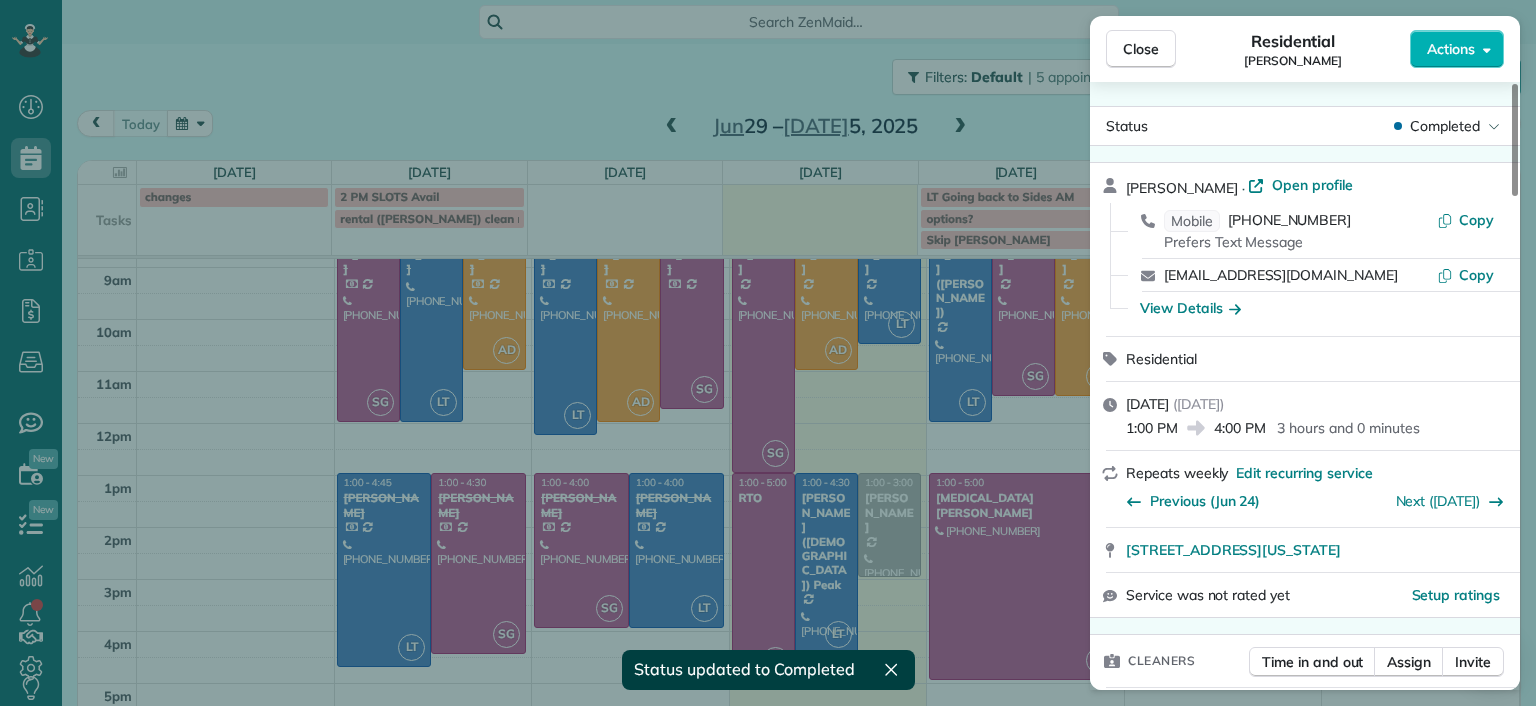 click on "Close Residential Tracy Jones Actions Status Completed Tracy Jones · Open profile Mobile (703) 231-6094 Prefers Text Message  Copy twolfjones@gmail.com Copy View Details Residential Tuesday, July 01, 2025 ( yesterday ) 1:00 PM 4:00 PM 3 hours and 0 minutes Repeats weekly Edit recurring service Previous (Jun 24) Next (Jul 08) 301 Virginia Street Unit 801 Richmond VA 23219 Service was not rated yet Setup ratings Cleaners Time in and out Assign Invite Cleaners Laura   Thaller 1:00 PM 4:00 PM Checklist Try Now Keep this appointment up to your standards. Stay on top of every detail, keep your cleaners organised, and your client happy. Assign a checklist Watch a 5 min demo Billing Billing actions Price $165.00 Overcharge $10.00 Discount $0.00 Coupon discount - Primary tax - Secondary tax - Total appointment price $175.00 Tips collected New feature! $0.00 Paid by card Total including tip $175.00 Get paid online in no-time! Send an invoice and reward your cleaners with tips Charge customer credit card Man Hours 3.0" at bounding box center (768, 353) 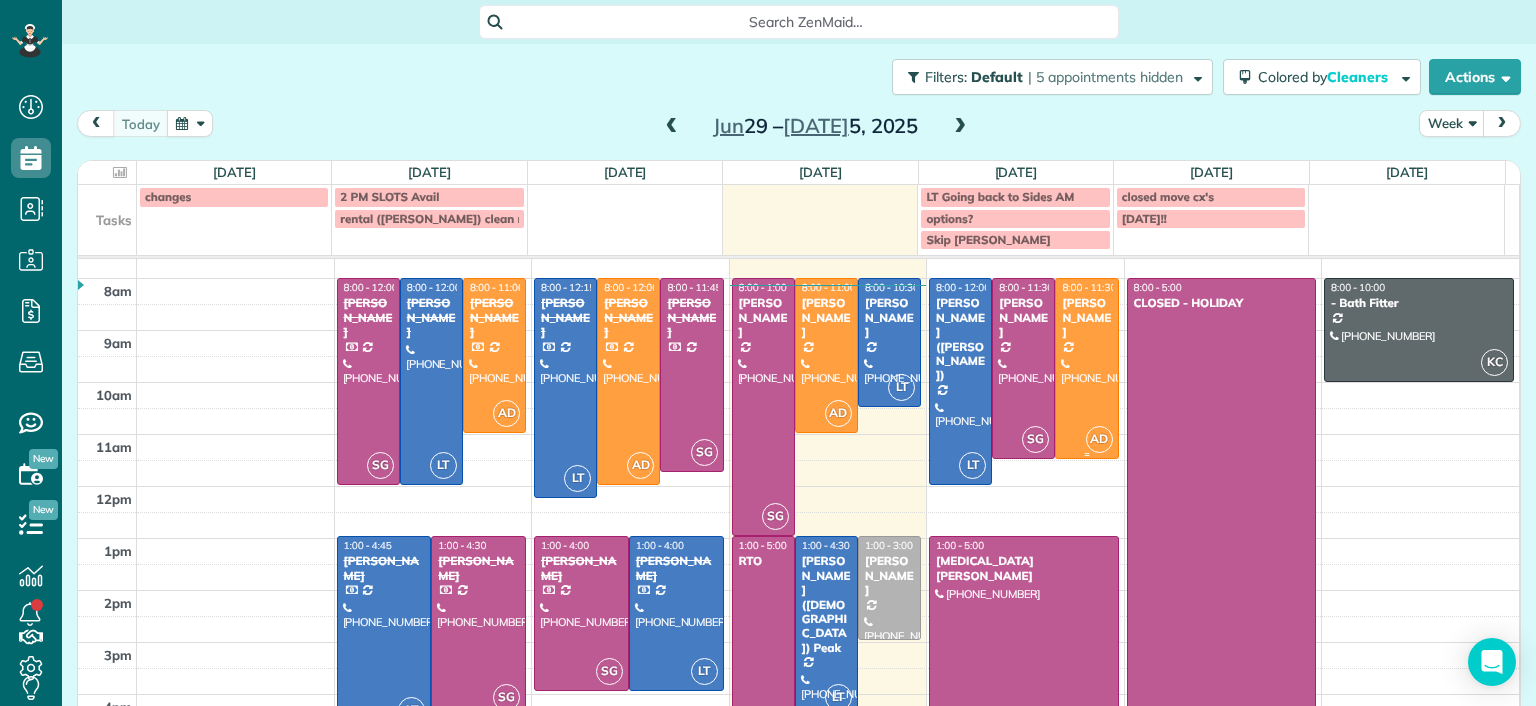 scroll, scrollTop: 0, scrollLeft: 0, axis: both 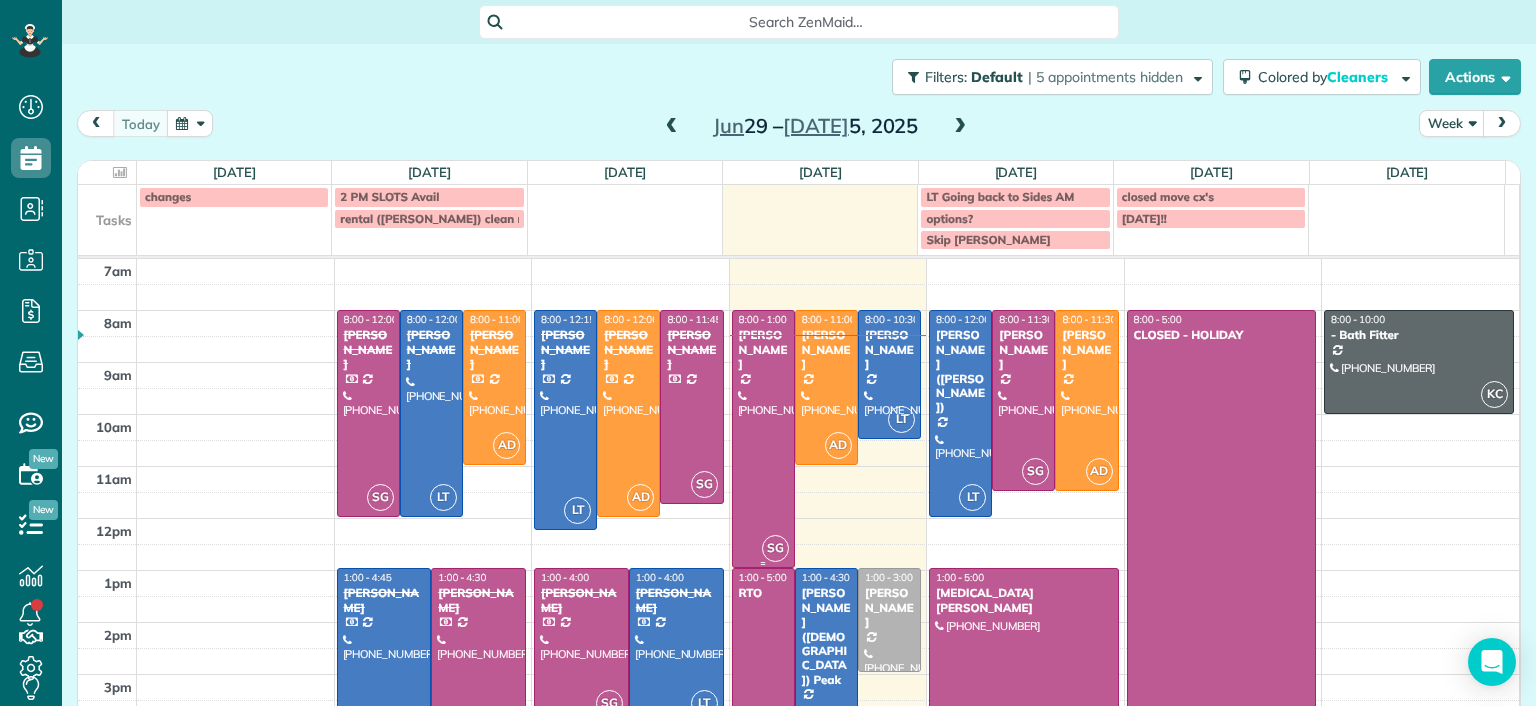 click at bounding box center (763, 439) 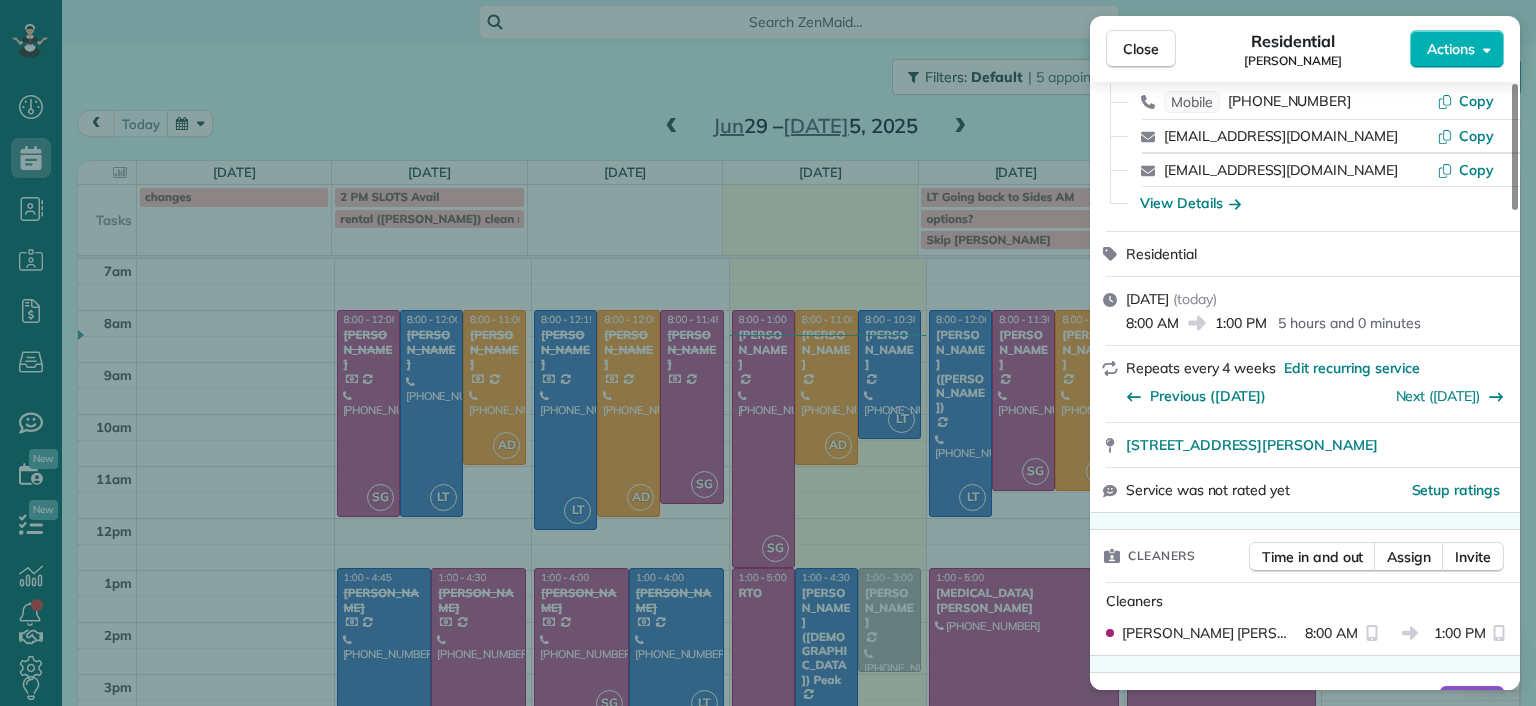 scroll, scrollTop: 0, scrollLeft: 0, axis: both 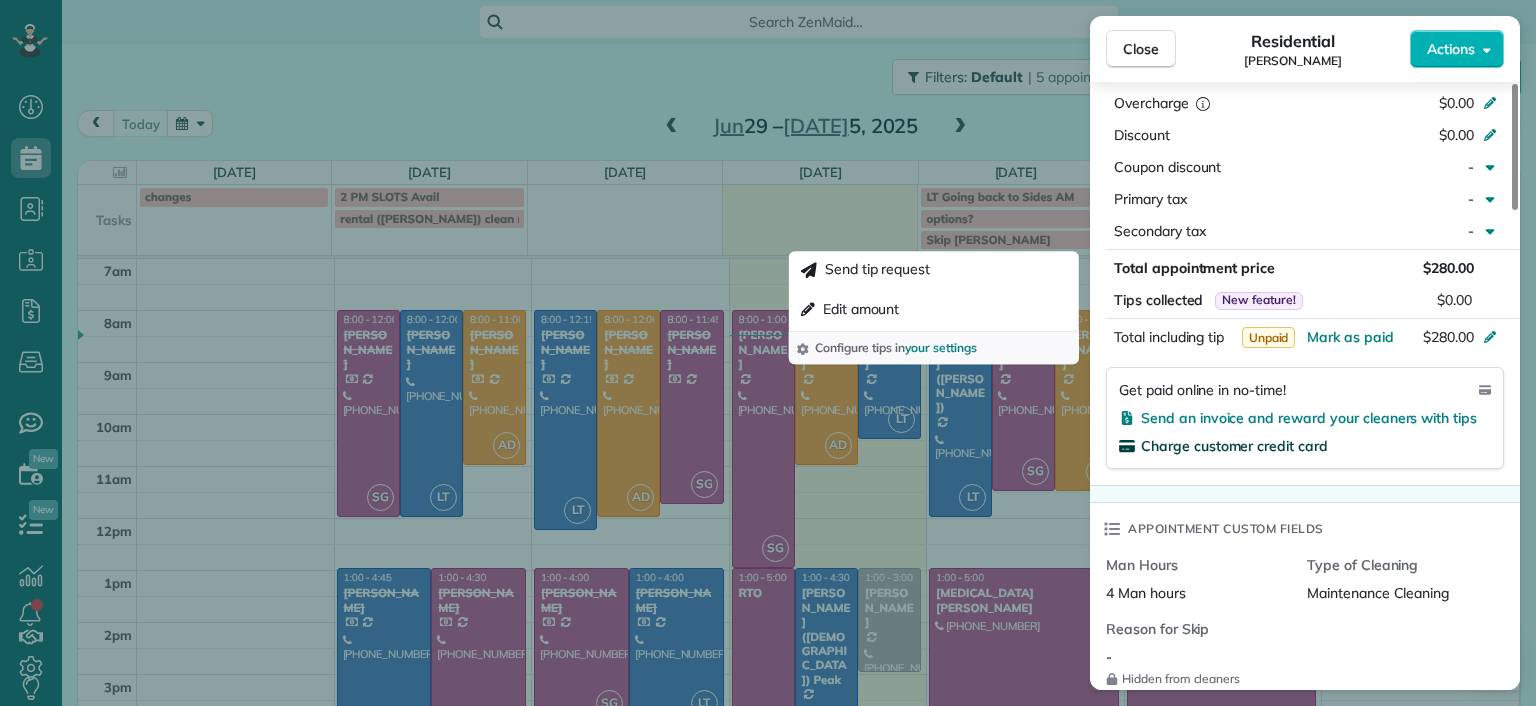 click on "Charge customer credit card" at bounding box center [1234, 446] 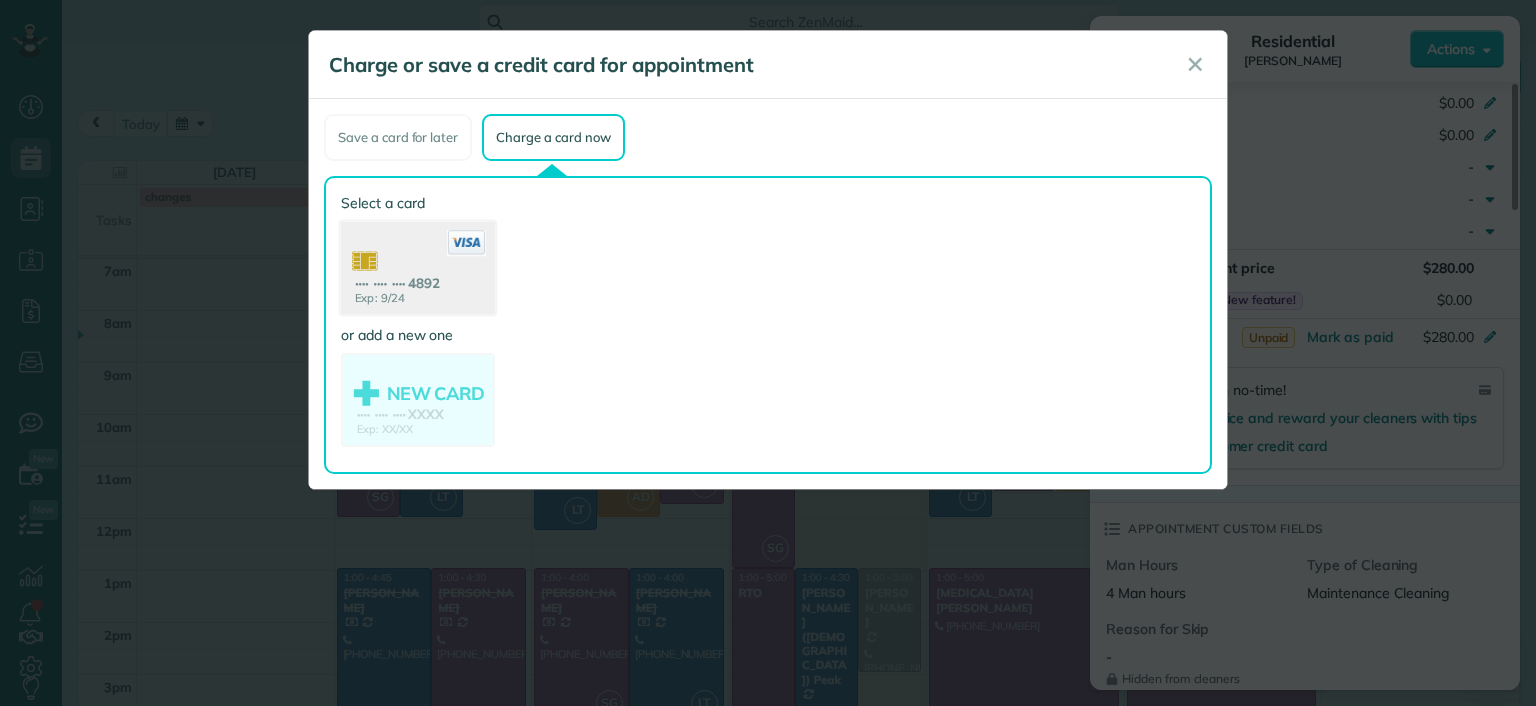 click 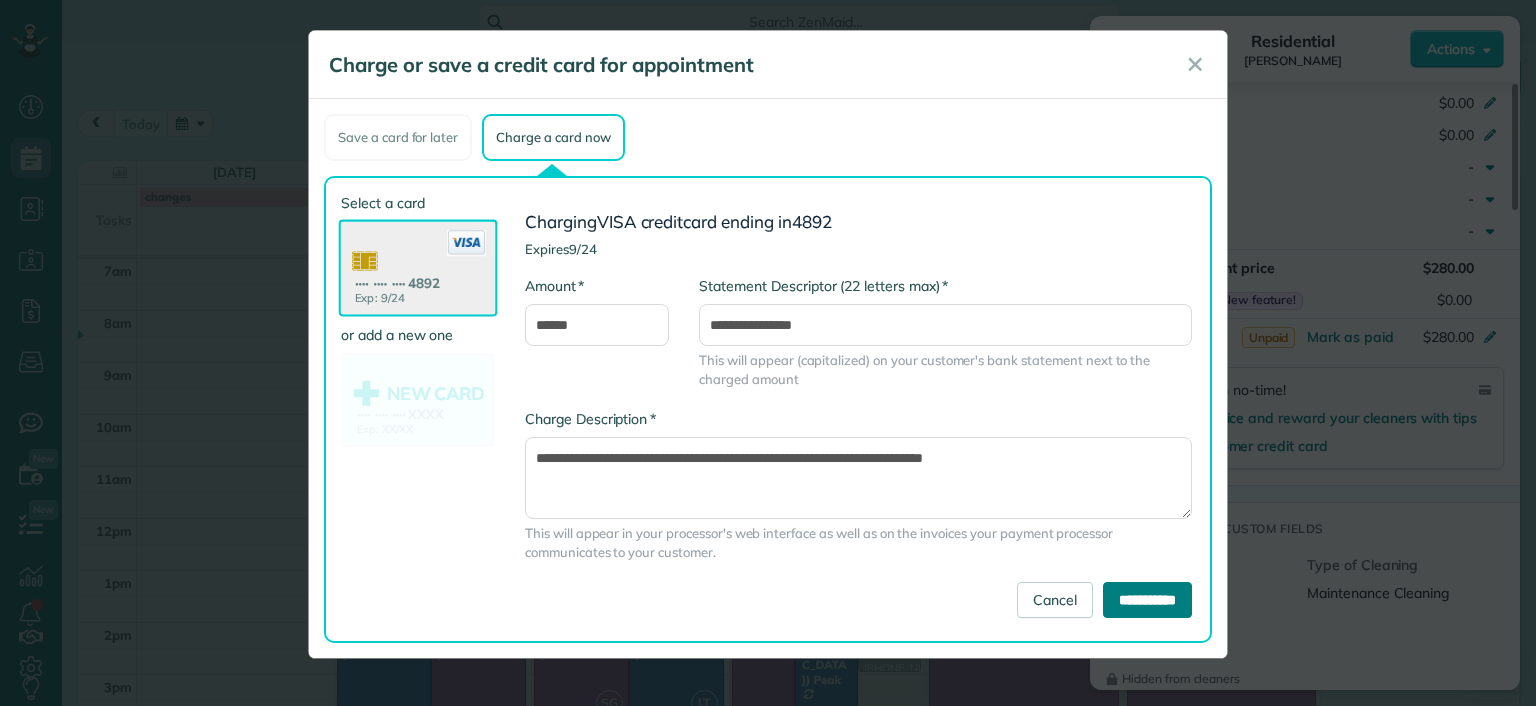 click on "**********" at bounding box center [1147, 600] 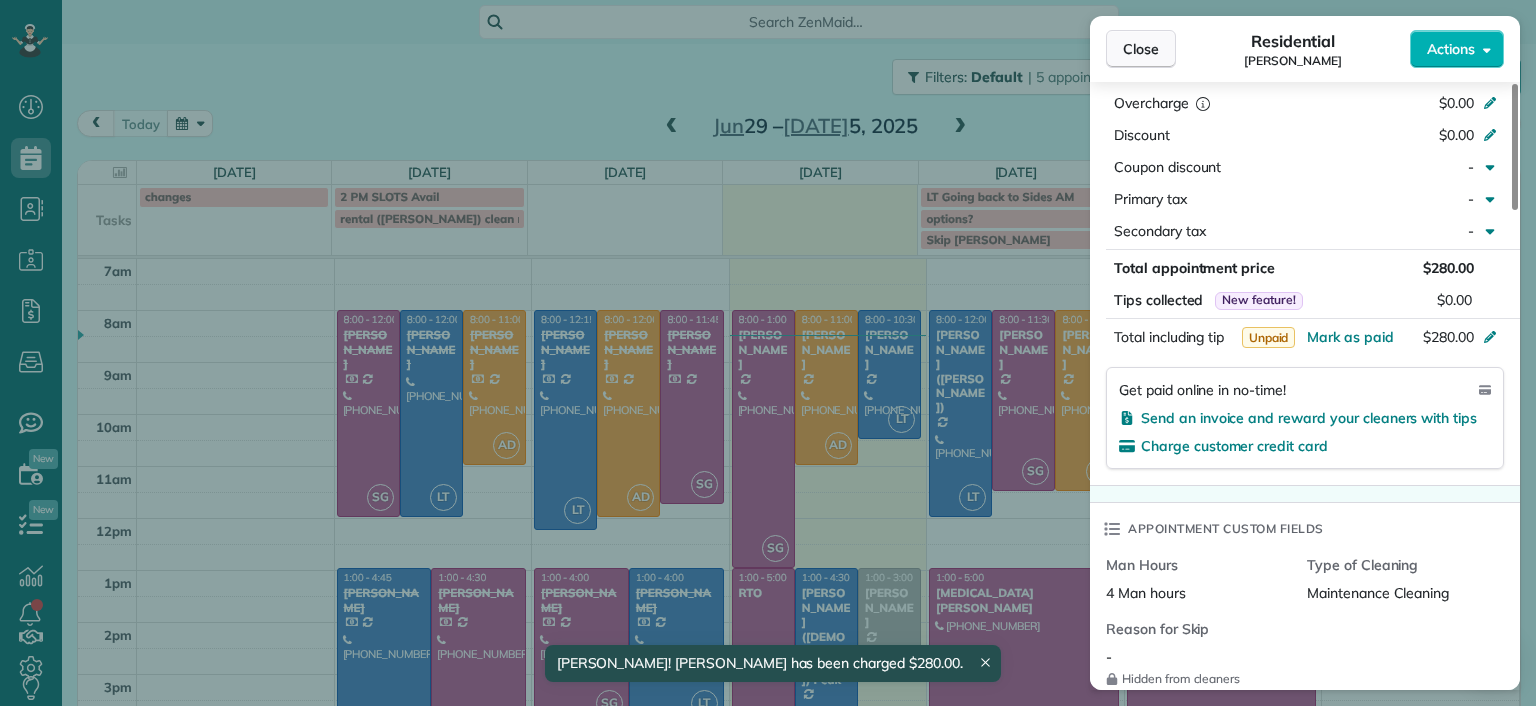 click on "Close" at bounding box center [1141, 49] 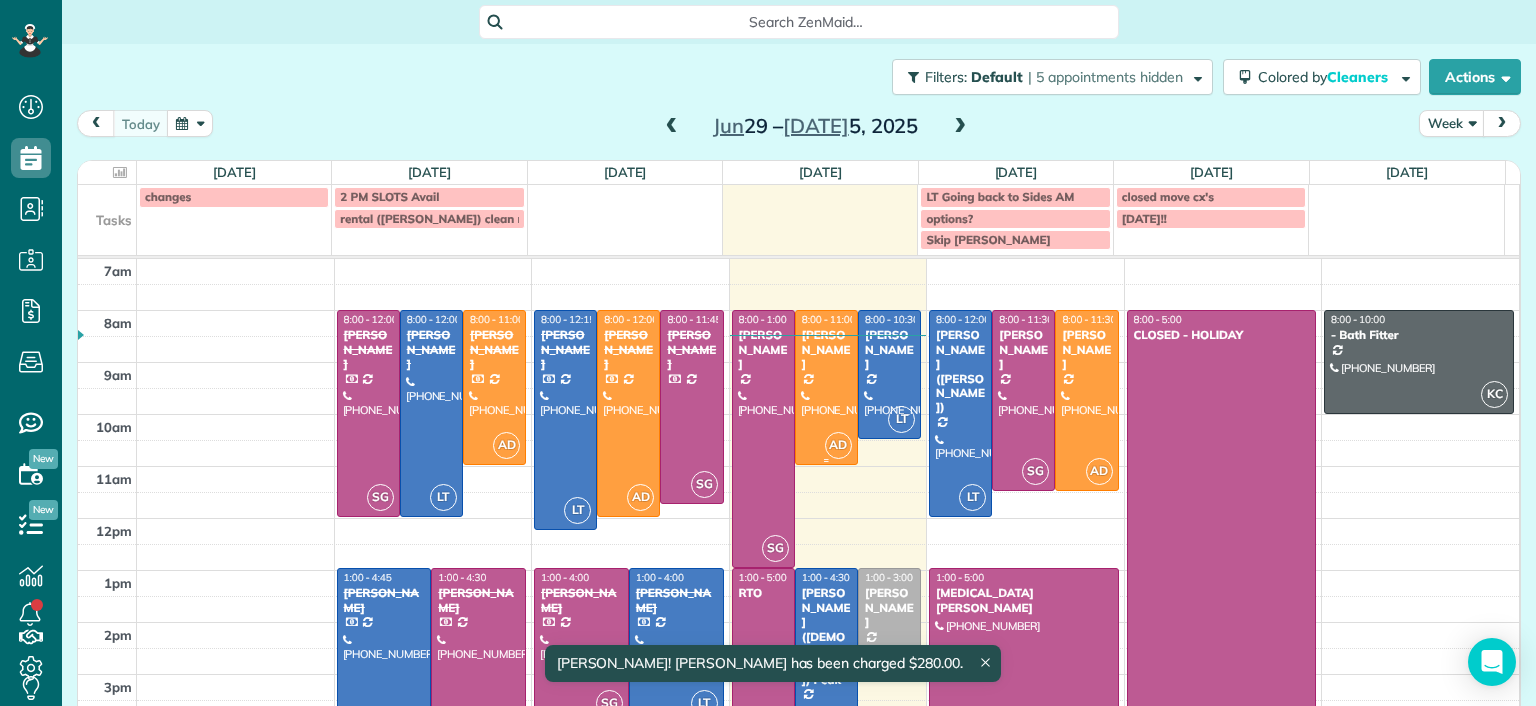 click on "[PERSON_NAME]" at bounding box center [826, 349] 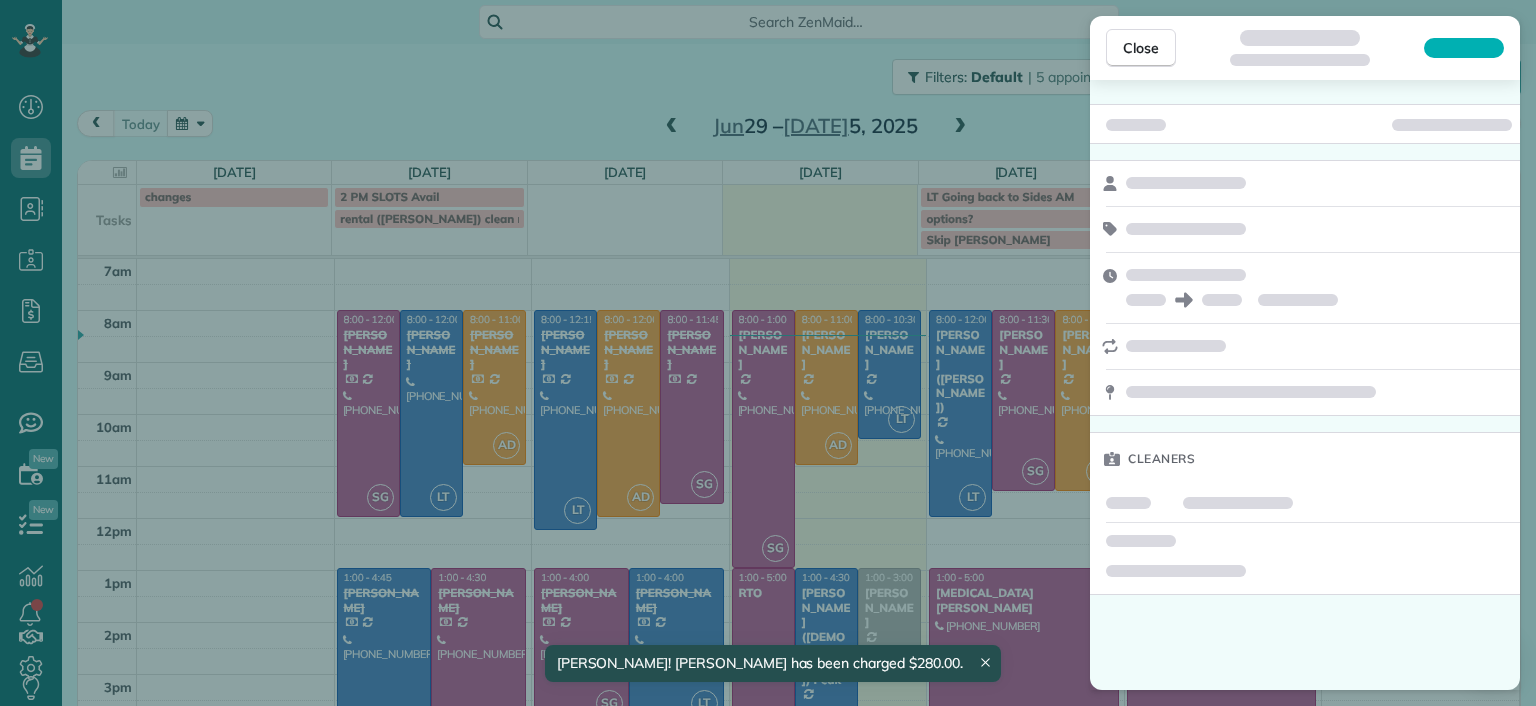 click on "Close   Cleaners" at bounding box center (768, 353) 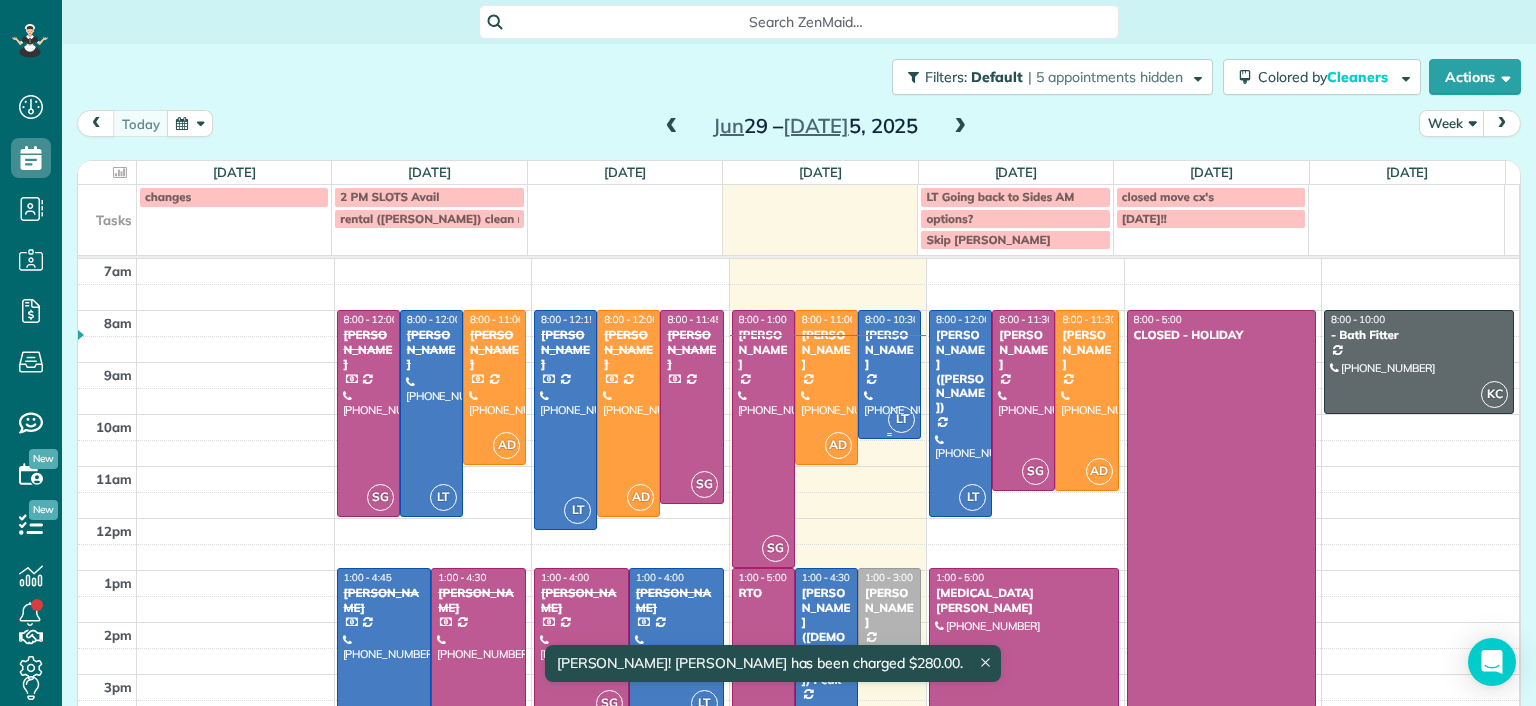 click at bounding box center [889, 374] 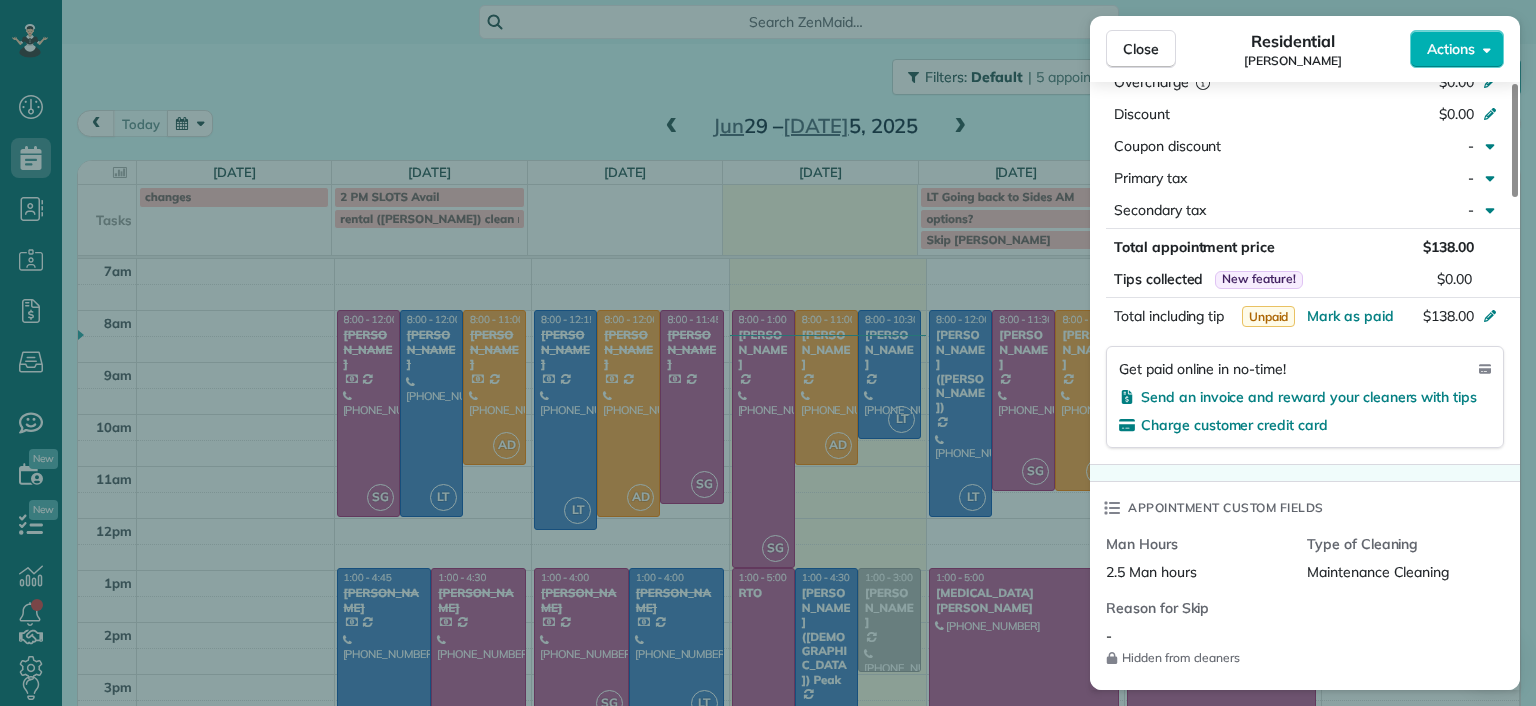 scroll, scrollTop: 1000, scrollLeft: 0, axis: vertical 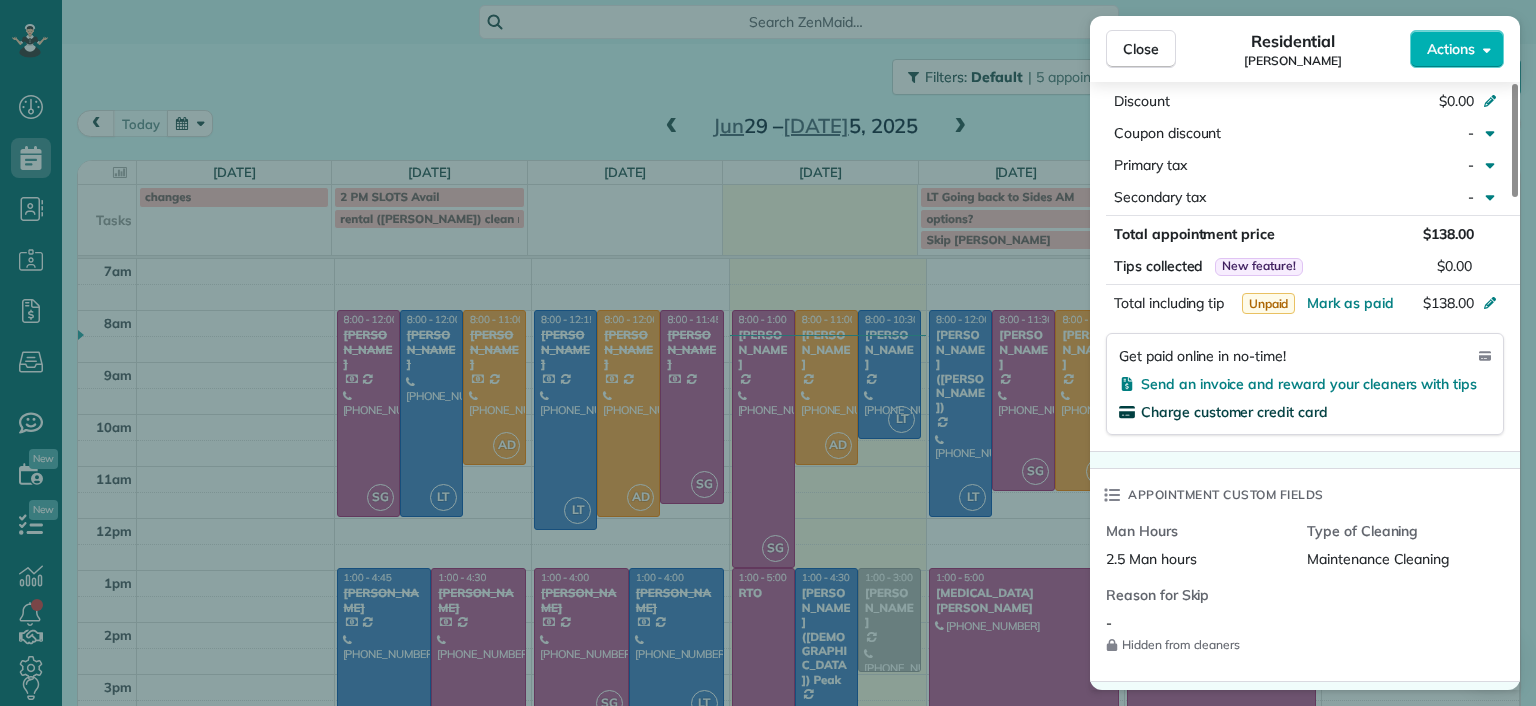 click on "Charge customer credit card" at bounding box center (1234, 412) 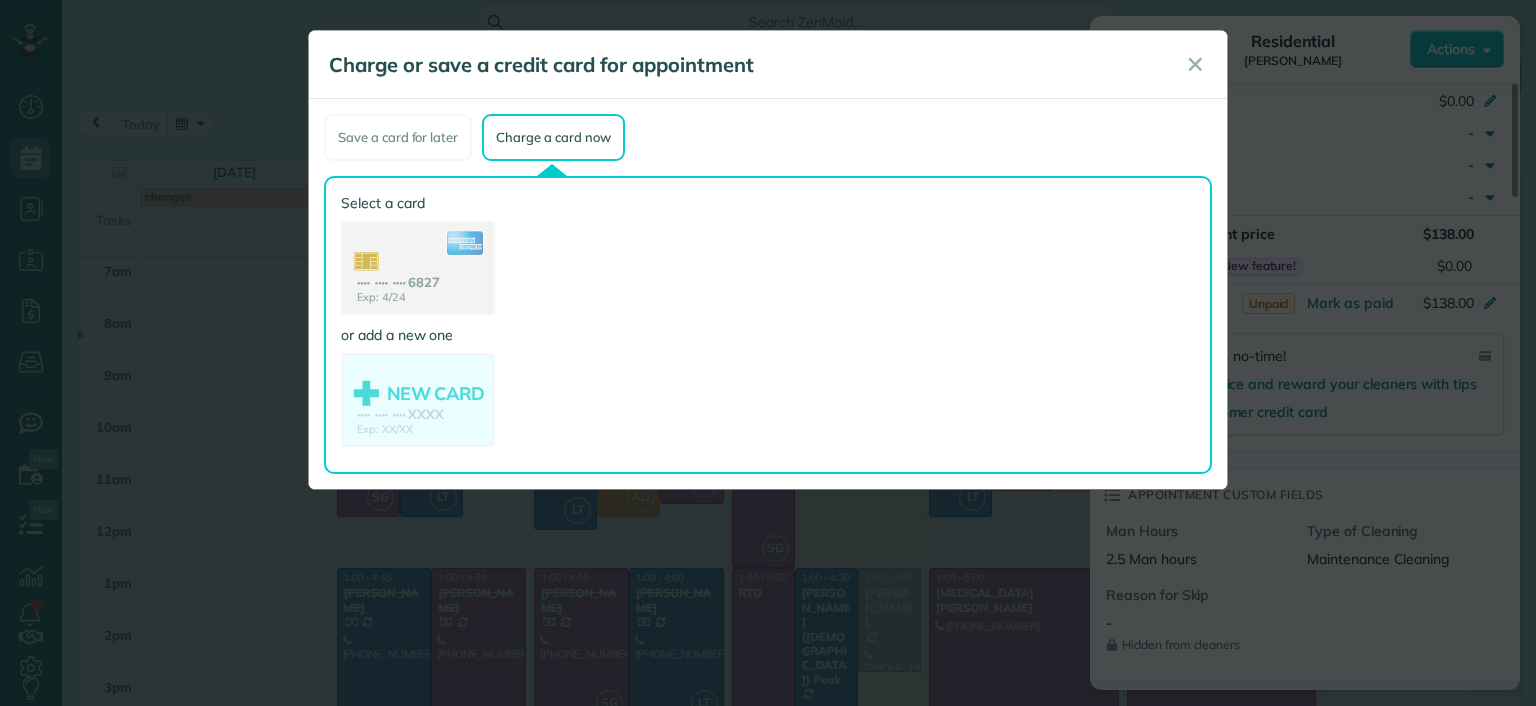 click 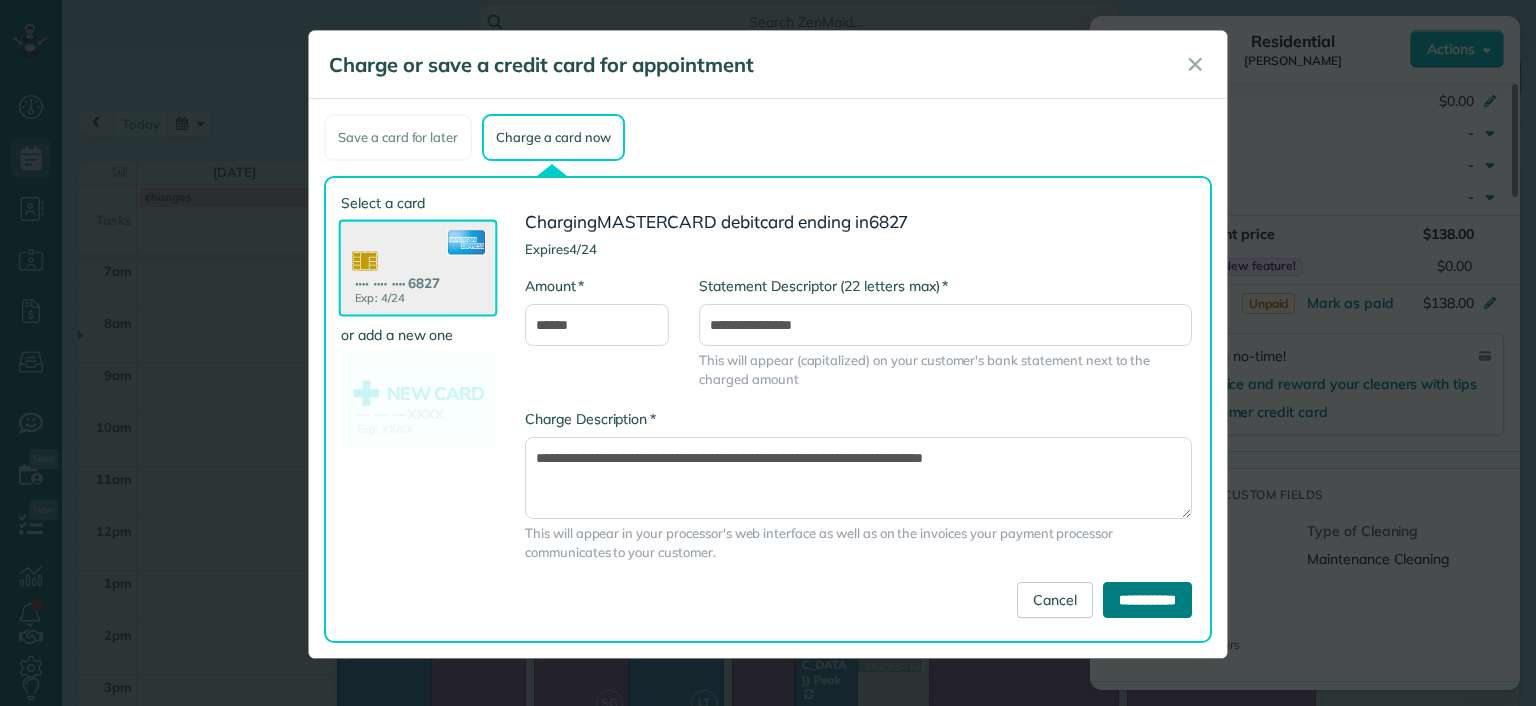 click on "**********" at bounding box center (1147, 600) 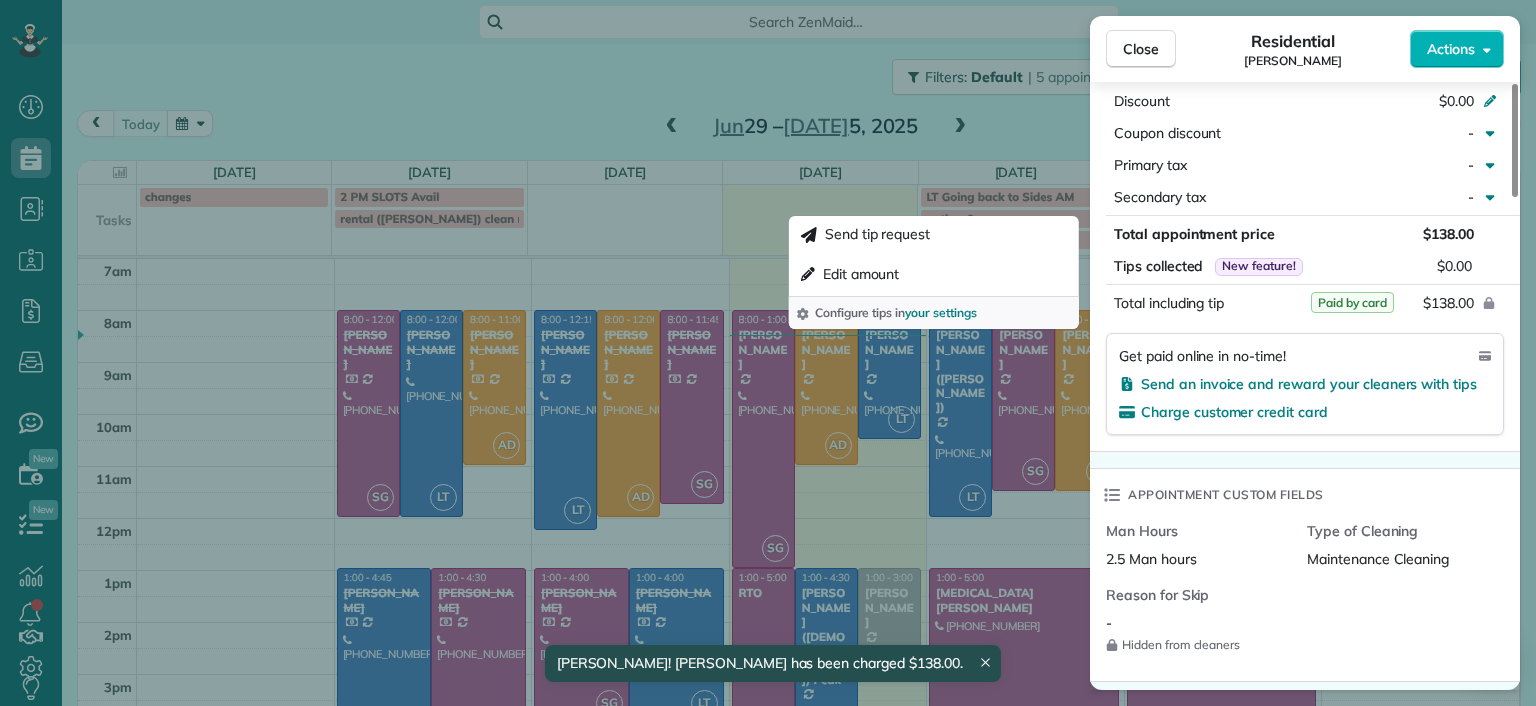 click on "Close Residential Tiffany Stark Actions Status Active Tiffany Stark · Open profile Mobile (804) 855-7663 Copy luvinyounow@gmail.com Copy View Details Residential Wednesday, July 02, 2025 ( today ) 8:00 AM 10:30 AM 2 hours and 30 minutes Repeats every 2 weeks Edit recurring service Previous (Jun 18) Next (Jul 16) 12351 Dutton Road Apt. 1125 Midlothian VA 23113 Service was not rated yet Setup ratings Cleaners Time in and out Assign Invite Cleaners Laura   Thaller 8:00 AM 10:30 AM Checklist Try Now Keep this appointment up to your standards. Stay on top of every detail, keep your cleaners organised, and your client happy. Assign a checklist Watch a 5 min demo Billing Billing actions Price $138.00 Overcharge $0.00 Discount $0.00 Coupon discount - Primary tax - Secondary tax - Total appointment price $138.00 Tips collected New feature! $0.00 Paid by card Total including tip $138.00 Get paid online in no-time! Send an invoice and reward your cleaners with tips Charge customer credit card Appointment custom fields" at bounding box center (768, 353) 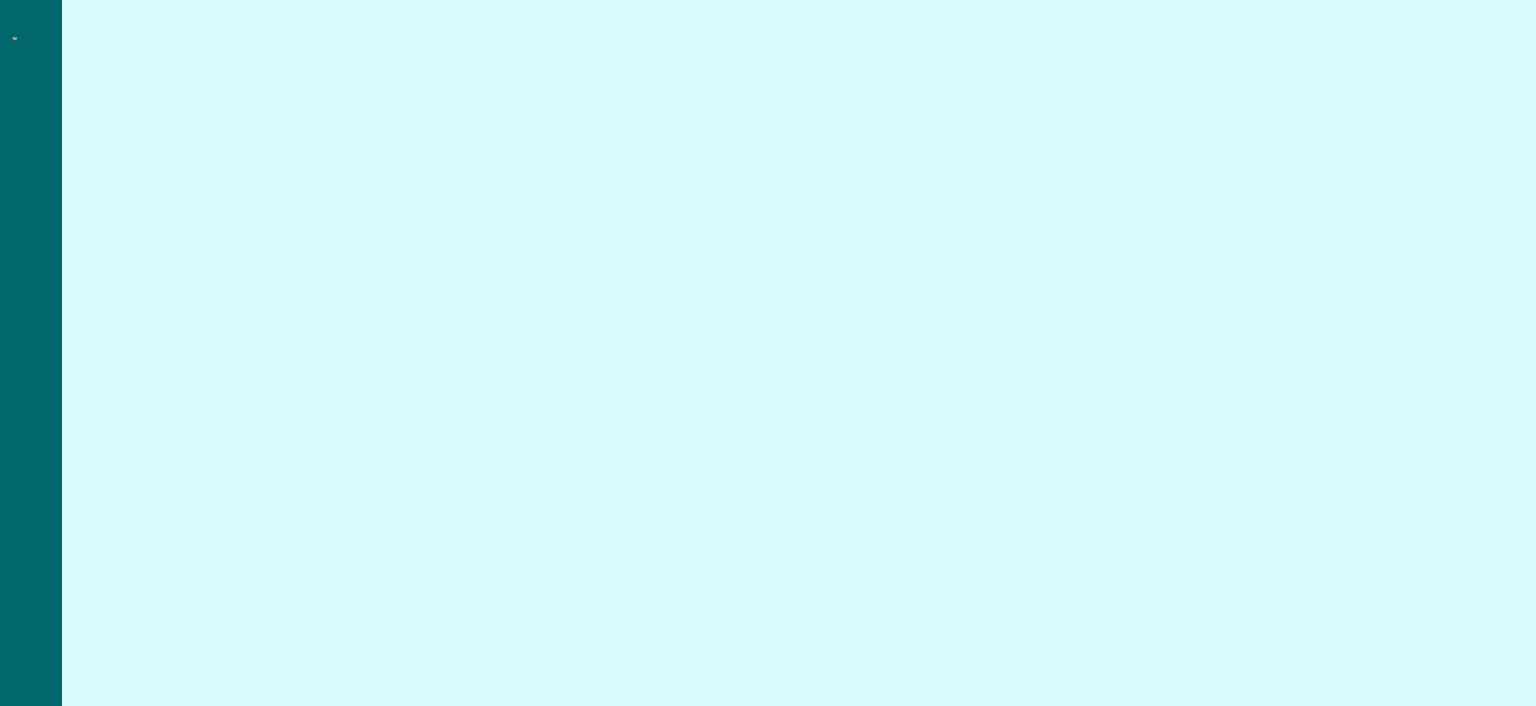 scroll, scrollTop: 0, scrollLeft: 0, axis: both 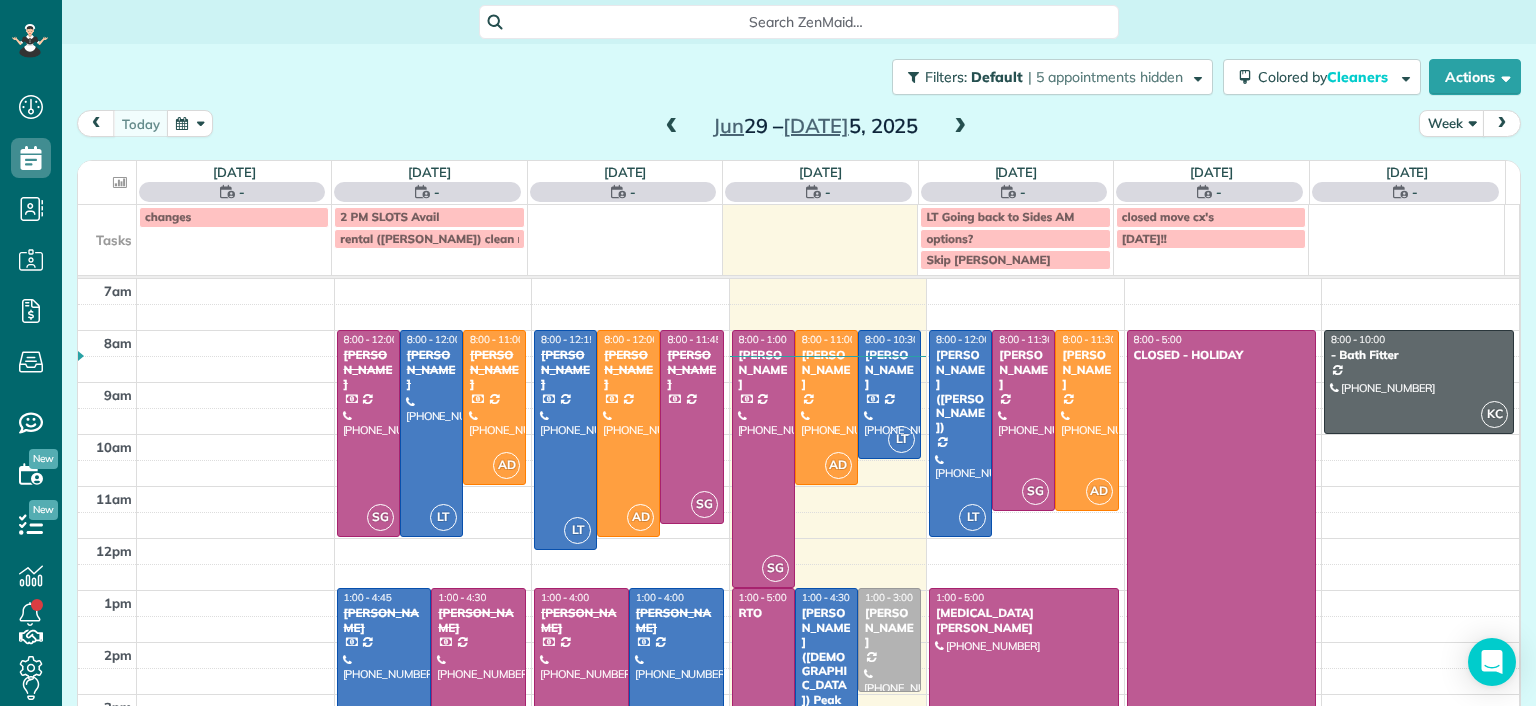 click at bounding box center (120, 182) 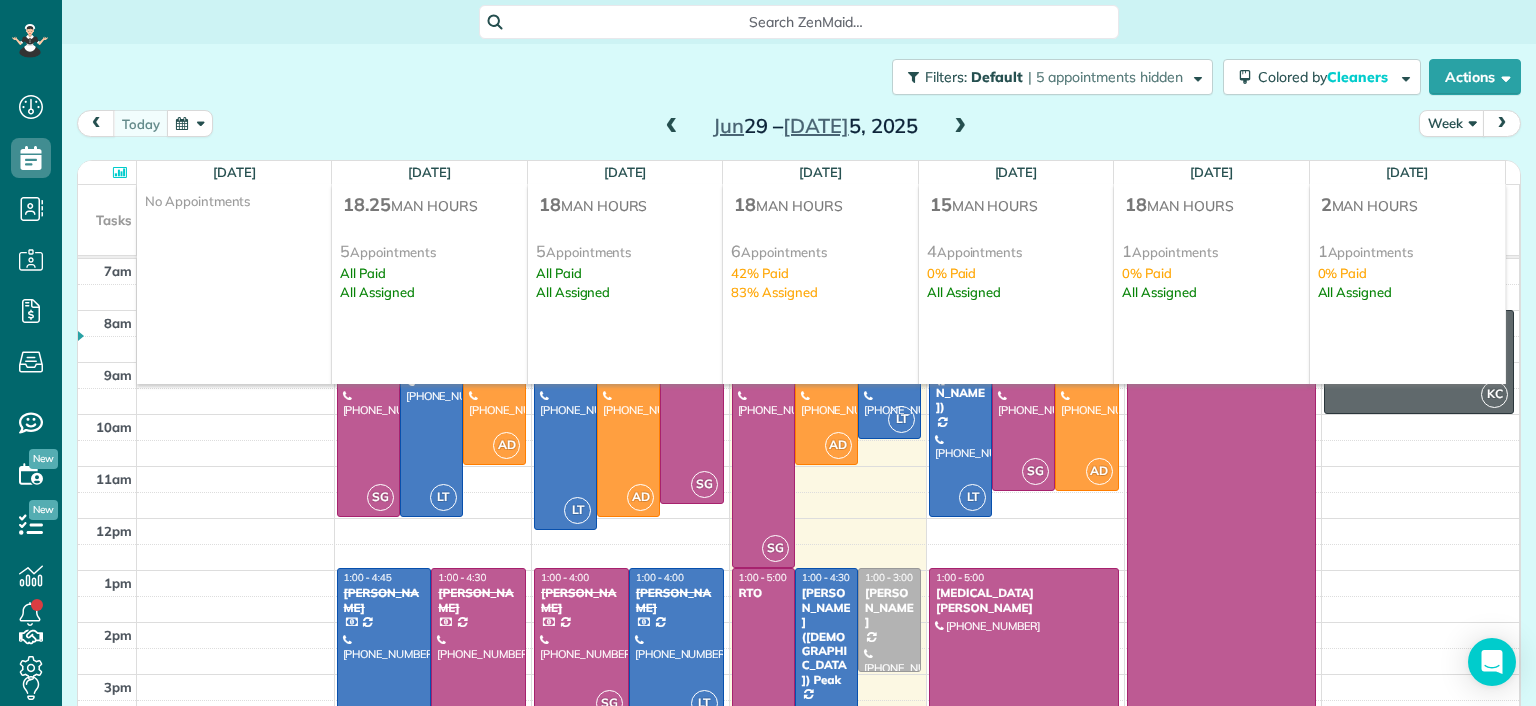 click at bounding box center (120, 172) 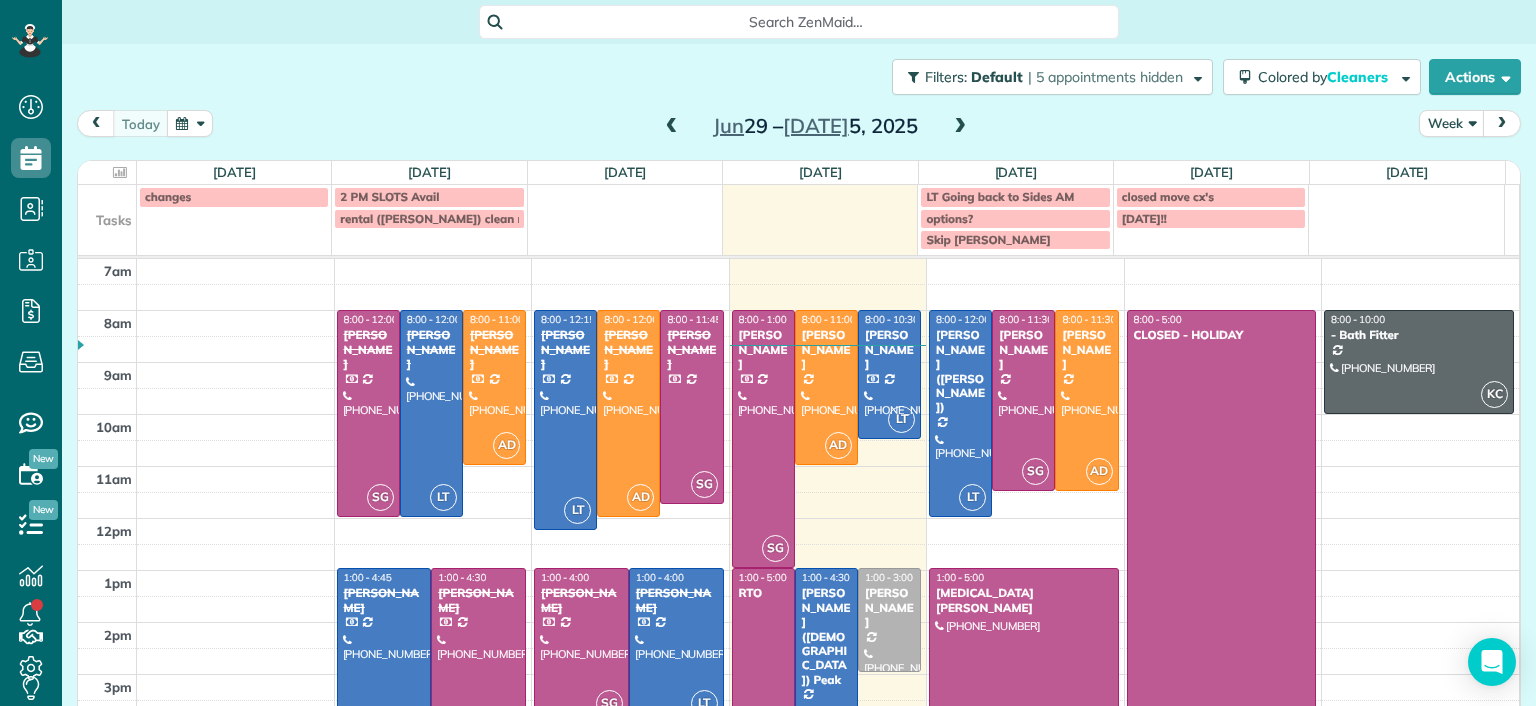 click on "7am 8am 9am 10am 11am 12pm 1pm 2pm 3pm 4pm 5pm SG 8:00 - 12:00 [PERSON_NAME] [PHONE_NUMBER] [STREET_ADDRESS] LT 8:00 - 12:00 [PERSON_NAME] [PHONE_NUMBER] [STREET_ADDRESS] AD 8:00 - 11:00 [PERSON_NAME] [PHONE_NUMBER] [STREET_ADDRESS] LT 1:00 - 4:45 [PERSON_NAME] (202) 615-[GEOGRAPHIC_DATA][STREET_ADDRESS] SG 1:00 - 4:30 [PERSON_NAME] [PHONE_NUMBER] [STREET_ADDRESS] LT 8:00 - 12:15 [PERSON_NAME] [PHONE_NUMBER] [STREET_ADDRESS] AD 8:00 - 12:00 [PERSON_NAME] [PHONE_NUMBER] [STREET_ADDRESS] SG 8:00 - 11:45 [PERSON_NAME] [STREET_ADDRESS] SG 1:00 - 4:00 [PERSON_NAME] [PHONE_NUMBER] [STREET_ADDRESS] LT 1:00 - 4:00 [PERSON_NAME] (703) 231-[GEOGRAPHIC_DATA][STREET_ADDRESS][US_STATE] SG 8:00 - 1:00 [PERSON_NAME] [PHONE_NUMBER] [STREET_ADDRESS][PERSON_NAME] AD 8:00 - 11:00 [PERSON_NAME] [PHONE_NUMBER] LT" at bounding box center [798, 544] 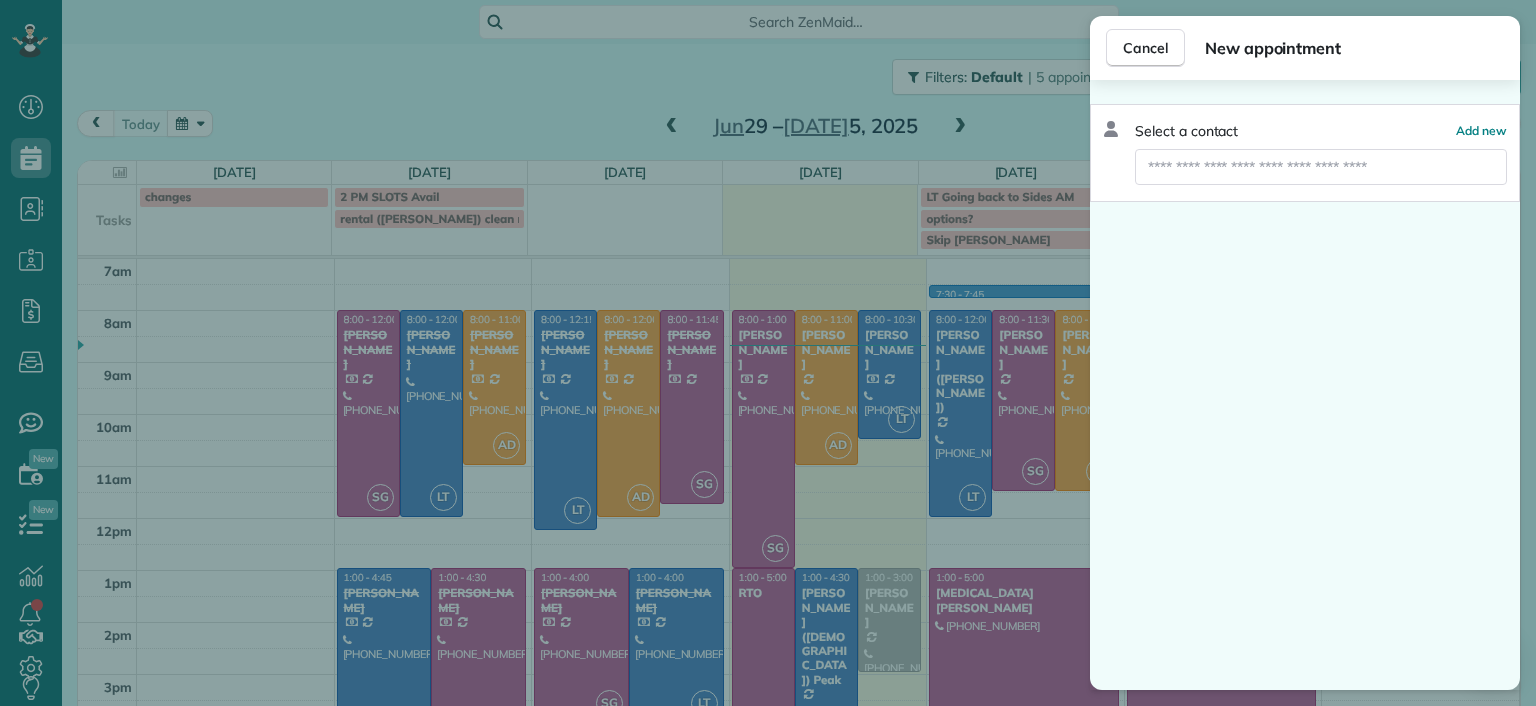 click on "Cancel New appointment Select a contact Add new" at bounding box center (768, 353) 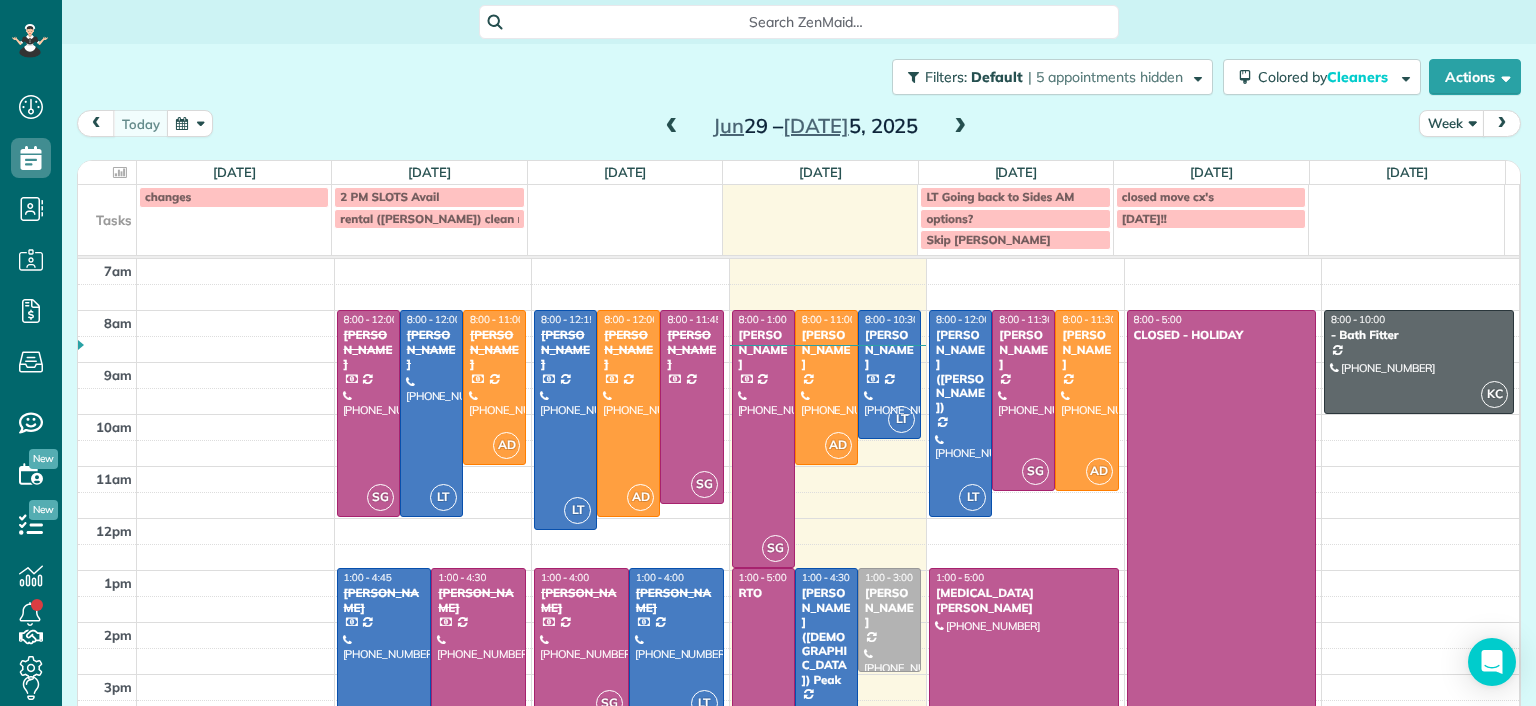click on "7am 8am 9am 10am 11am 12pm 1pm 2pm 3pm 4pm 5pm SG 8:00 - 12:00 [PERSON_NAME] [PHONE_NUMBER] [STREET_ADDRESS] LT 8:00 - 12:00 [PERSON_NAME] [PHONE_NUMBER] [STREET_ADDRESS] AD 8:00 - 11:00 [PERSON_NAME] [PHONE_NUMBER] [STREET_ADDRESS] LT 1:00 - 4:45 [PERSON_NAME] (202) 615-[GEOGRAPHIC_DATA][STREET_ADDRESS] SG 1:00 - 4:30 [PERSON_NAME] [PHONE_NUMBER] [STREET_ADDRESS] LT 8:00 - 12:15 [PERSON_NAME] [PHONE_NUMBER] [STREET_ADDRESS] AD 8:00 - 12:00 [PERSON_NAME] [PHONE_NUMBER] [STREET_ADDRESS] SG 8:00 - 11:45 [PERSON_NAME] [STREET_ADDRESS] SG 1:00 - 4:00 [PERSON_NAME] [PHONE_NUMBER] [STREET_ADDRESS] LT 1:00 - 4:00 [PERSON_NAME] (703) 231-[GEOGRAPHIC_DATA][STREET_ADDRESS][US_STATE] SG 8:00 - 1:00 [PERSON_NAME] [PHONE_NUMBER] [STREET_ADDRESS][PERSON_NAME] AD 8:00 - 11:00 [PERSON_NAME] [PHONE_NUMBER] LT" at bounding box center [798, 544] 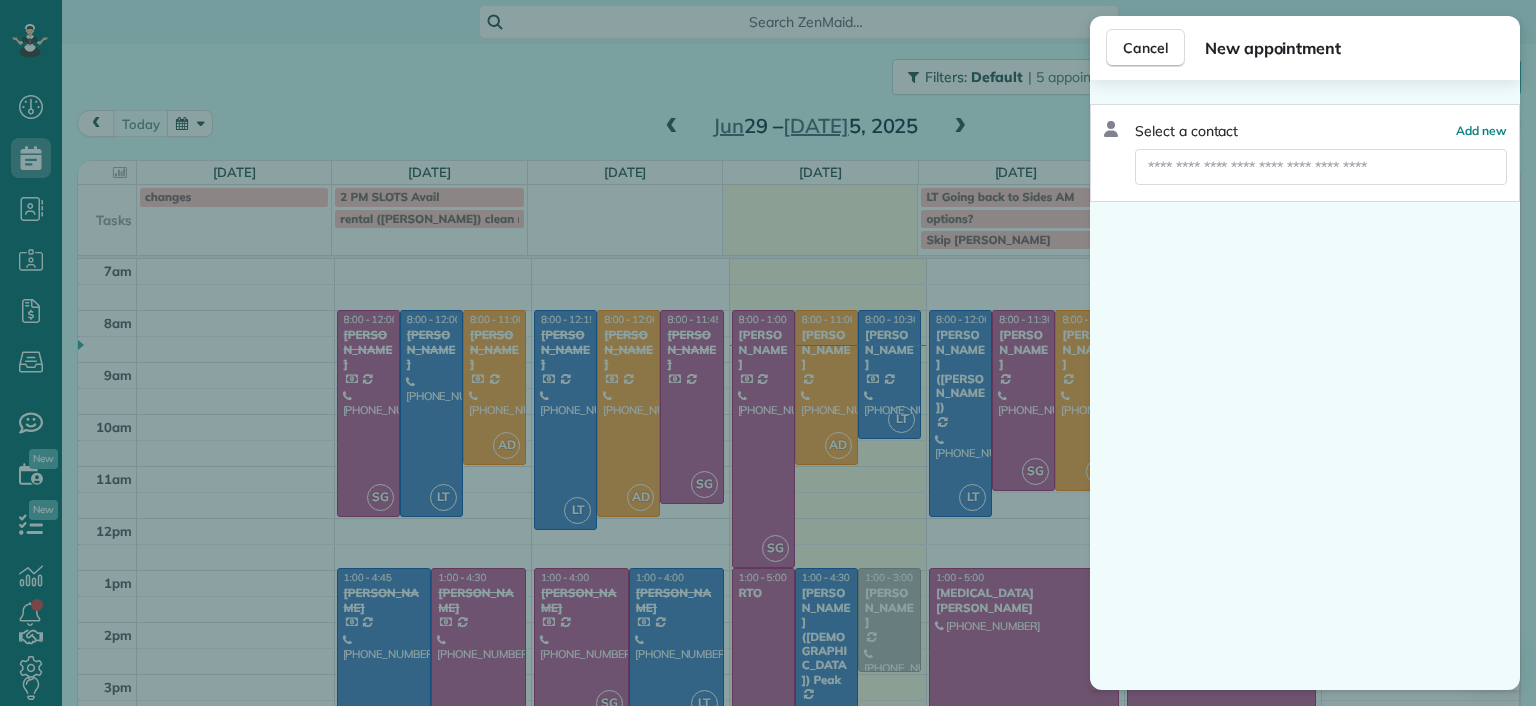click on "Cancel New appointment Select a contact Add new" at bounding box center [768, 353] 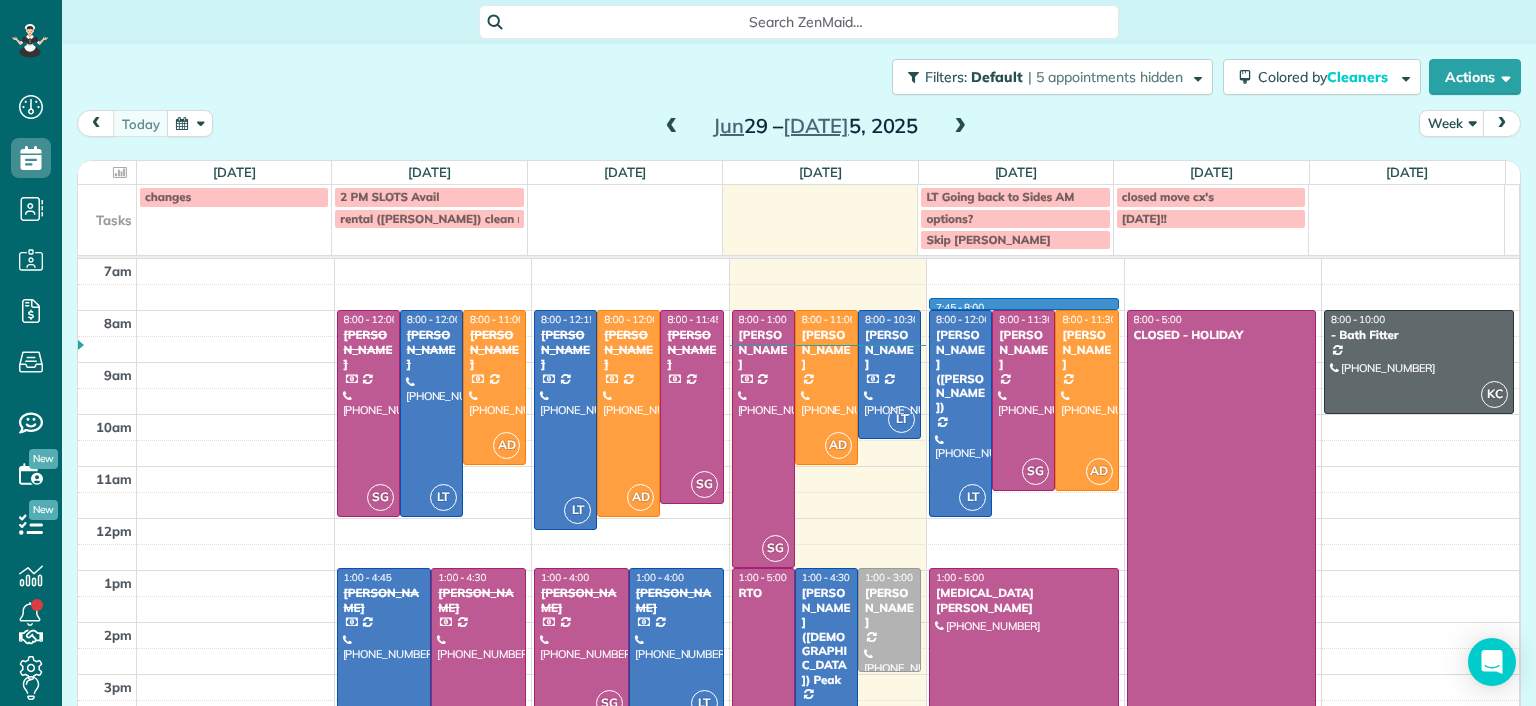 click on "7am 8am 9am 10am 11am 12pm 1pm 2pm 3pm 4pm 5pm SG 8:00 - 12:00 [PERSON_NAME] [PHONE_NUMBER] [STREET_ADDRESS] LT 8:00 - 12:00 [PERSON_NAME] [PHONE_NUMBER] [STREET_ADDRESS] AD 8:00 - 11:00 [PERSON_NAME] [PHONE_NUMBER] [STREET_ADDRESS] LT 1:00 - 4:45 [PERSON_NAME] (202) 615-[GEOGRAPHIC_DATA][STREET_ADDRESS] SG 1:00 - 4:30 [PERSON_NAME] [PHONE_NUMBER] [STREET_ADDRESS] LT 8:00 - 12:15 [PERSON_NAME] [PHONE_NUMBER] [STREET_ADDRESS] AD 8:00 - 12:00 [PERSON_NAME] [PHONE_NUMBER] [STREET_ADDRESS] SG 8:00 - 11:45 [PERSON_NAME] [STREET_ADDRESS] SG 1:00 - 4:00 [PERSON_NAME] [PHONE_NUMBER] [STREET_ADDRESS] LT 1:00 - 4:00 [PERSON_NAME] (703) 231-[GEOGRAPHIC_DATA][STREET_ADDRESS][US_STATE] SG 8:00 - 1:00 [PERSON_NAME] [PHONE_NUMBER] [STREET_ADDRESS][PERSON_NAME] AD 8:00 - 11:00 [PERSON_NAME] [PHONE_NUMBER] LT" at bounding box center [798, 544] 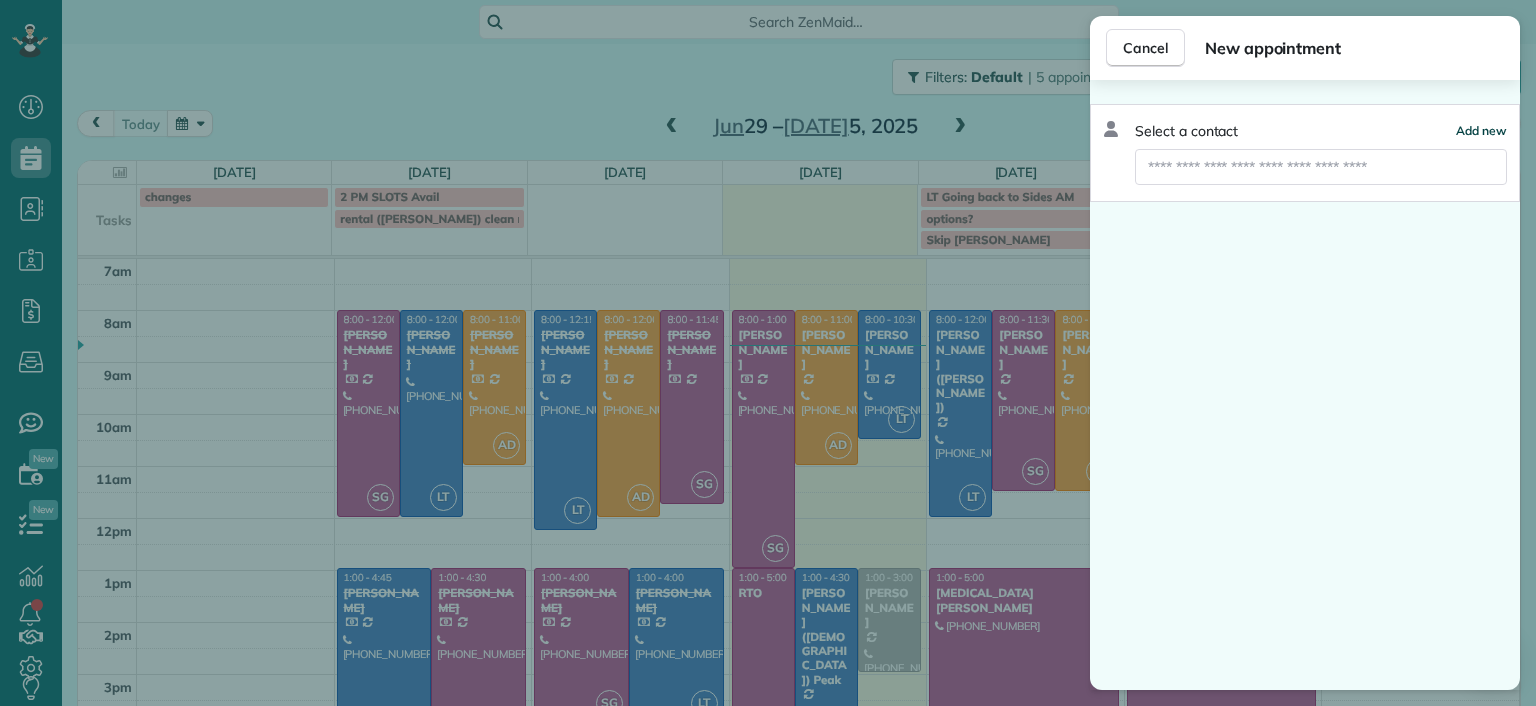click on "Add new" at bounding box center (1481, 130) 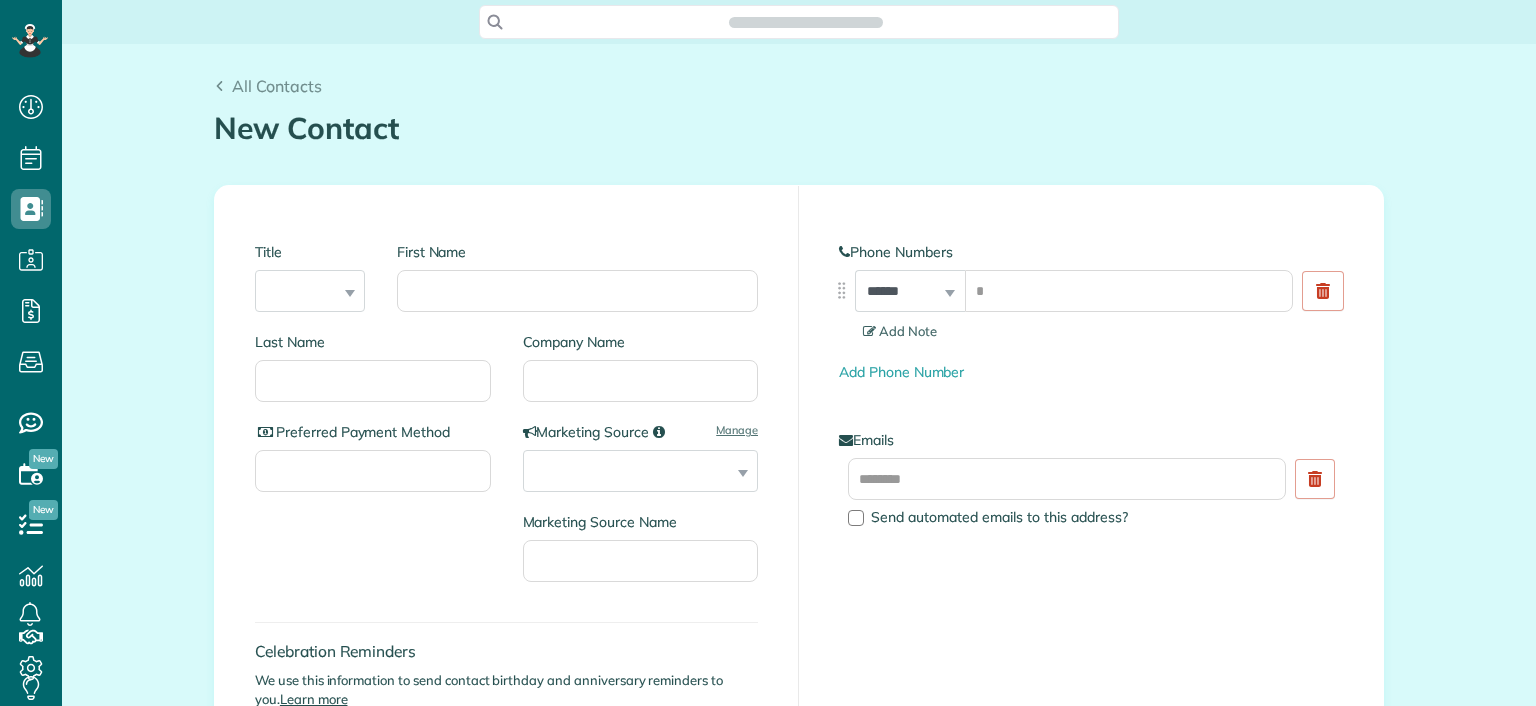 scroll, scrollTop: 0, scrollLeft: 0, axis: both 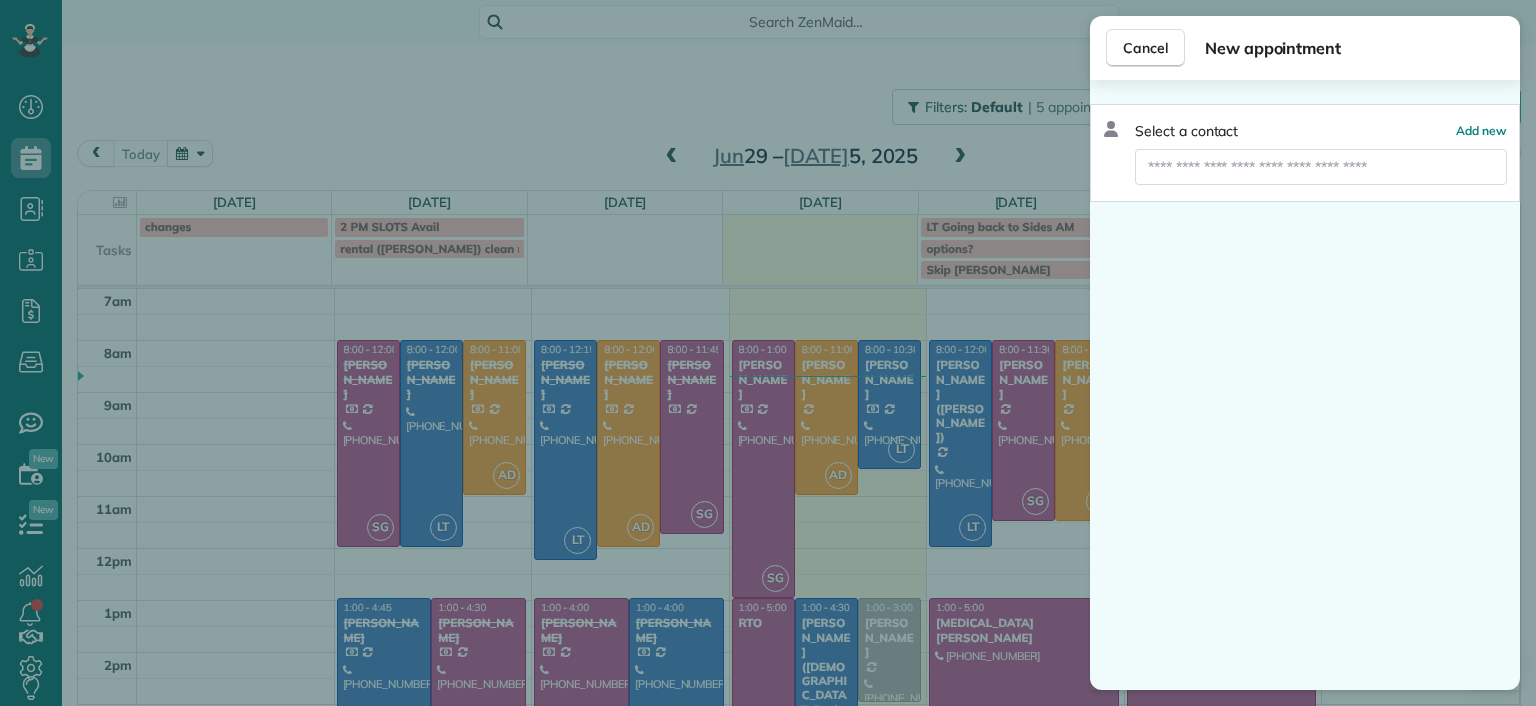 click on "Cancel New appointment Select a contact Add new" at bounding box center (768, 353) 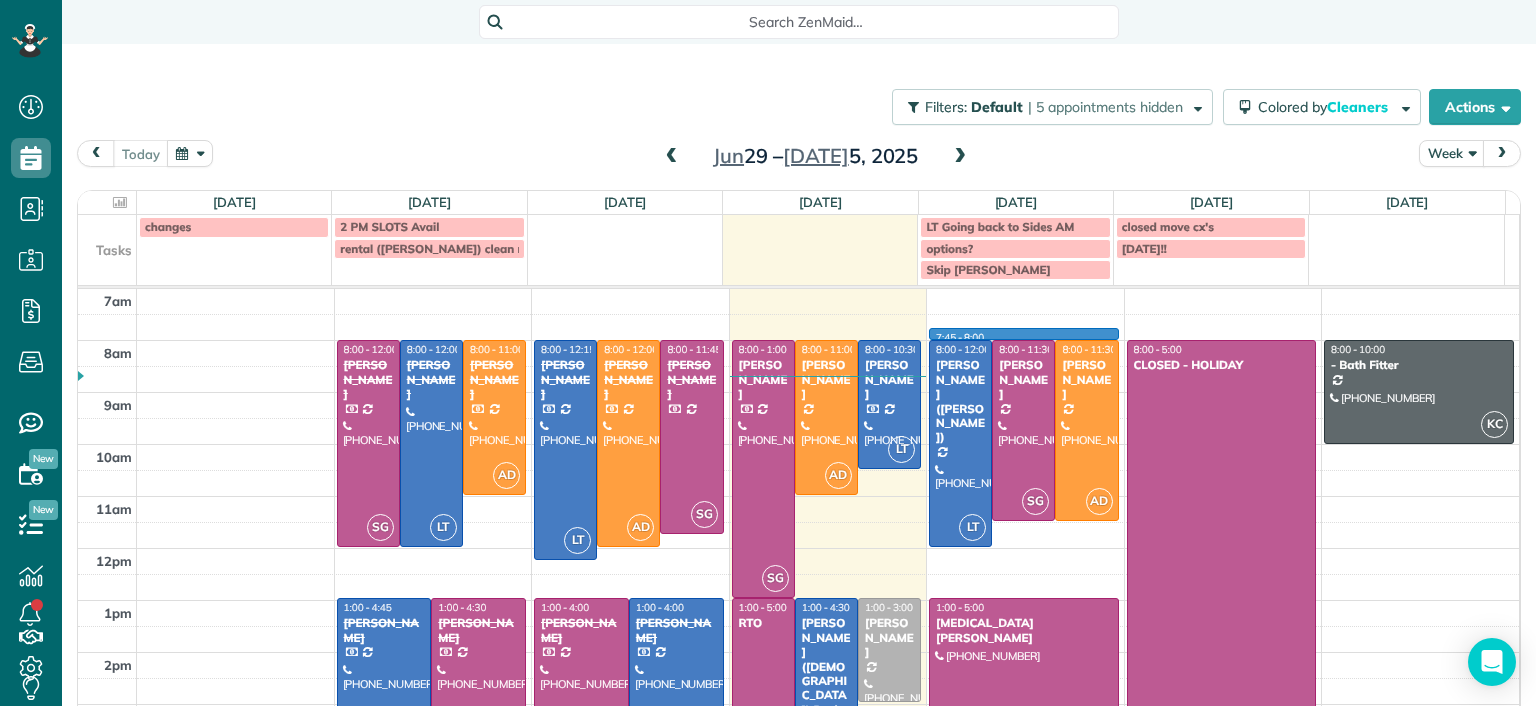 click on "7am 8am 9am 10am 11am 12pm 1pm 2pm 3pm 4pm 5pm SG 8:00 - 12:00 [PERSON_NAME] [PHONE_NUMBER] [STREET_ADDRESS] LT 8:00 - 12:00 [PERSON_NAME] [PHONE_NUMBER] [STREET_ADDRESS] AD 8:00 - 11:00 [PERSON_NAME] [PHONE_NUMBER] [STREET_ADDRESS] LT 1:00 - 4:45 [PERSON_NAME] (202) 615-[GEOGRAPHIC_DATA][STREET_ADDRESS] SG 1:00 - 4:30 [PERSON_NAME] [PHONE_NUMBER] [STREET_ADDRESS] LT 8:00 - 12:15 [PERSON_NAME] [PHONE_NUMBER] [STREET_ADDRESS] AD 8:00 - 12:00 [PERSON_NAME] [PHONE_NUMBER] [STREET_ADDRESS] SG 8:00 - 11:45 [PERSON_NAME] [STREET_ADDRESS] SG 1:00 - 4:00 [PERSON_NAME] [PHONE_NUMBER] [STREET_ADDRESS] LT 1:00 - 4:00 [PERSON_NAME] (703) 231-[GEOGRAPHIC_DATA][STREET_ADDRESS][US_STATE] SG 8:00 - 1:00 [PERSON_NAME] [PHONE_NUMBER] [STREET_ADDRESS][PERSON_NAME] AD 8:00 - 11:00 [PERSON_NAME] [PHONE_NUMBER] LT" at bounding box center (798, 574) 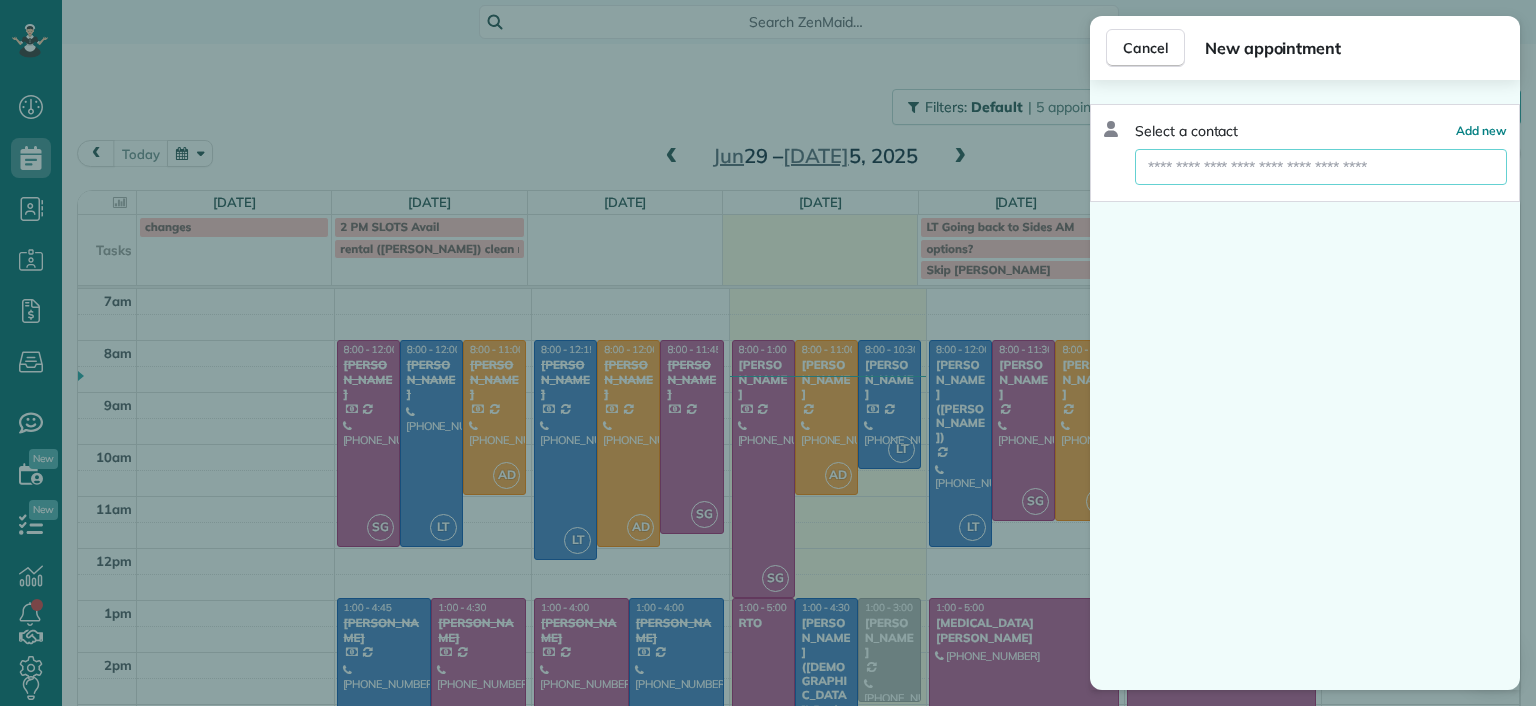 click at bounding box center [1321, 167] 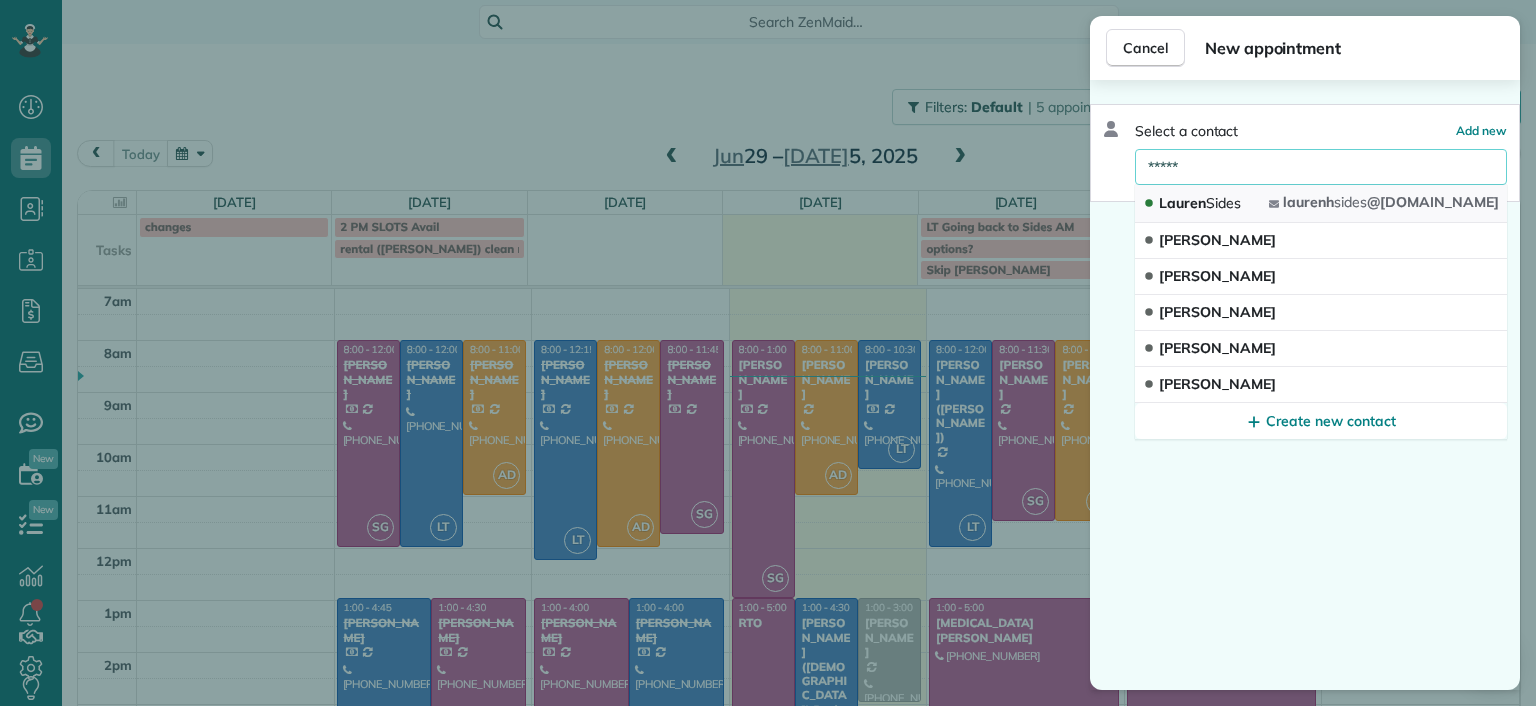 type on "*****" 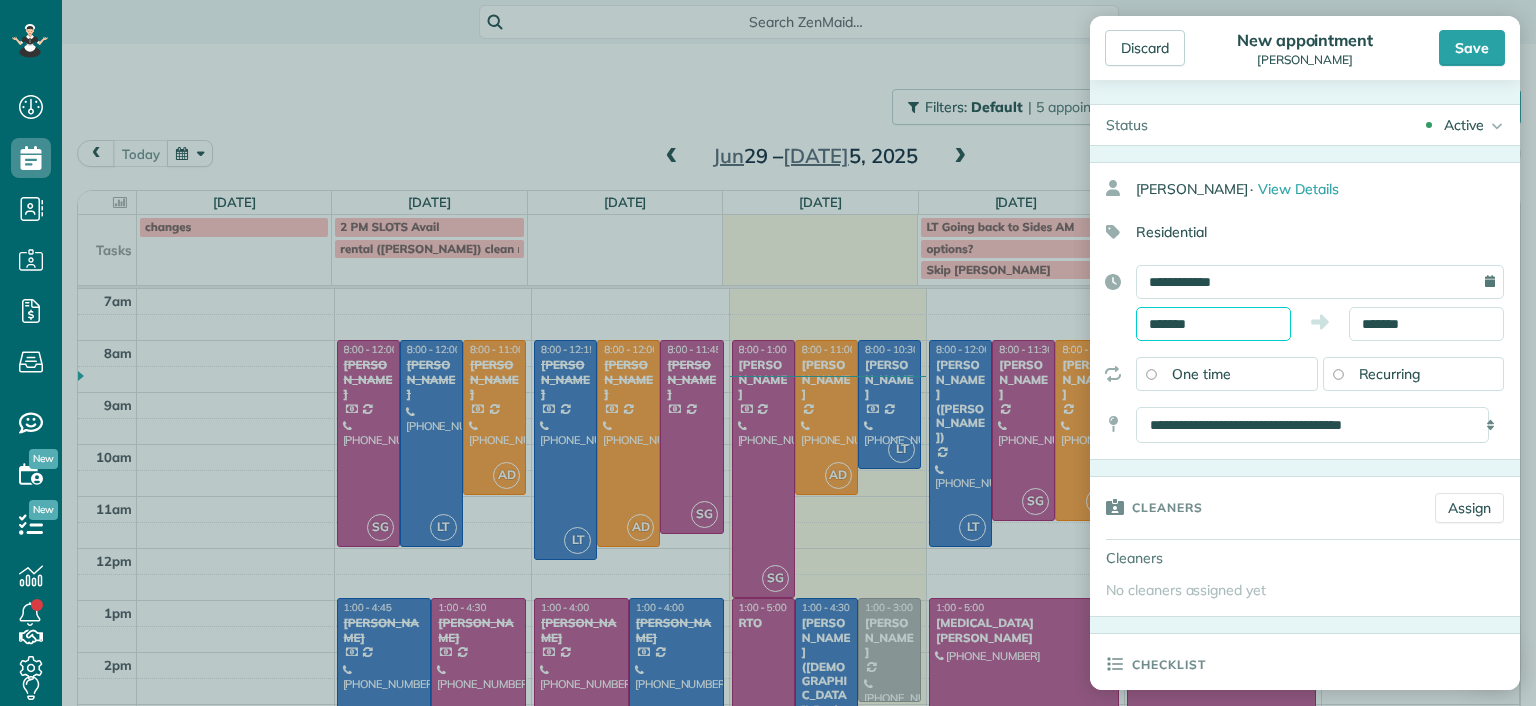 click on "*******" at bounding box center (1213, 324) 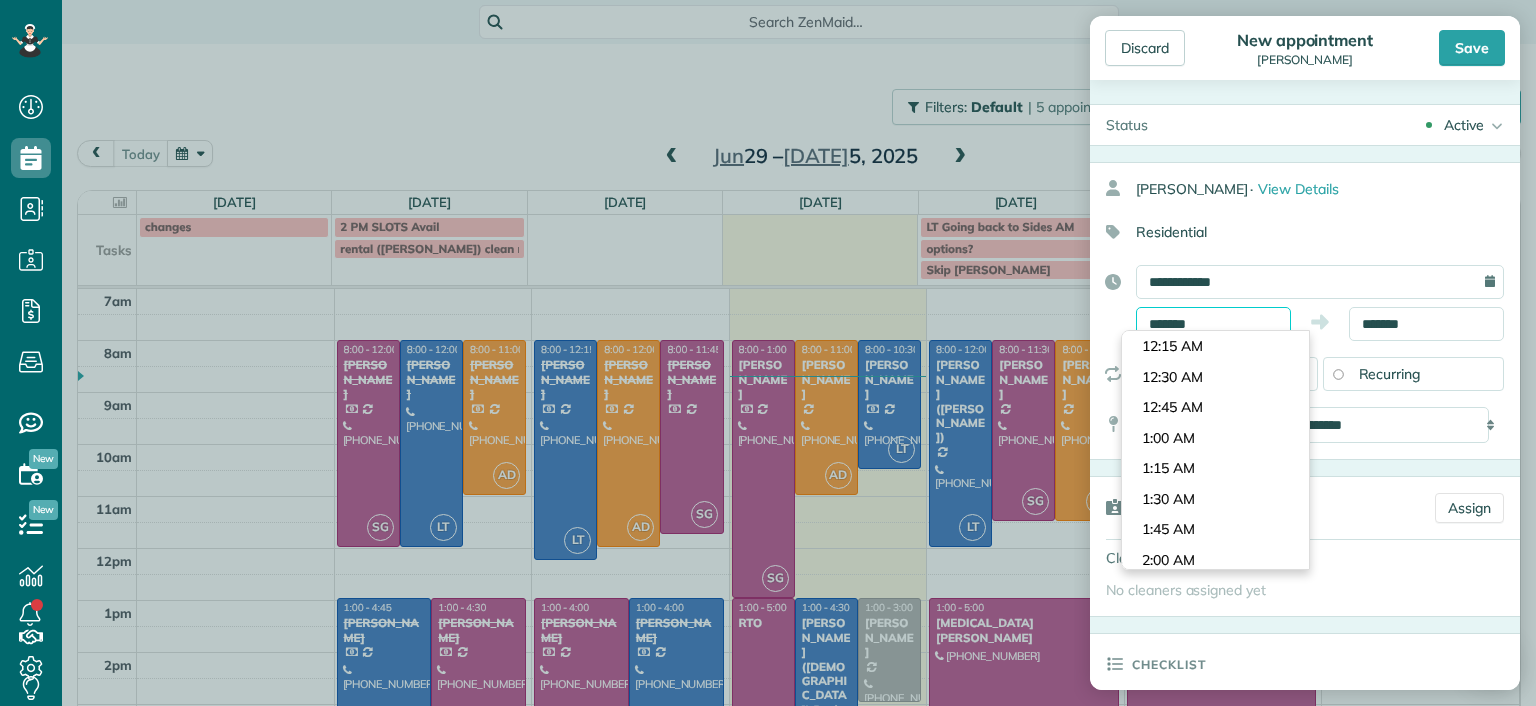scroll, scrollTop: 884, scrollLeft: 0, axis: vertical 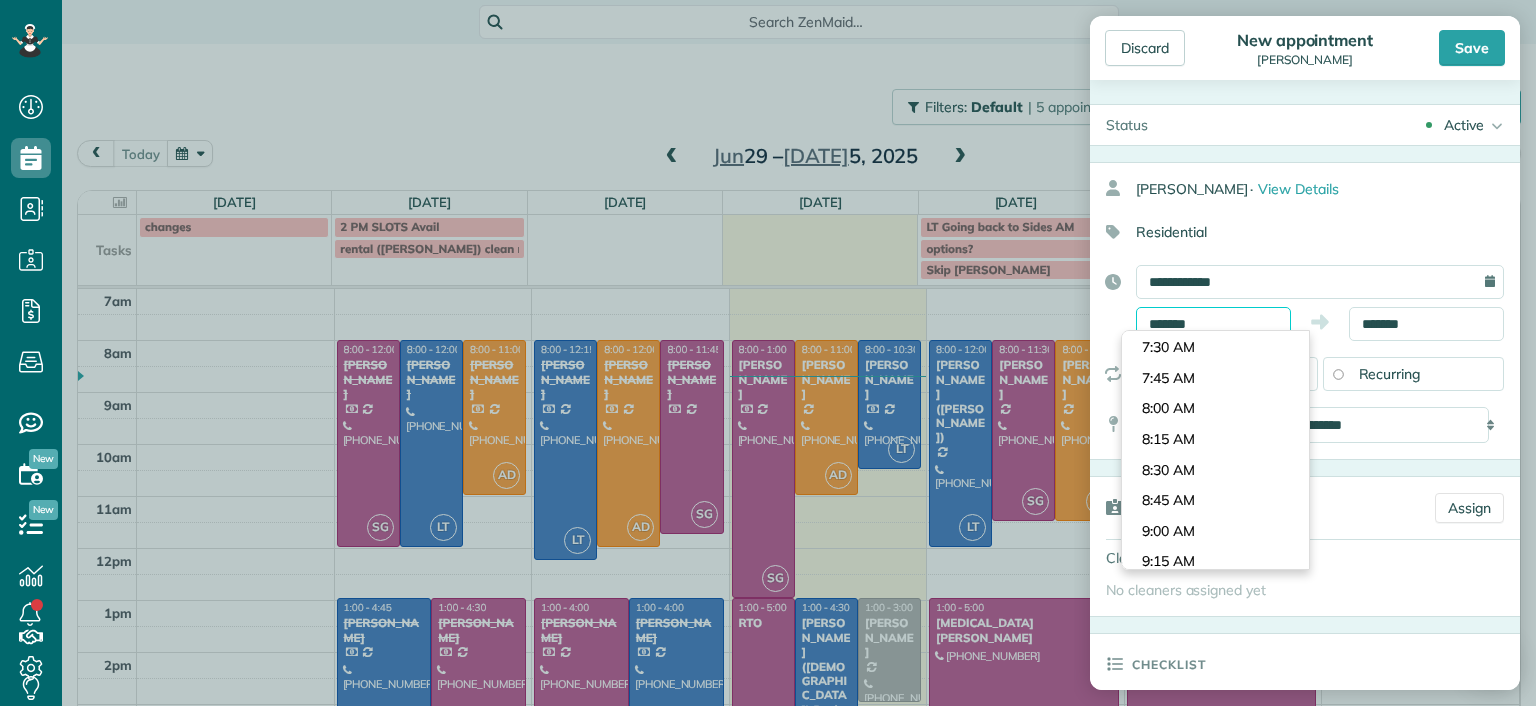 click on "*******" at bounding box center (1213, 324) 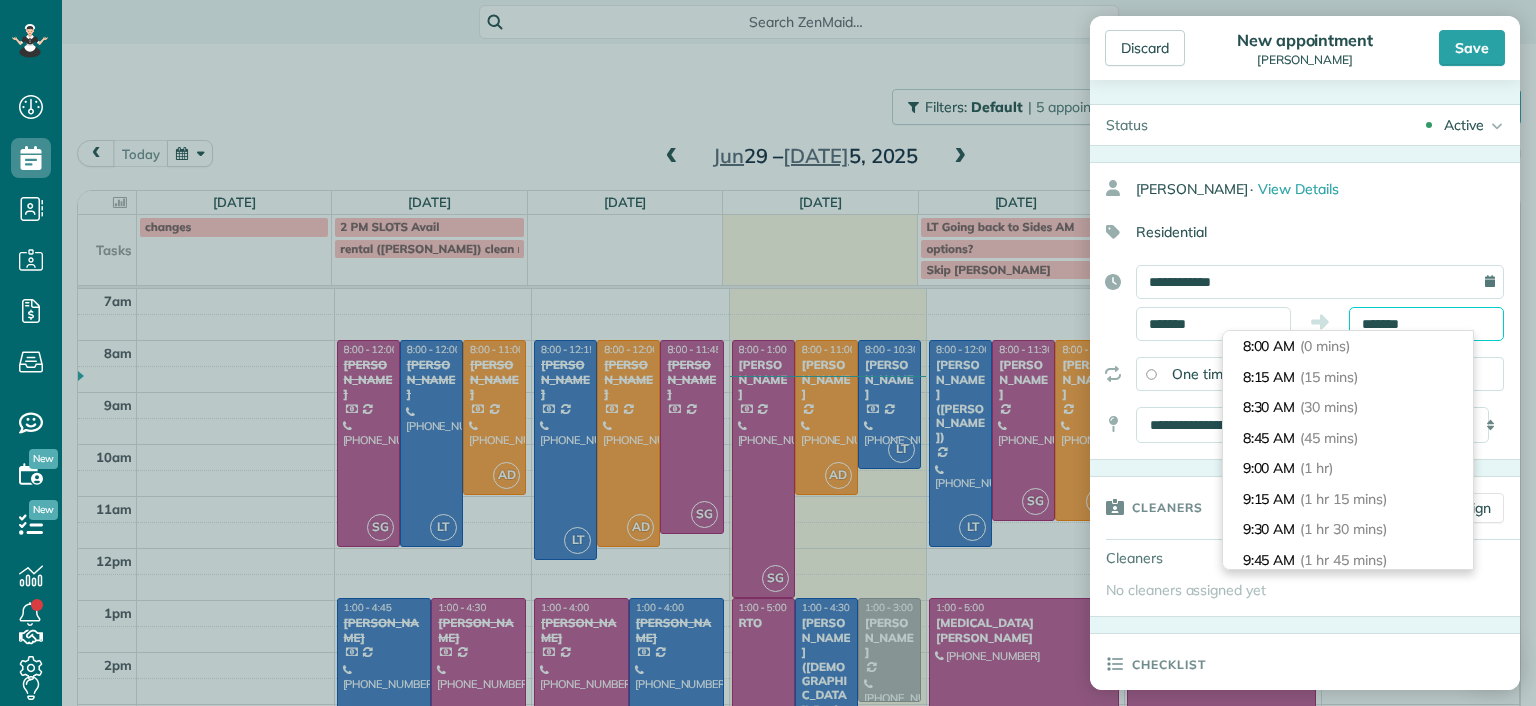click on "*******" at bounding box center (1426, 324) 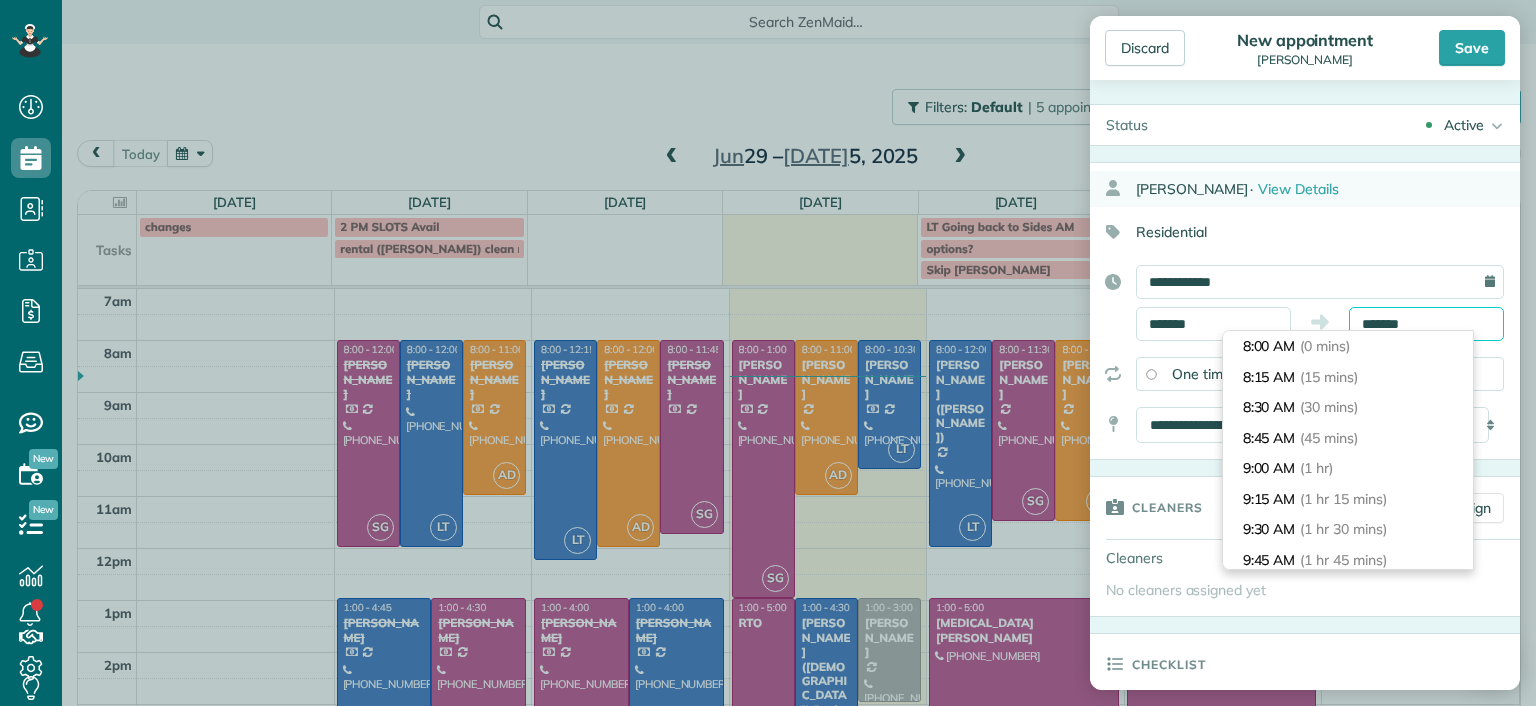 type on "*******" 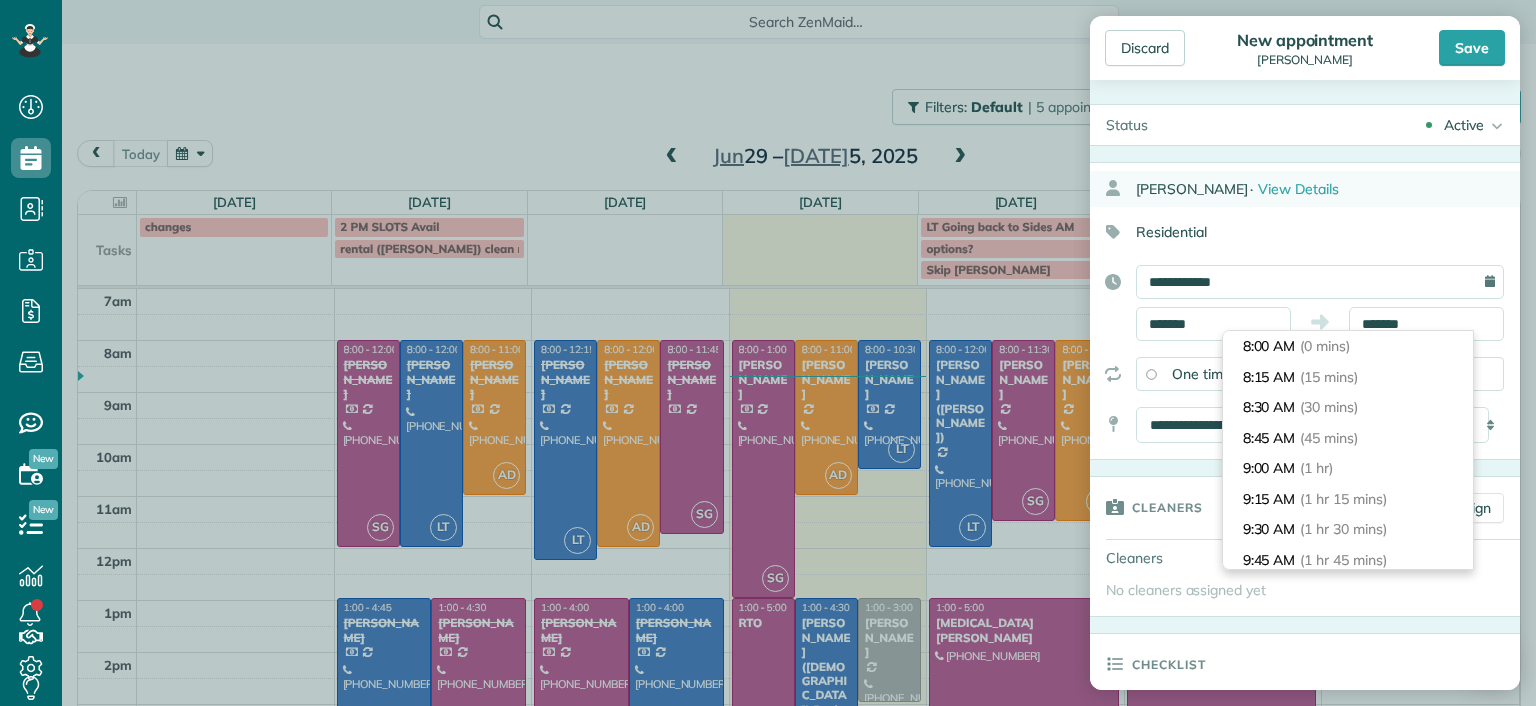click on "[PERSON_NAME]
·
View Details" at bounding box center [1328, 189] 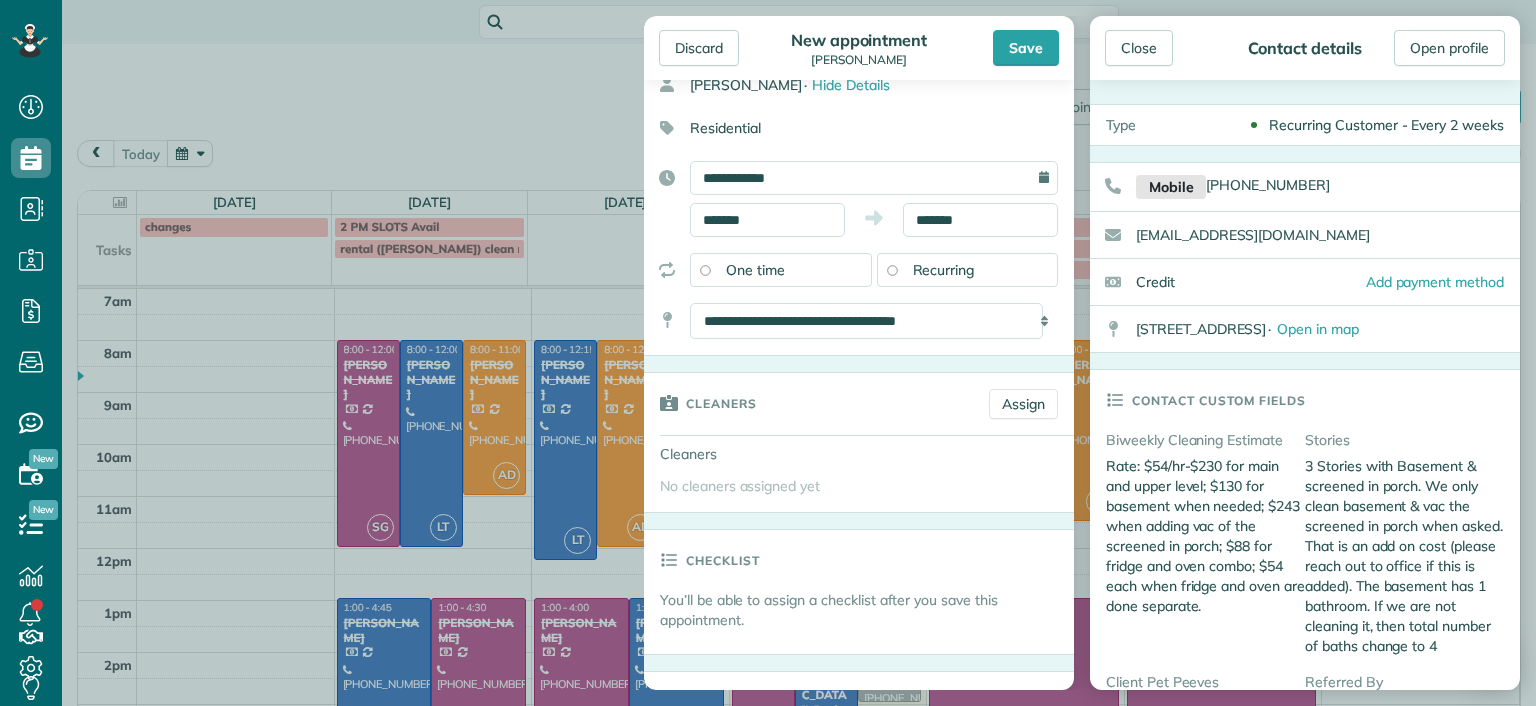 scroll, scrollTop: 0, scrollLeft: 0, axis: both 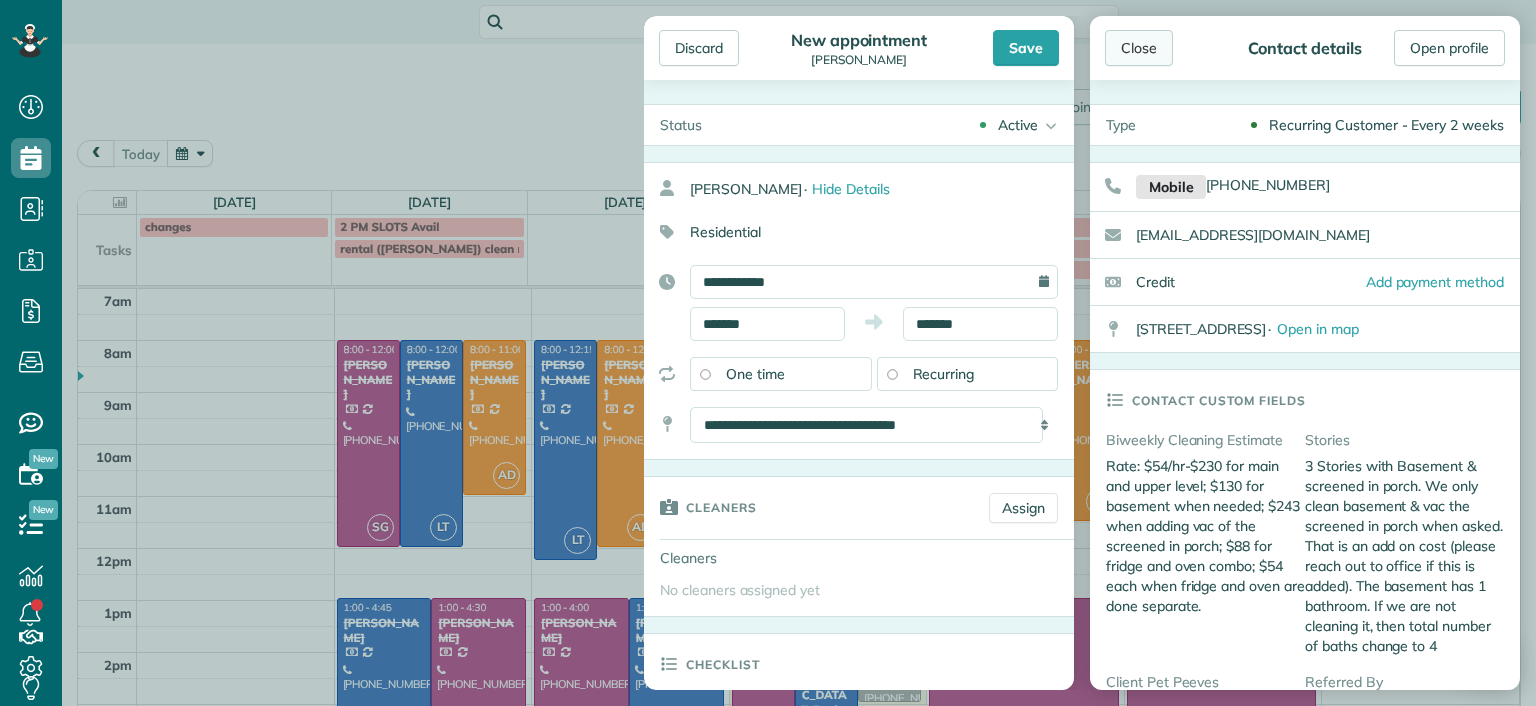 click on "Close" at bounding box center (1139, 48) 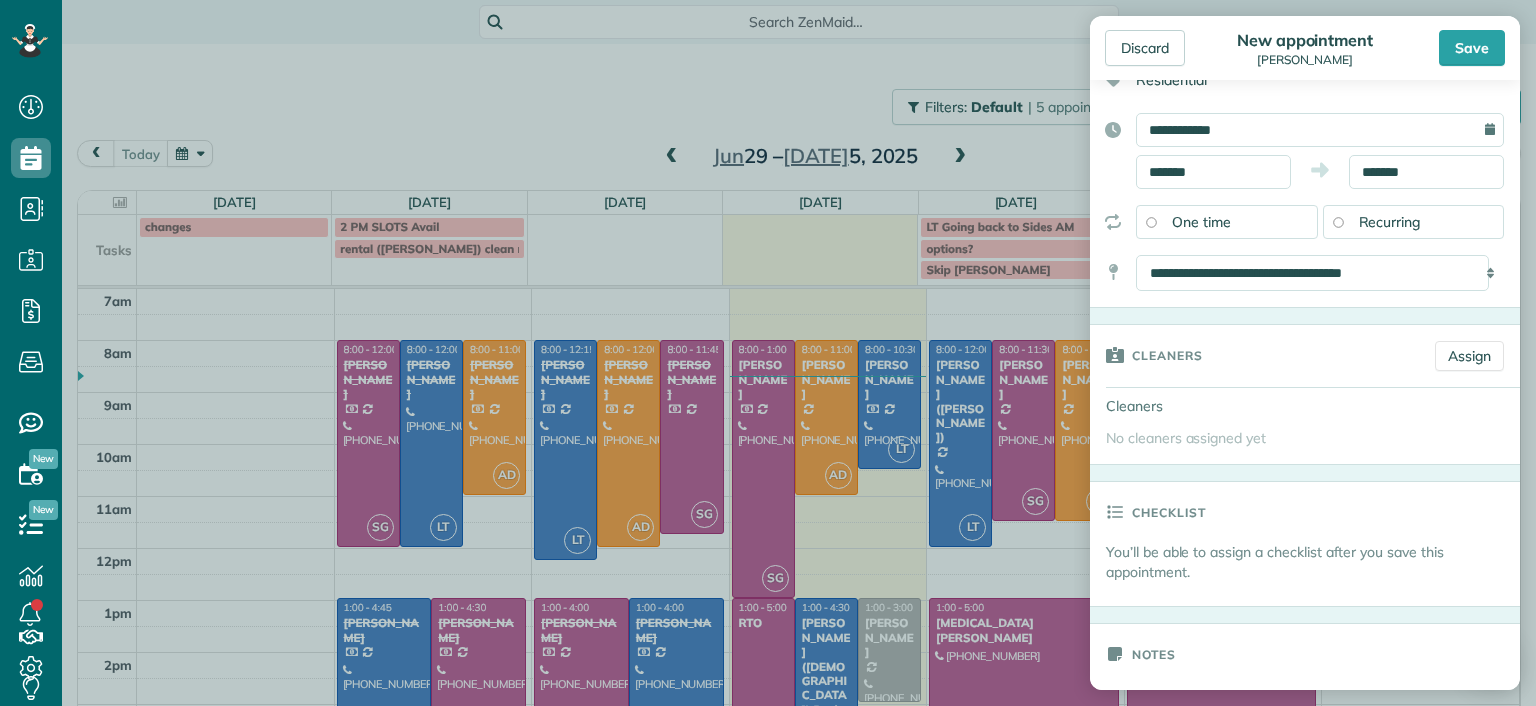 scroll, scrollTop: 200, scrollLeft: 0, axis: vertical 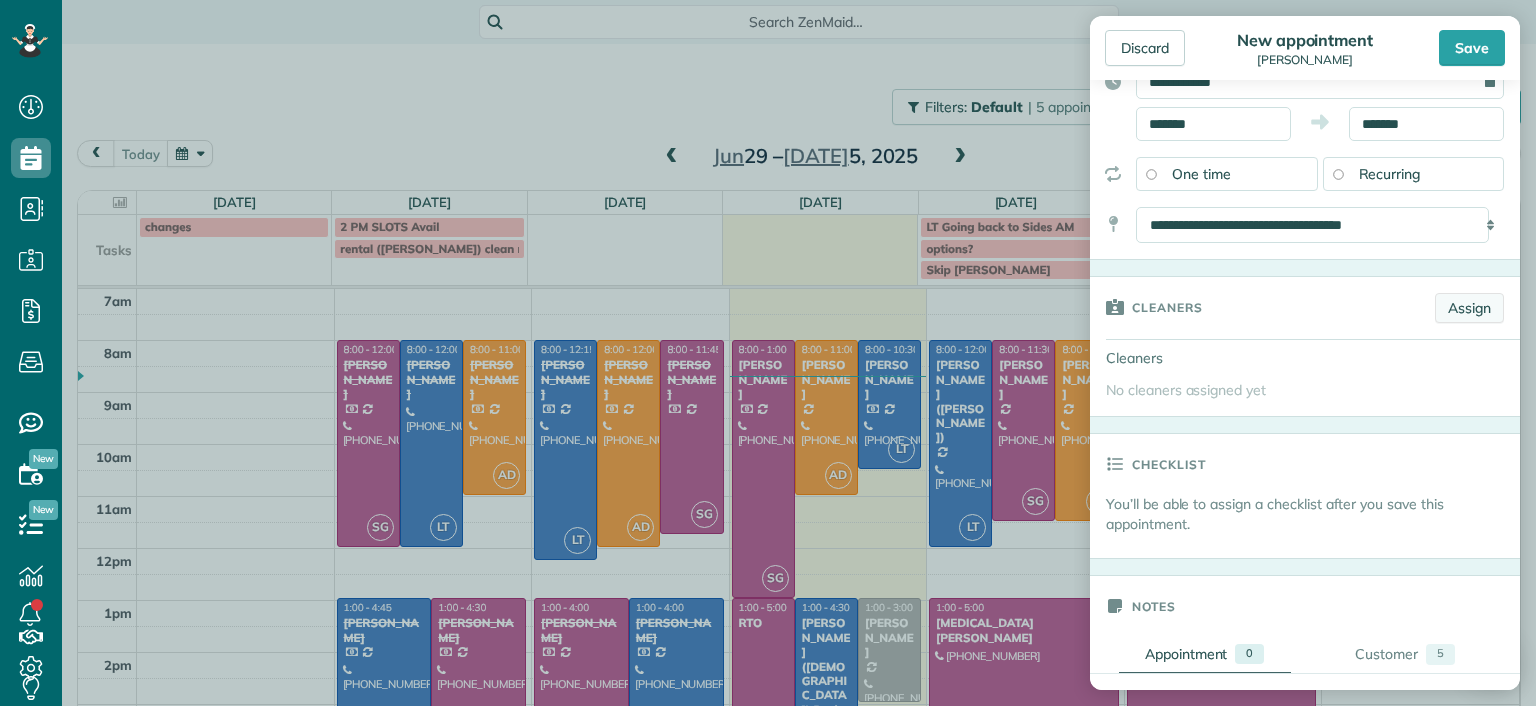 click on "Assign" at bounding box center (1469, 308) 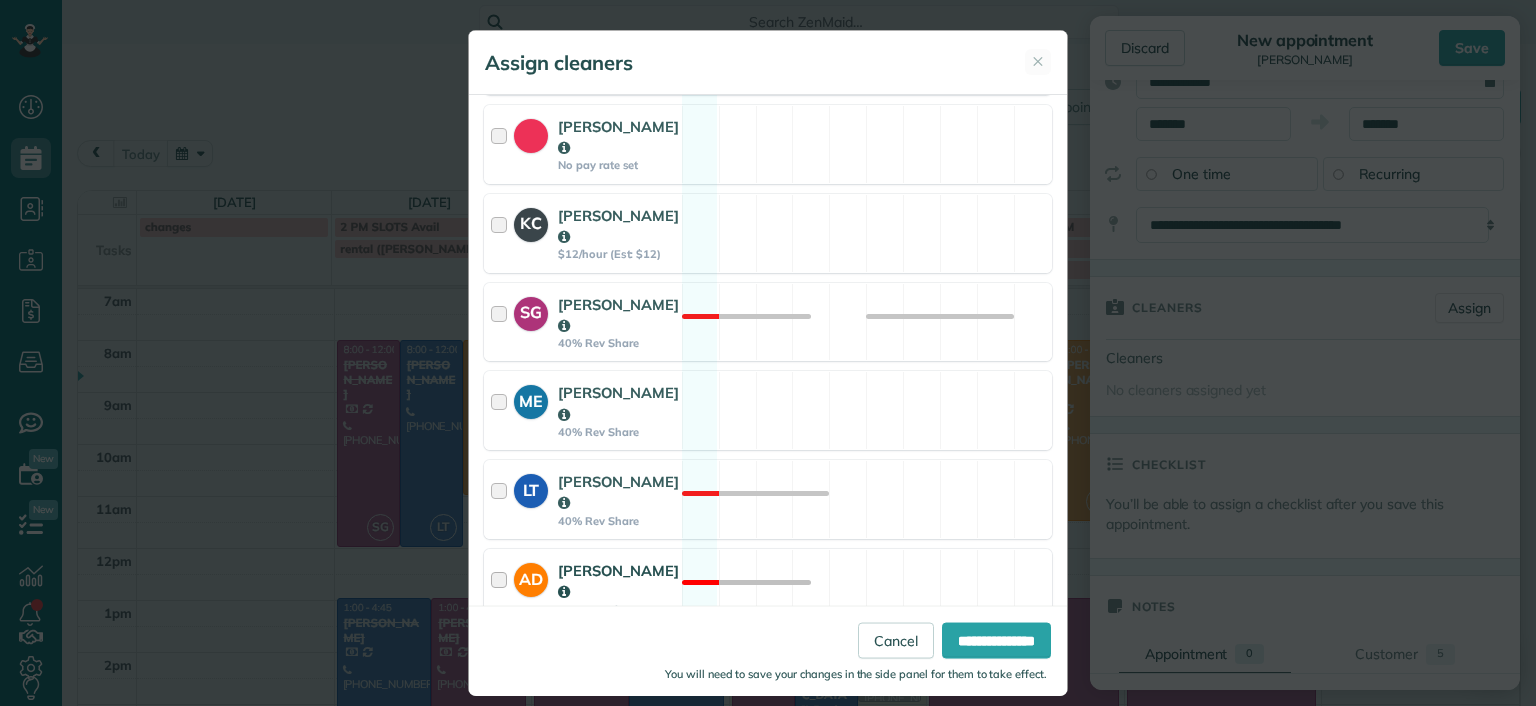 scroll, scrollTop: 345, scrollLeft: 0, axis: vertical 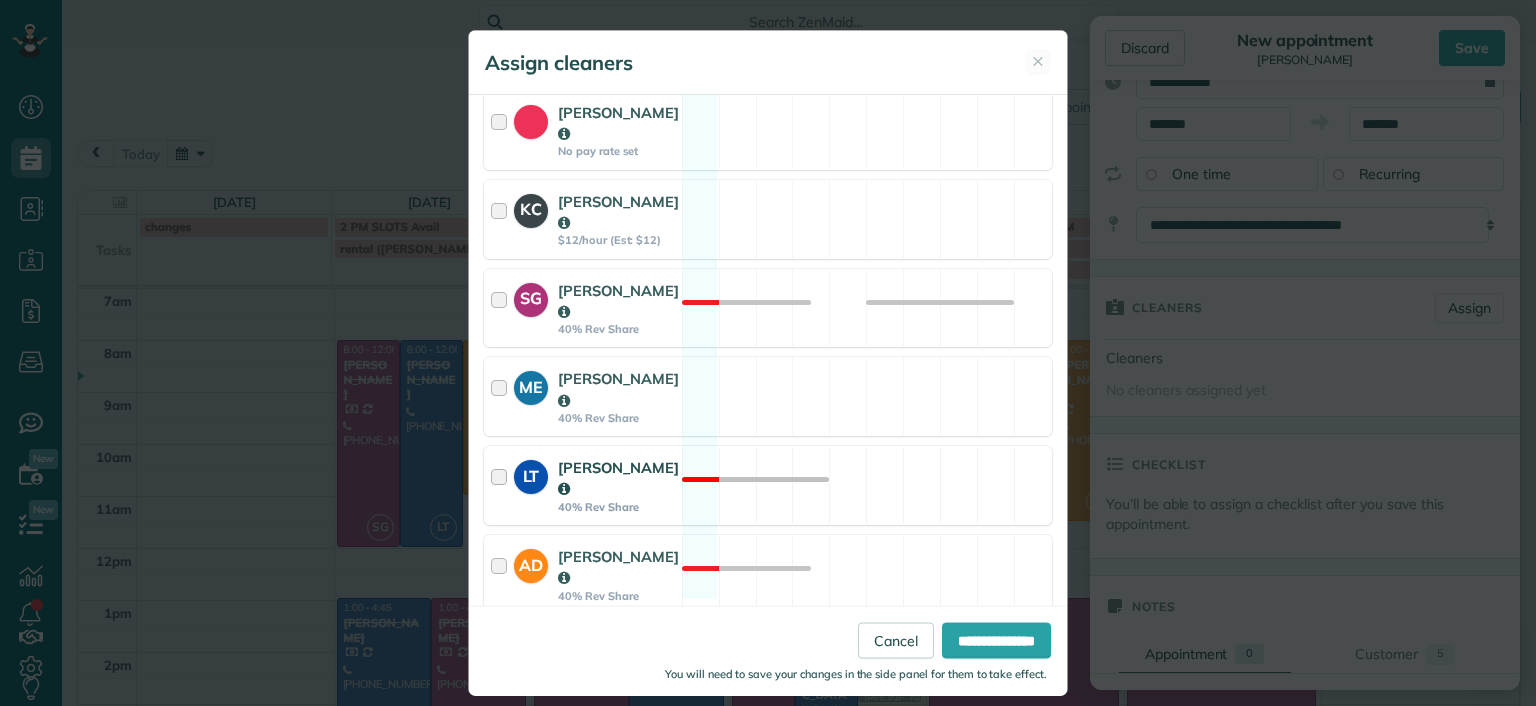 click on "LT
[PERSON_NAME]
40% Rev Share
Not available" at bounding box center [768, 485] 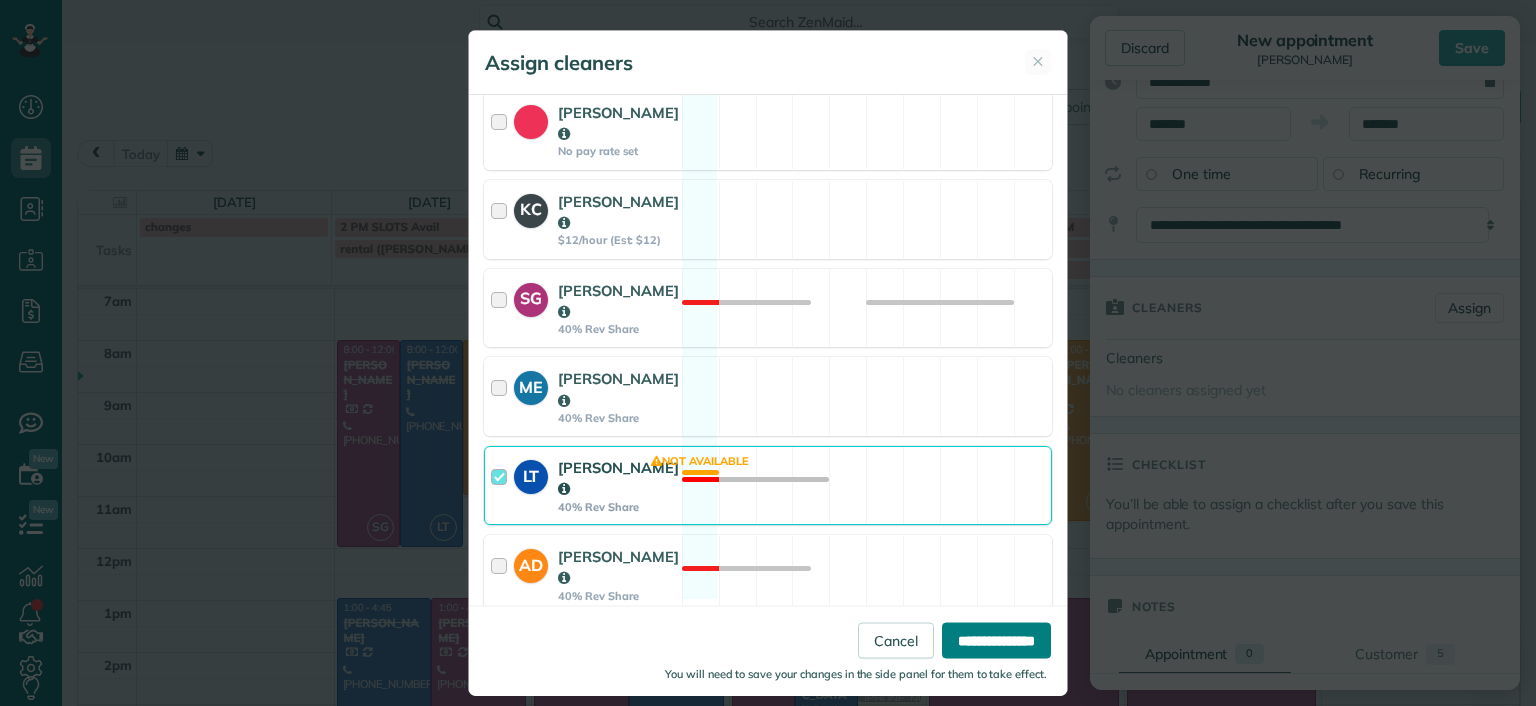 drag, startPoint x: 1000, startPoint y: 645, endPoint x: 1238, endPoint y: 566, distance: 250.76881 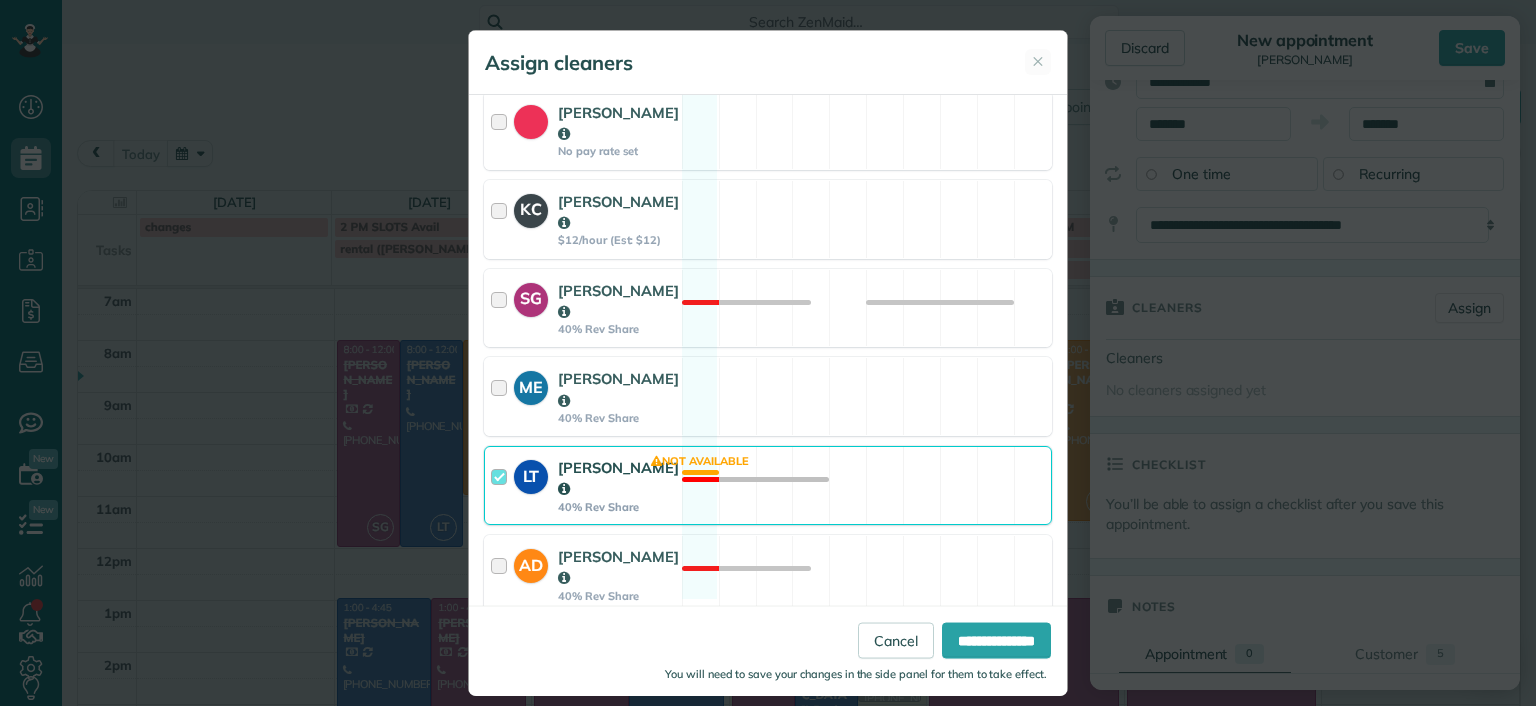 click on "Assign cleaners
✕
Cleaning for [PERSON_NAME]
[DATE]  8:00 AM to  9:00 AM
No address set yet
Not priced yet
Select the same team and cleaners as last appointment?
Last cleaned by [PERSON_NAME]
[DATE]
Re-select
Cleaners
[DATE]
8a
9a 10a 11a" at bounding box center [768, 353] 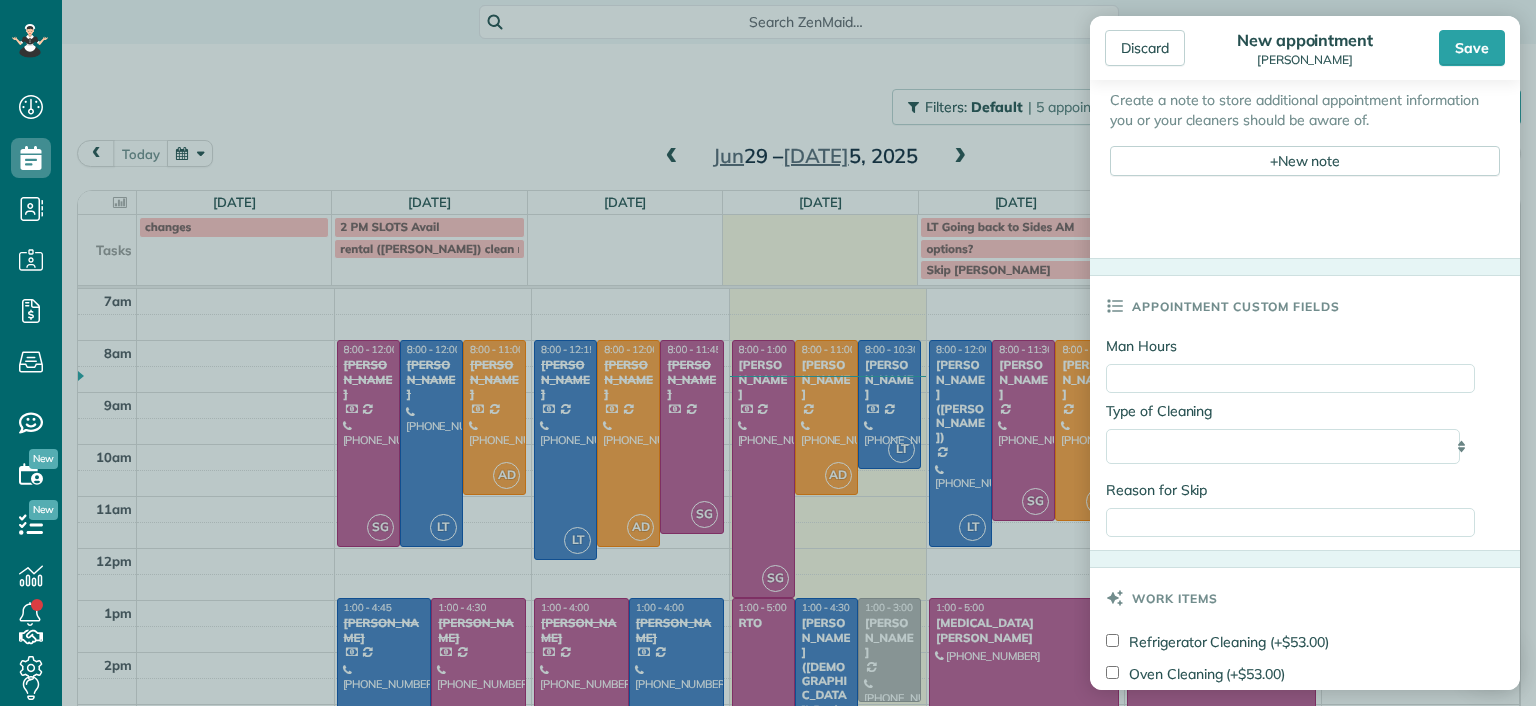 scroll, scrollTop: 700, scrollLeft: 0, axis: vertical 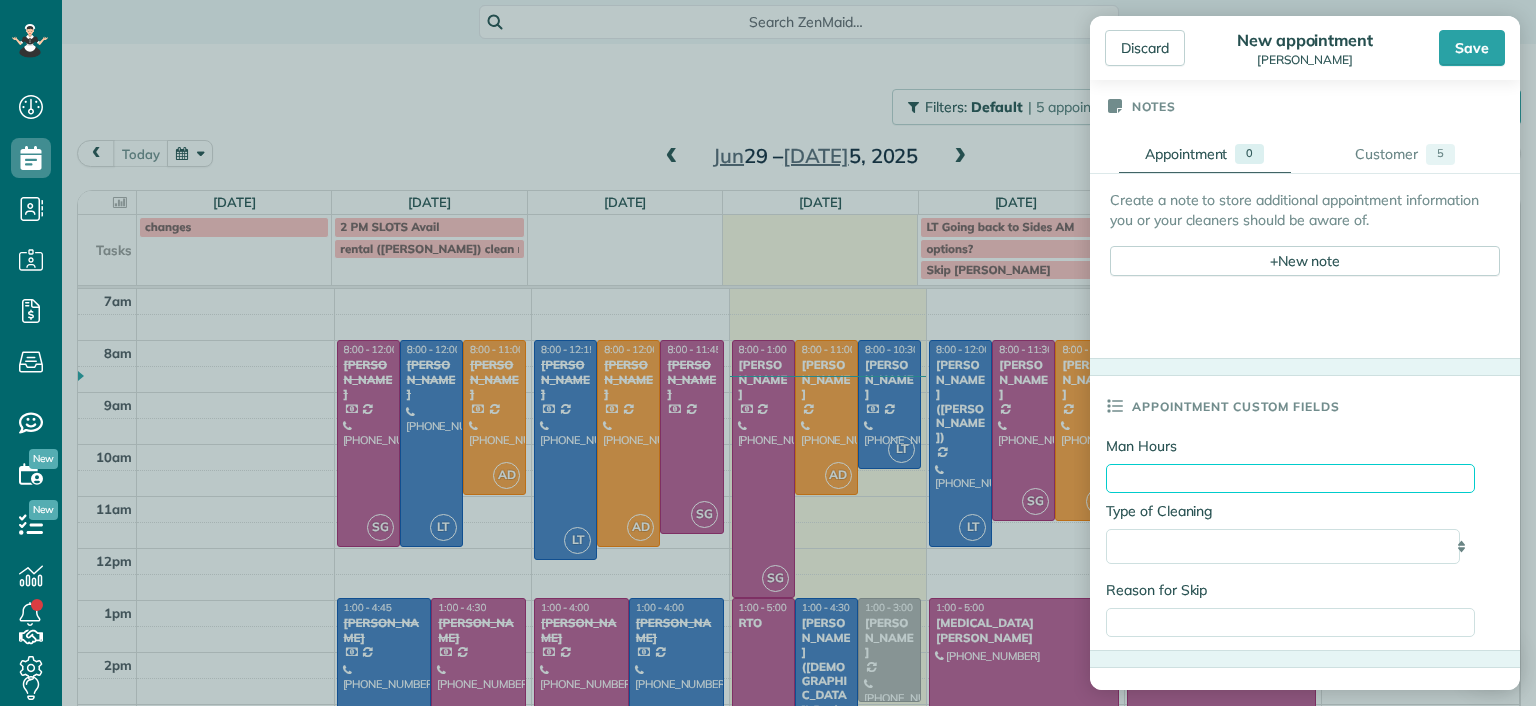 click on "Man Hours" at bounding box center [1290, 478] 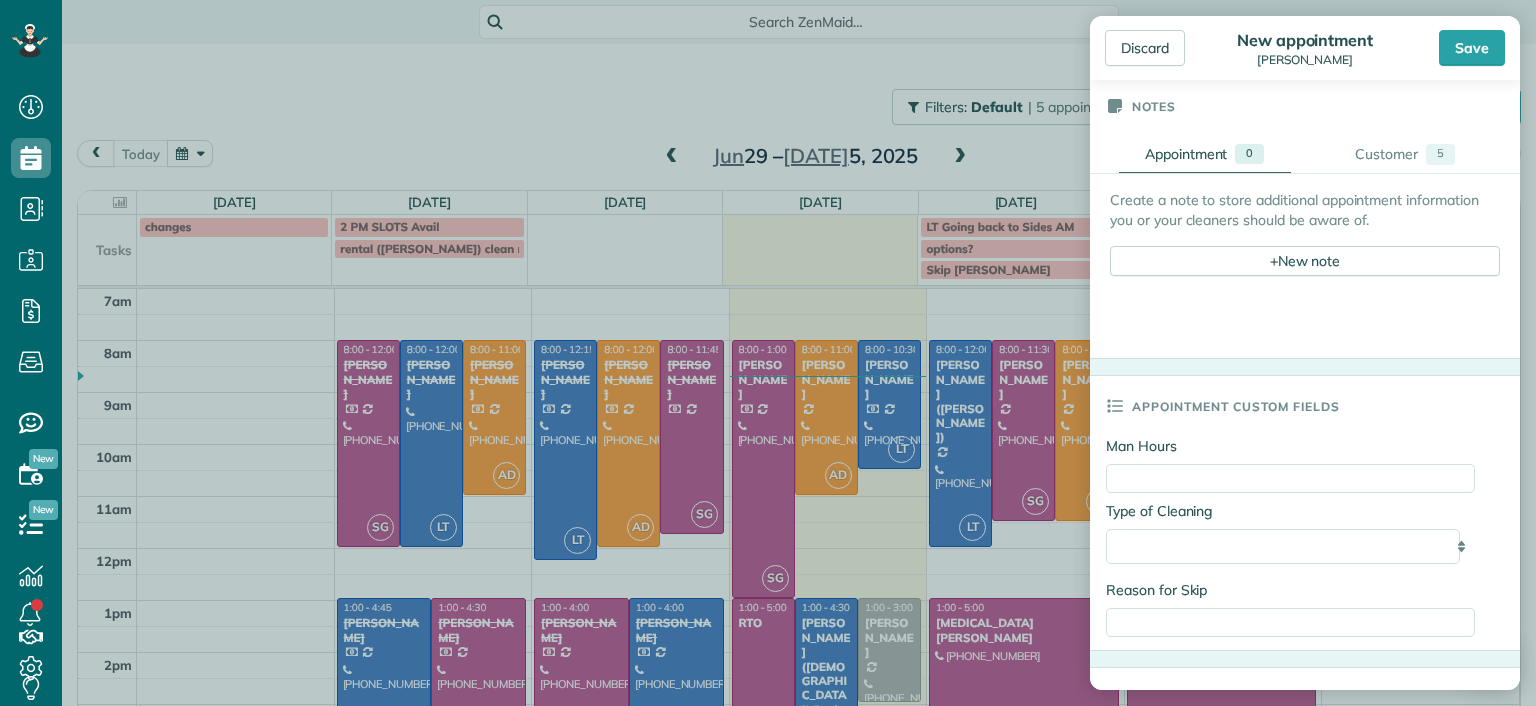 click on "Create a note to store additional appointment information you or your cleaners should be aware of.
+ New note
+
New note
[DATE] MG Texted cx if we can mover her [DATE] cleaning to [DATE] in the morning. Cx texted back and agreed. She said she prefers to be contacted via text moving forward.
Added [DATE] by [PERSON_NAME] Gabon
Visible to office managers only
Change to visible by everyone
Edit note
Delete note
[DATE] -EJ" at bounding box center (1520, 266) 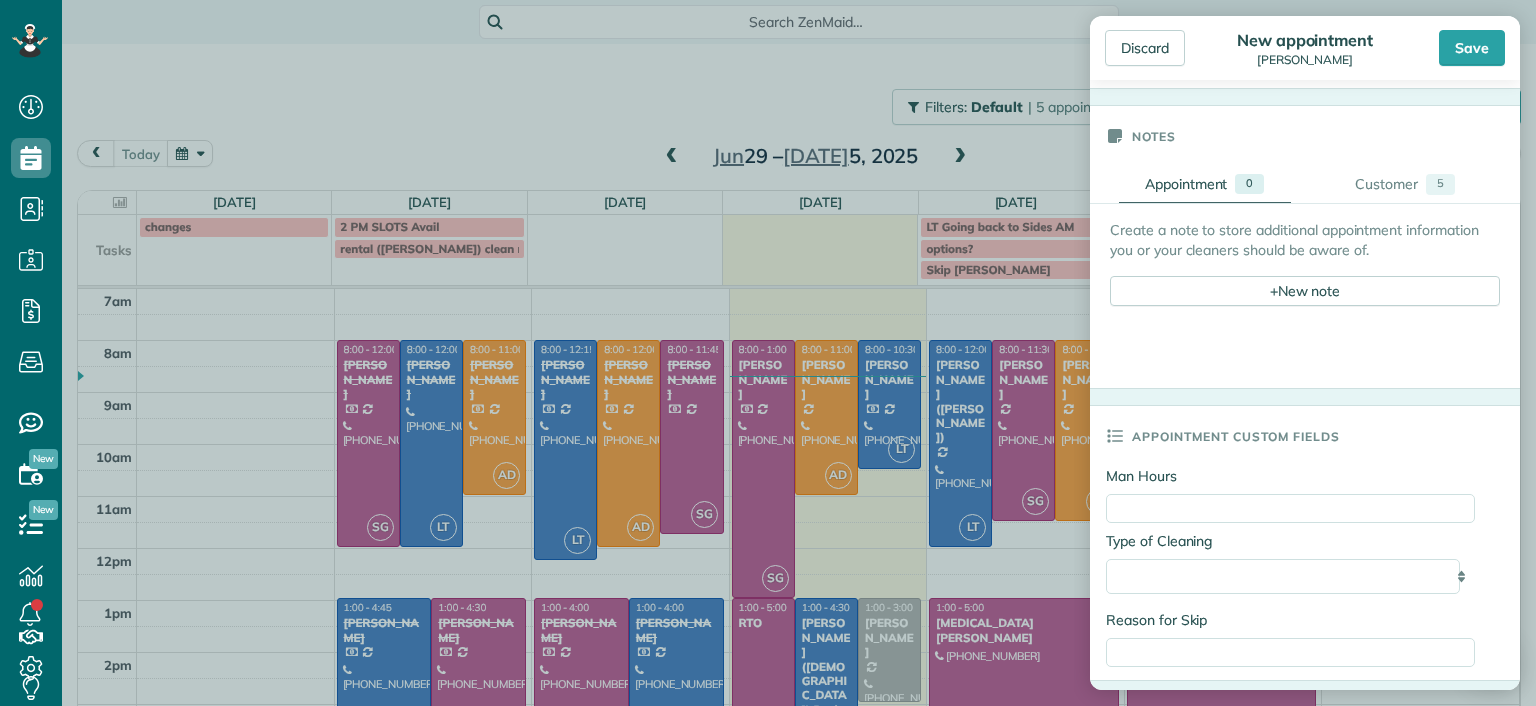 scroll, scrollTop: 500, scrollLeft: 0, axis: vertical 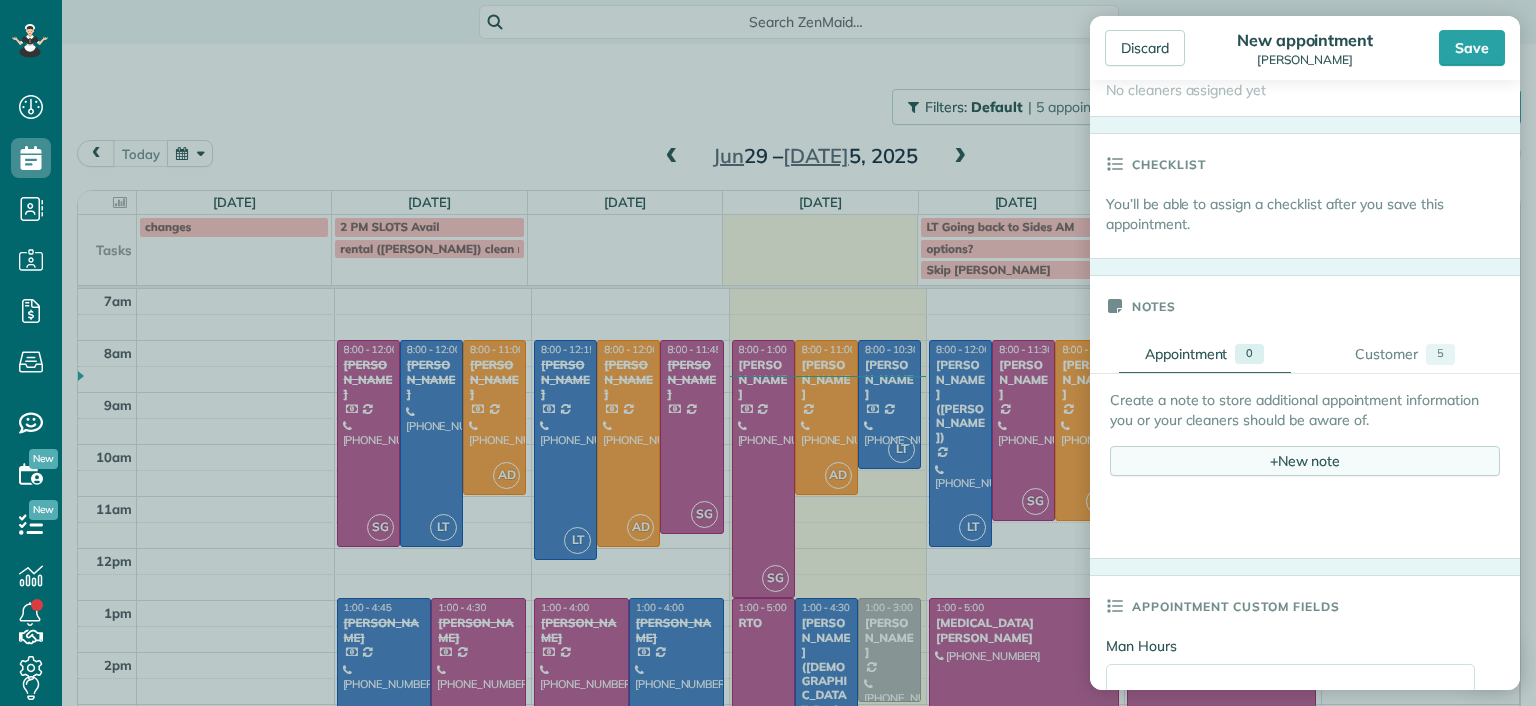click on "+ New note" at bounding box center (1305, 461) 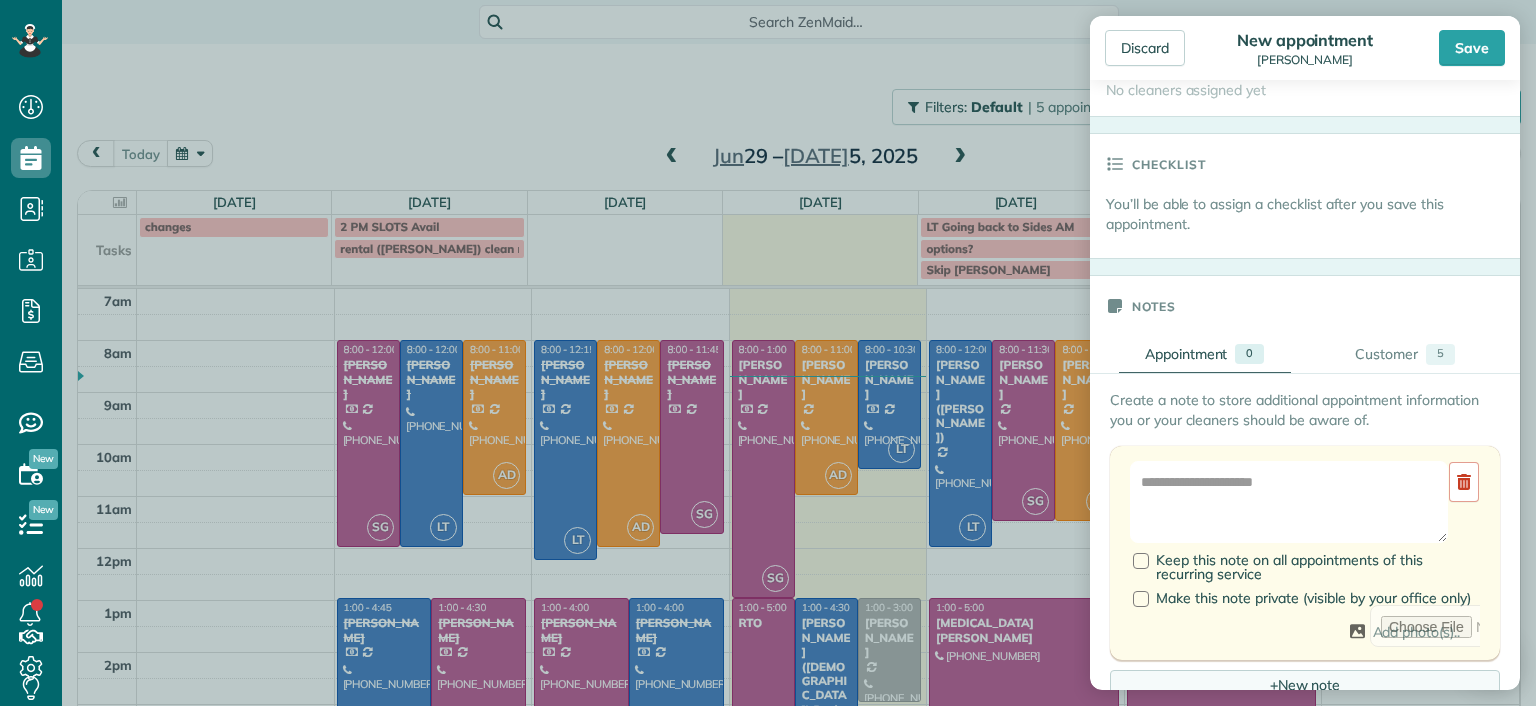 click at bounding box center (1289, 502) 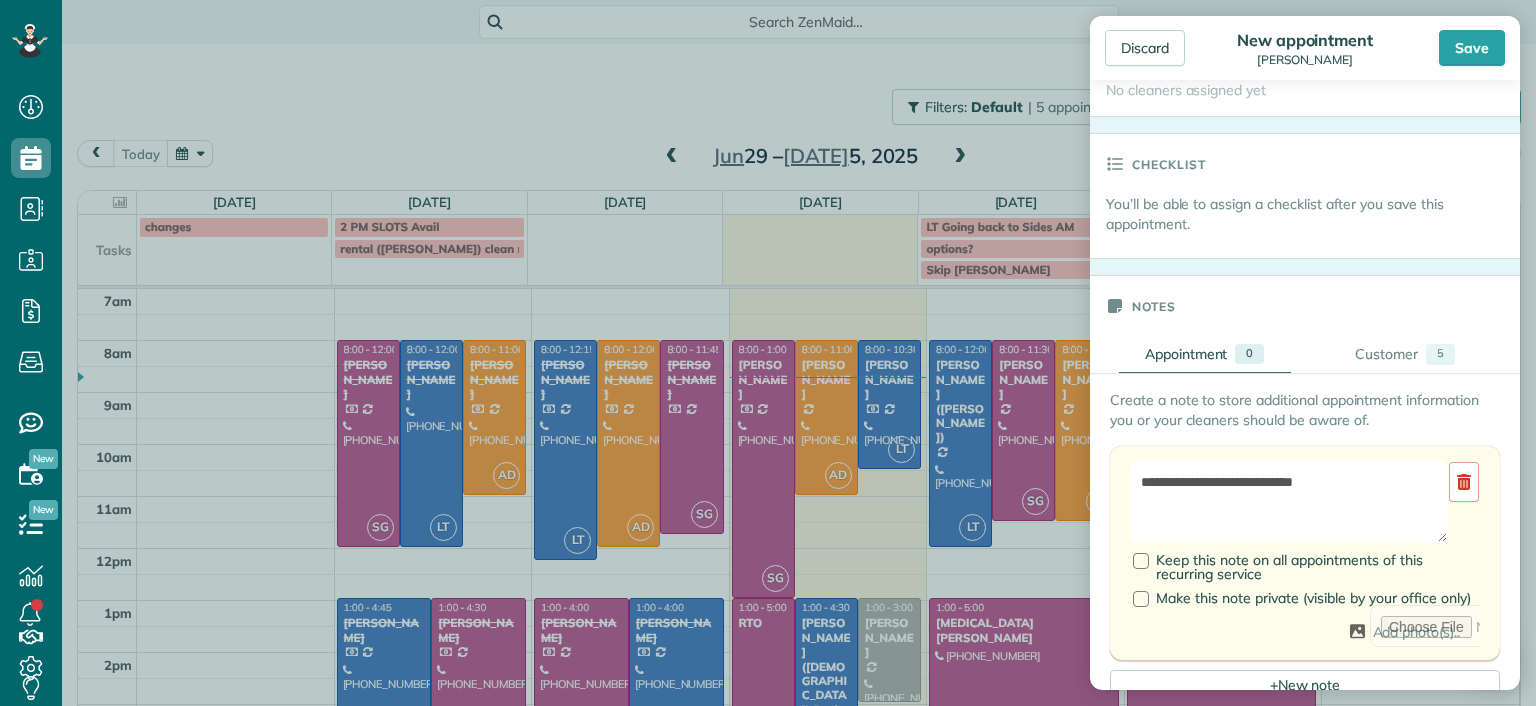click on "**********" at bounding box center (1289, 502) 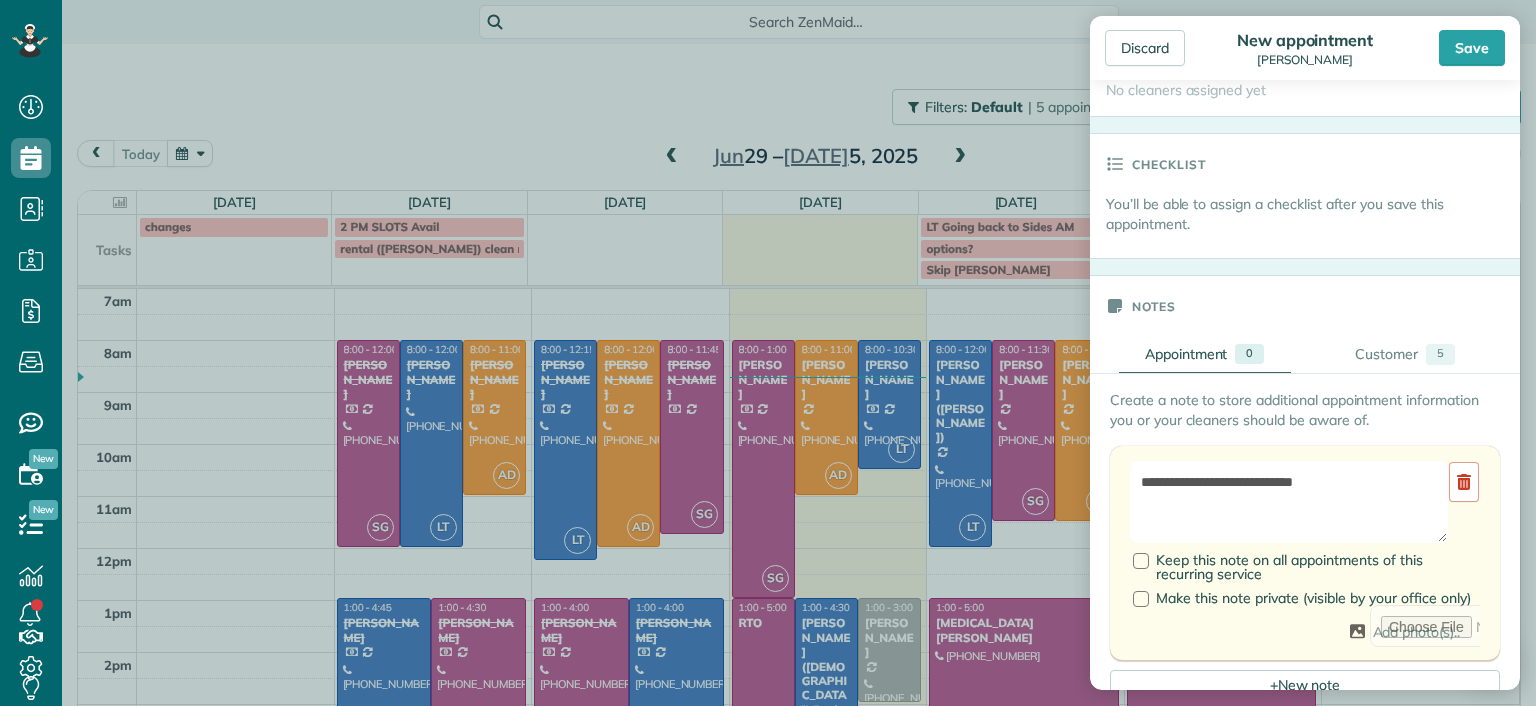 click on "**********" at bounding box center [1289, 502] 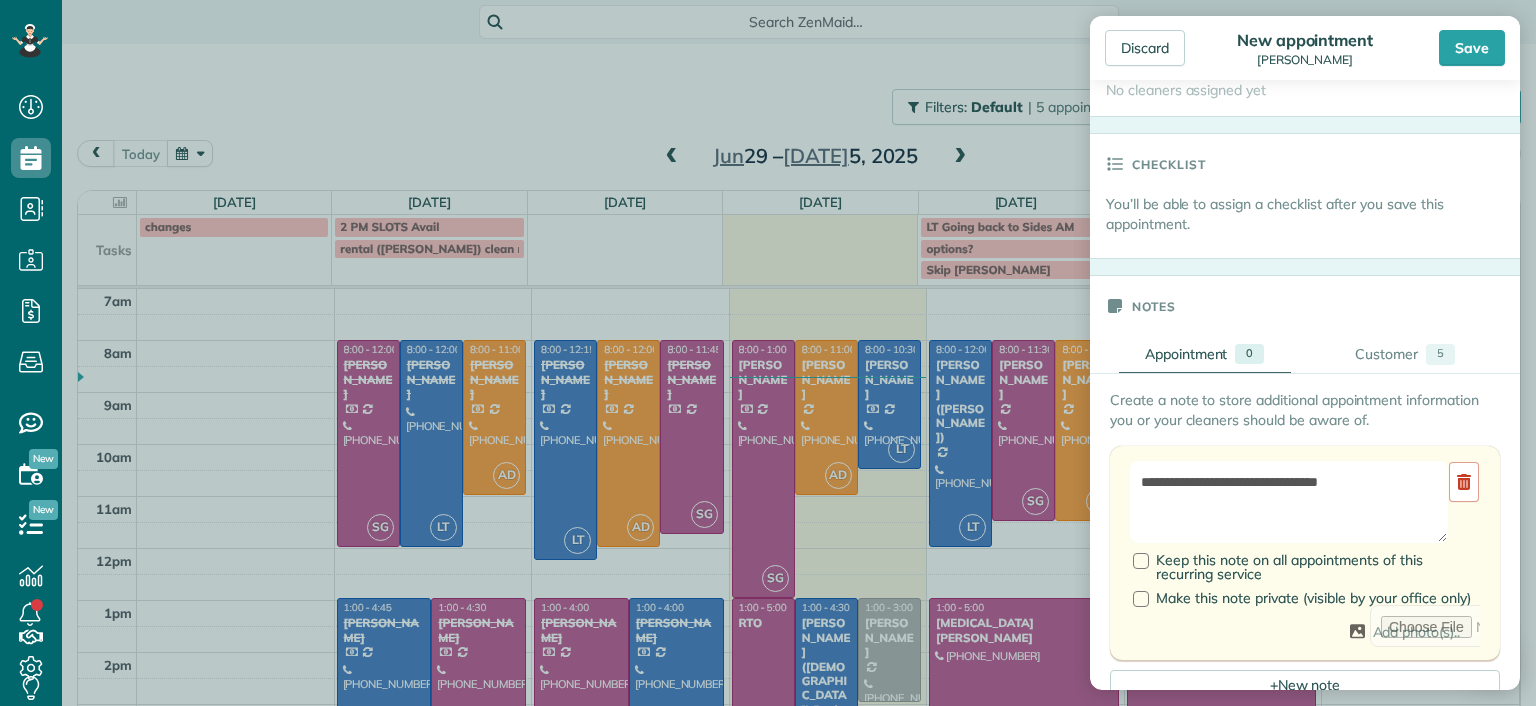 click on "**********" at bounding box center [1289, 502] 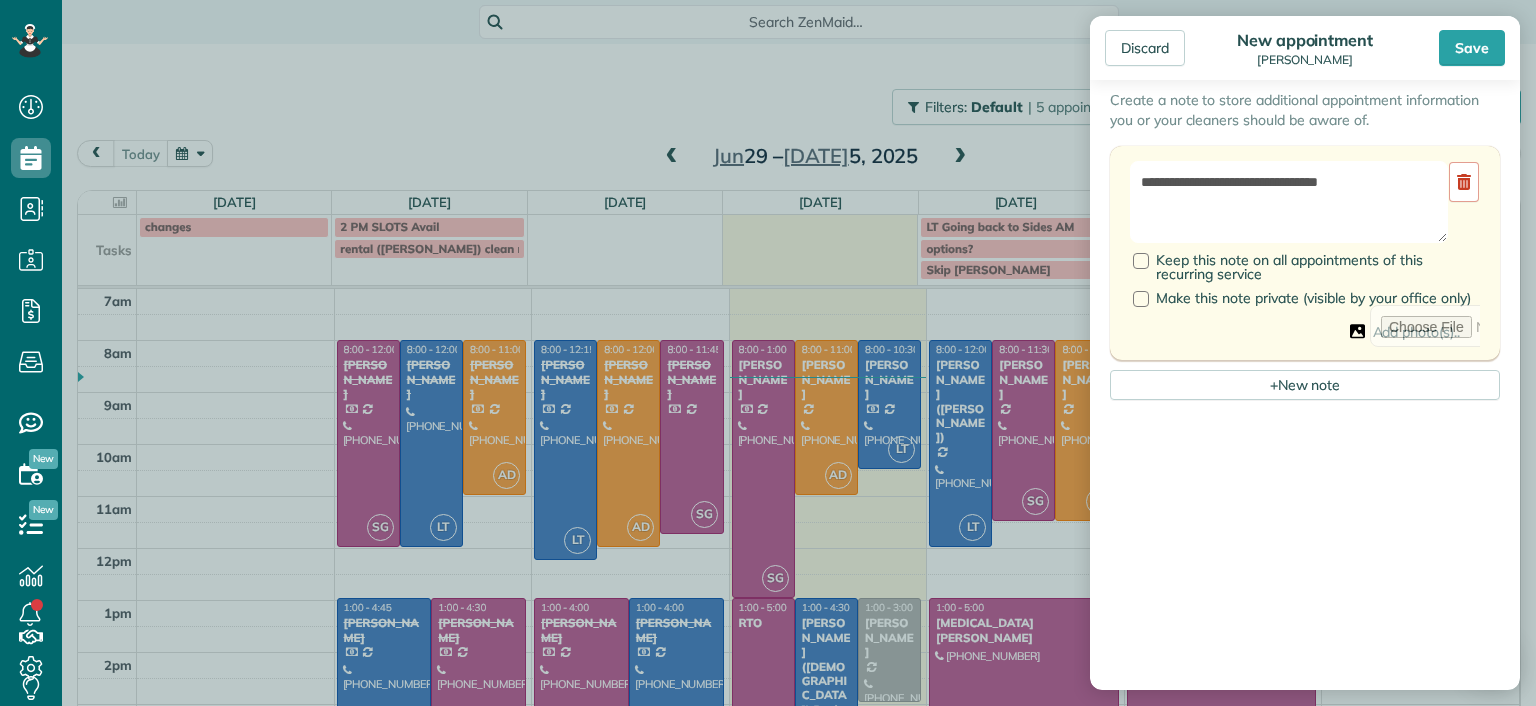 scroll, scrollTop: 700, scrollLeft: 0, axis: vertical 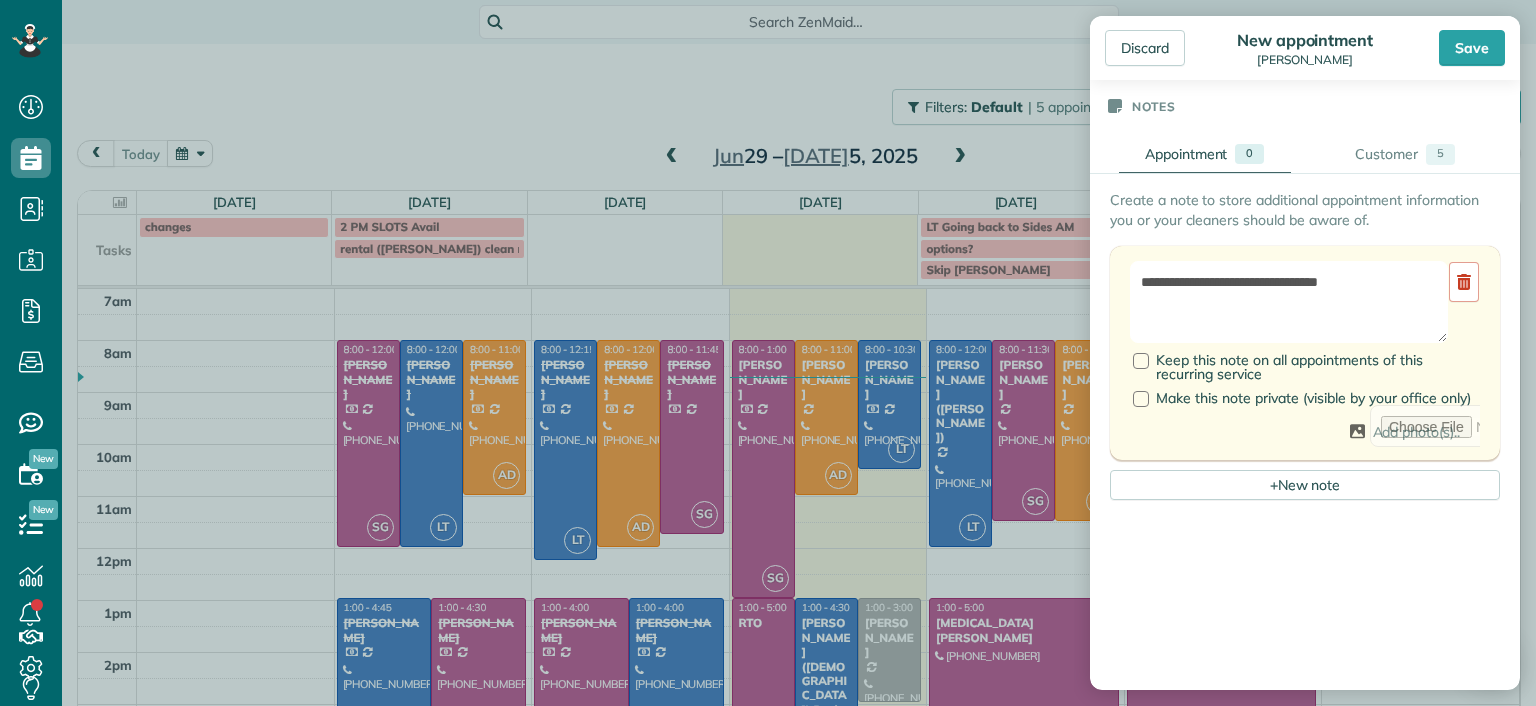 click at bounding box center (1305, 666) 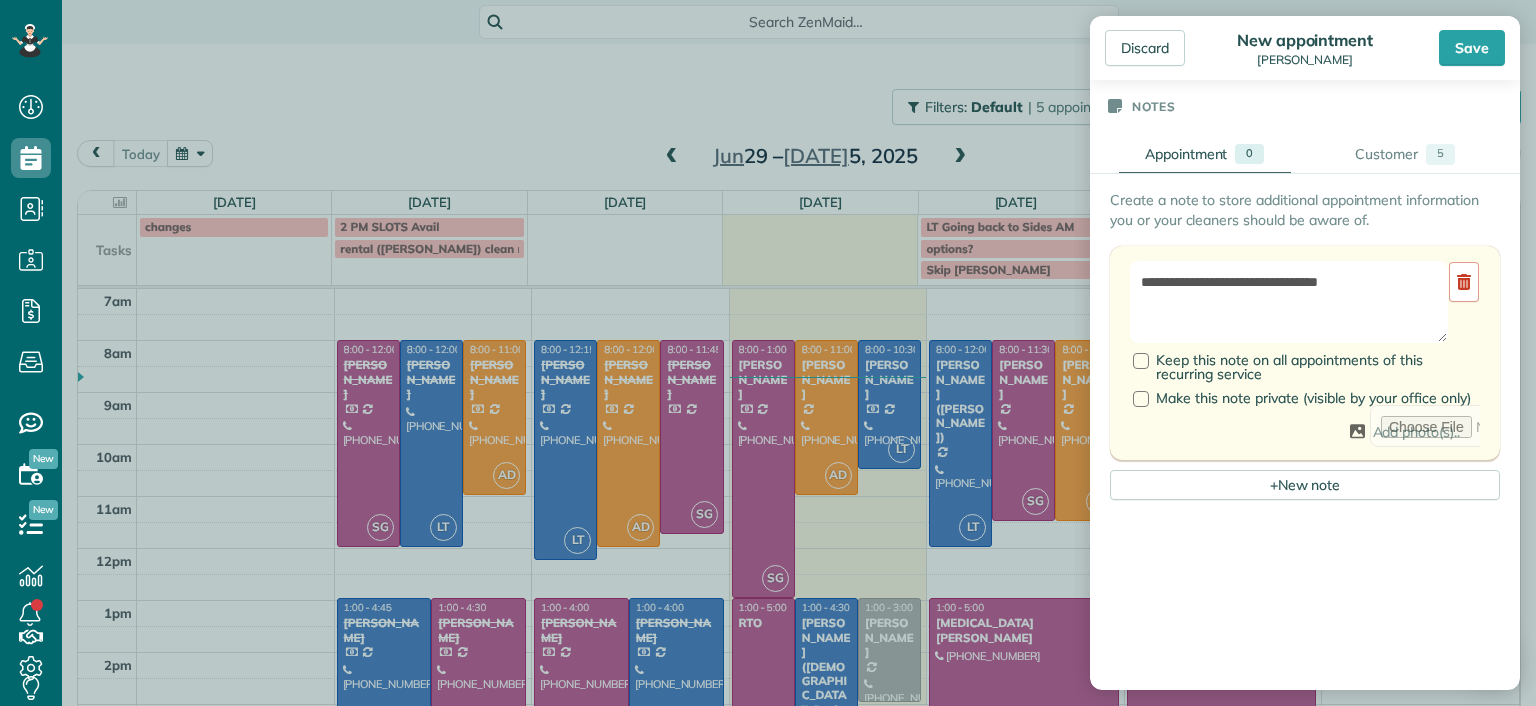 scroll, scrollTop: 500, scrollLeft: 0, axis: vertical 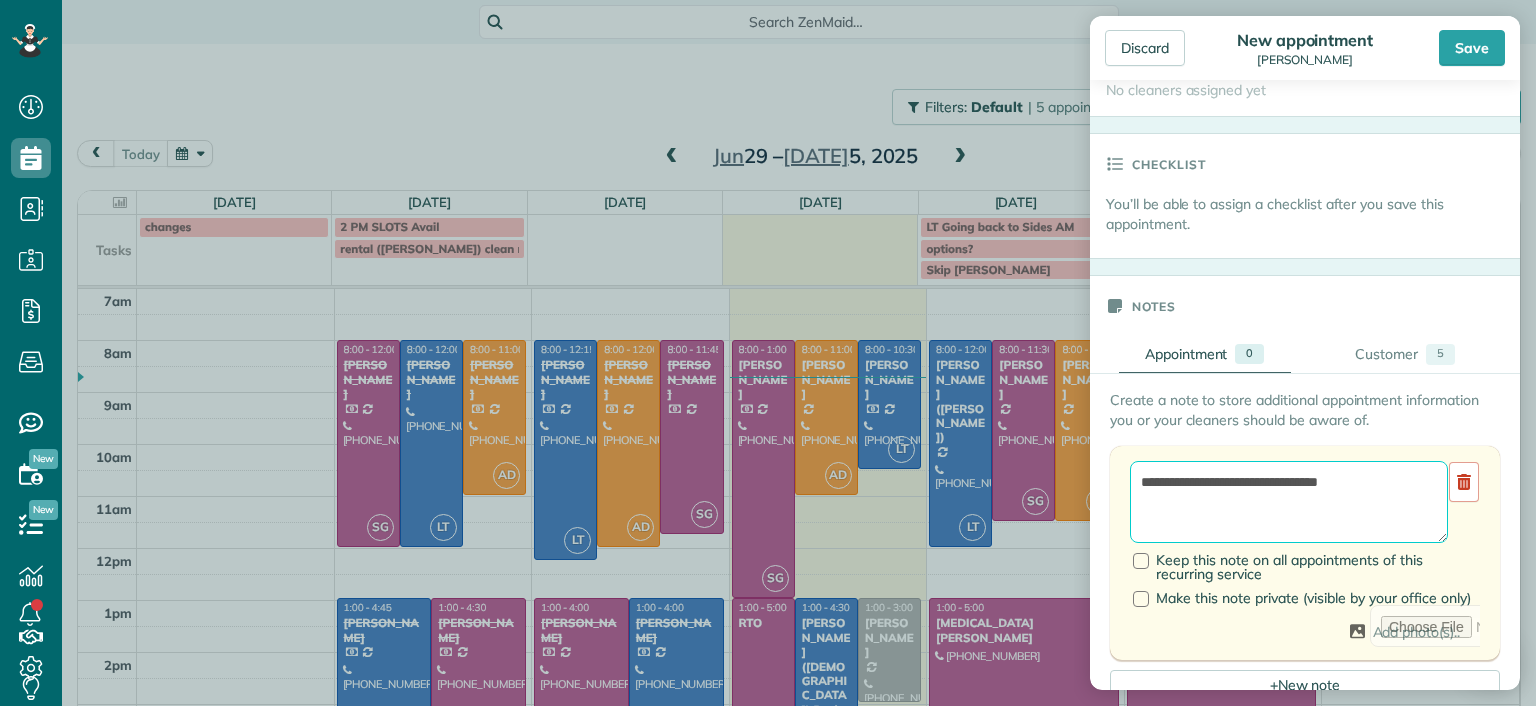 click on "**********" at bounding box center [1289, 502] 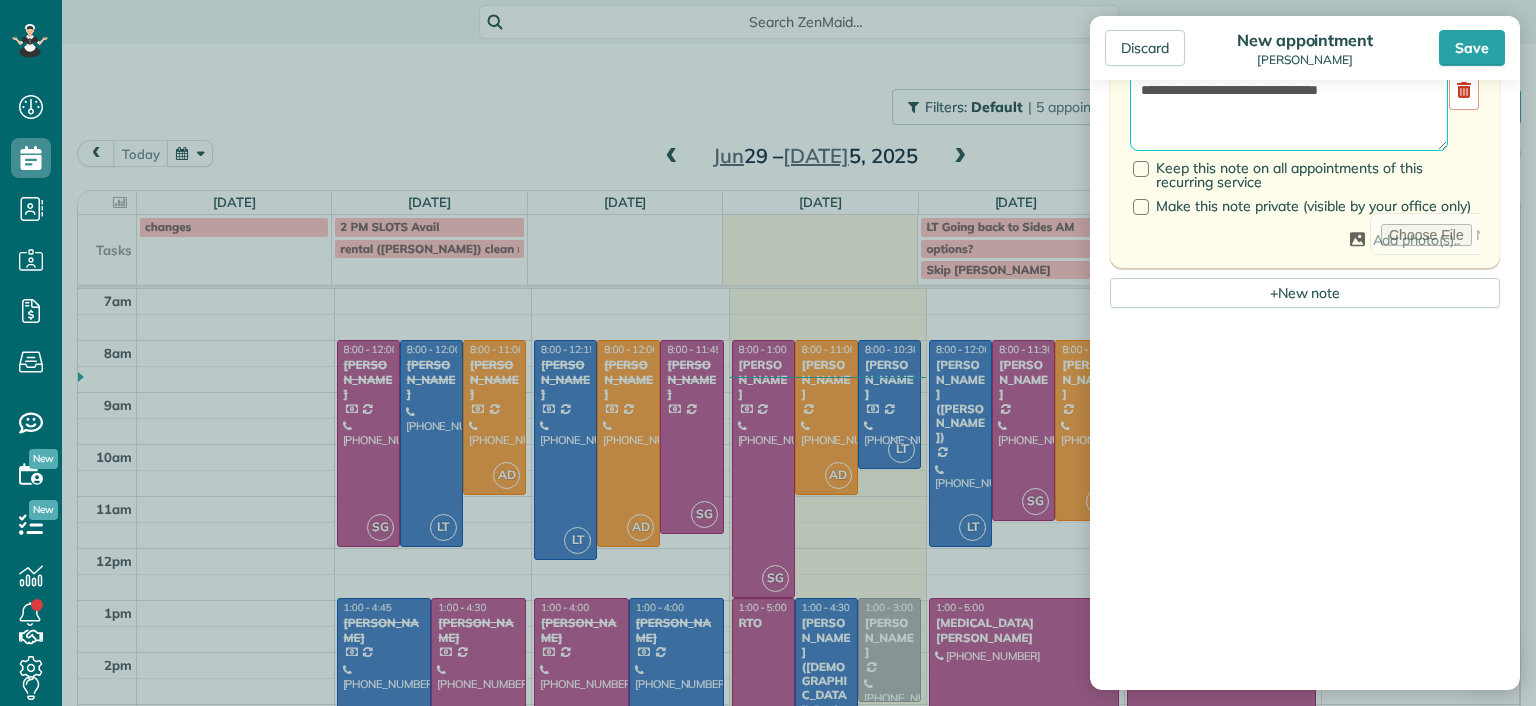 scroll, scrollTop: 900, scrollLeft: 0, axis: vertical 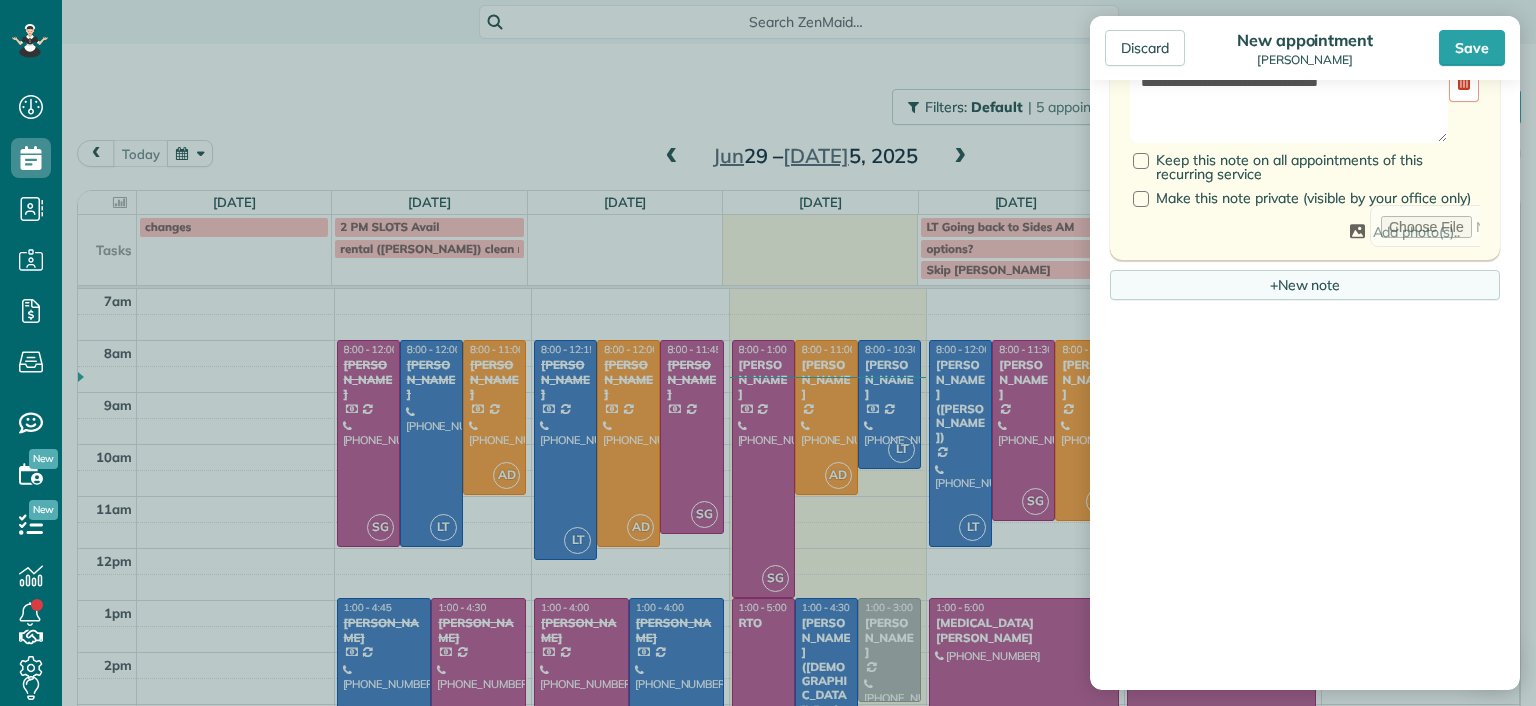 click on "+ New note" at bounding box center [1305, 285] 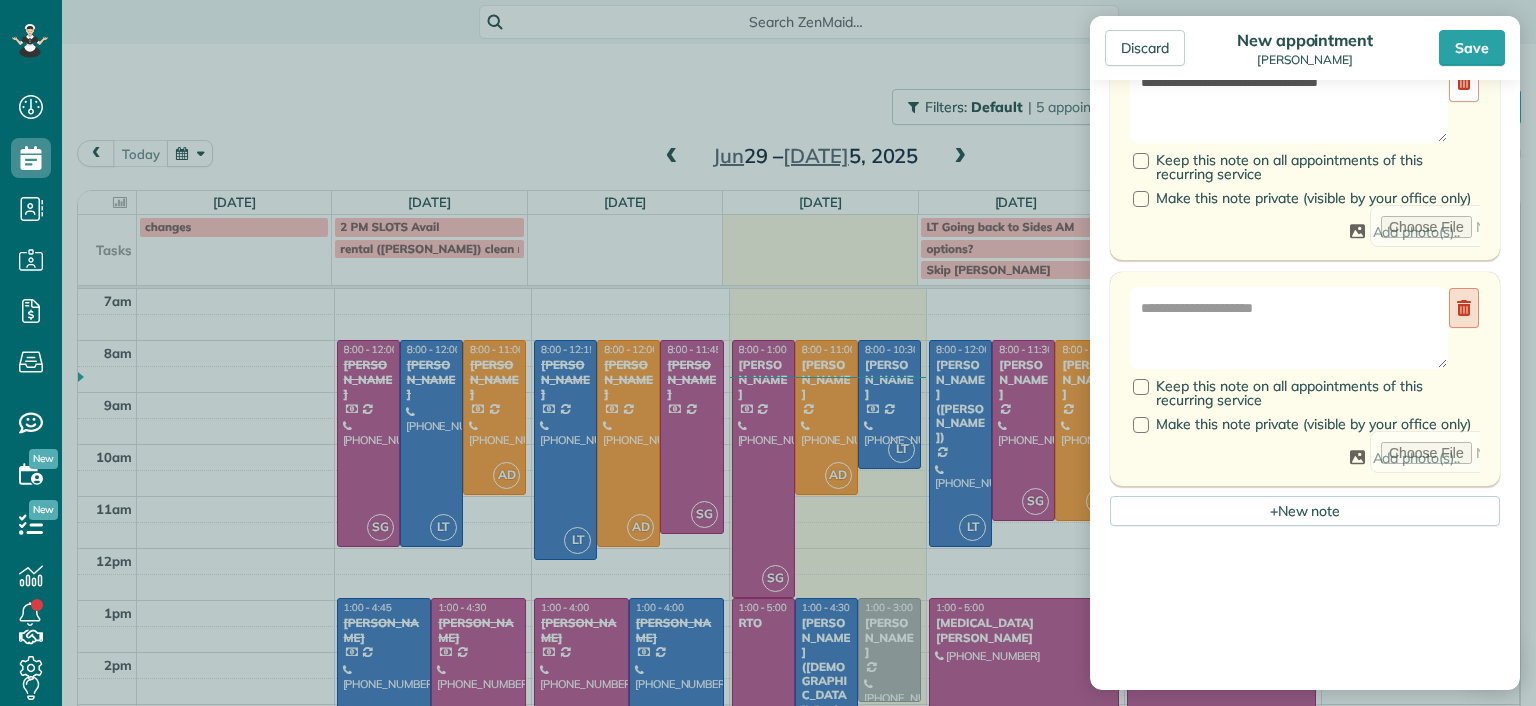 click at bounding box center (1464, 308) 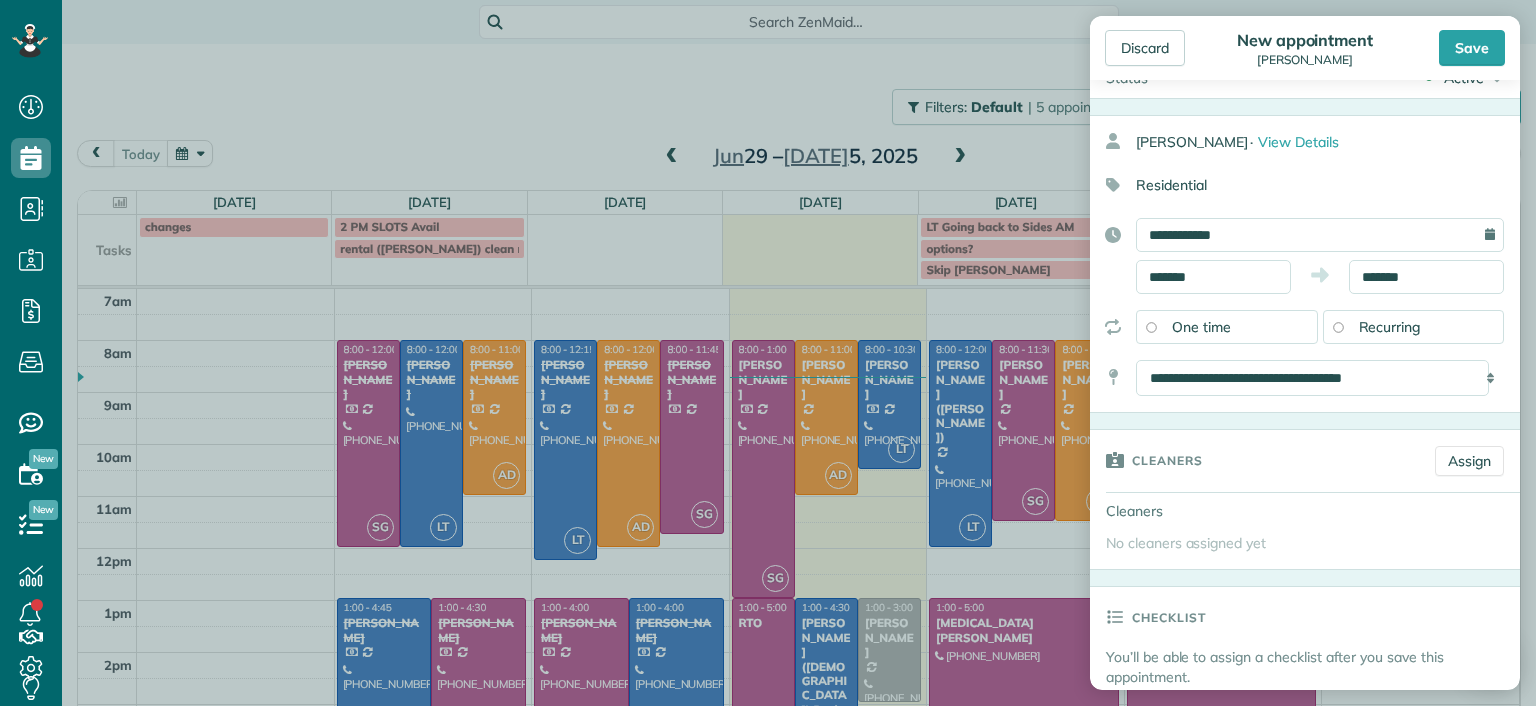 scroll, scrollTop: 0, scrollLeft: 0, axis: both 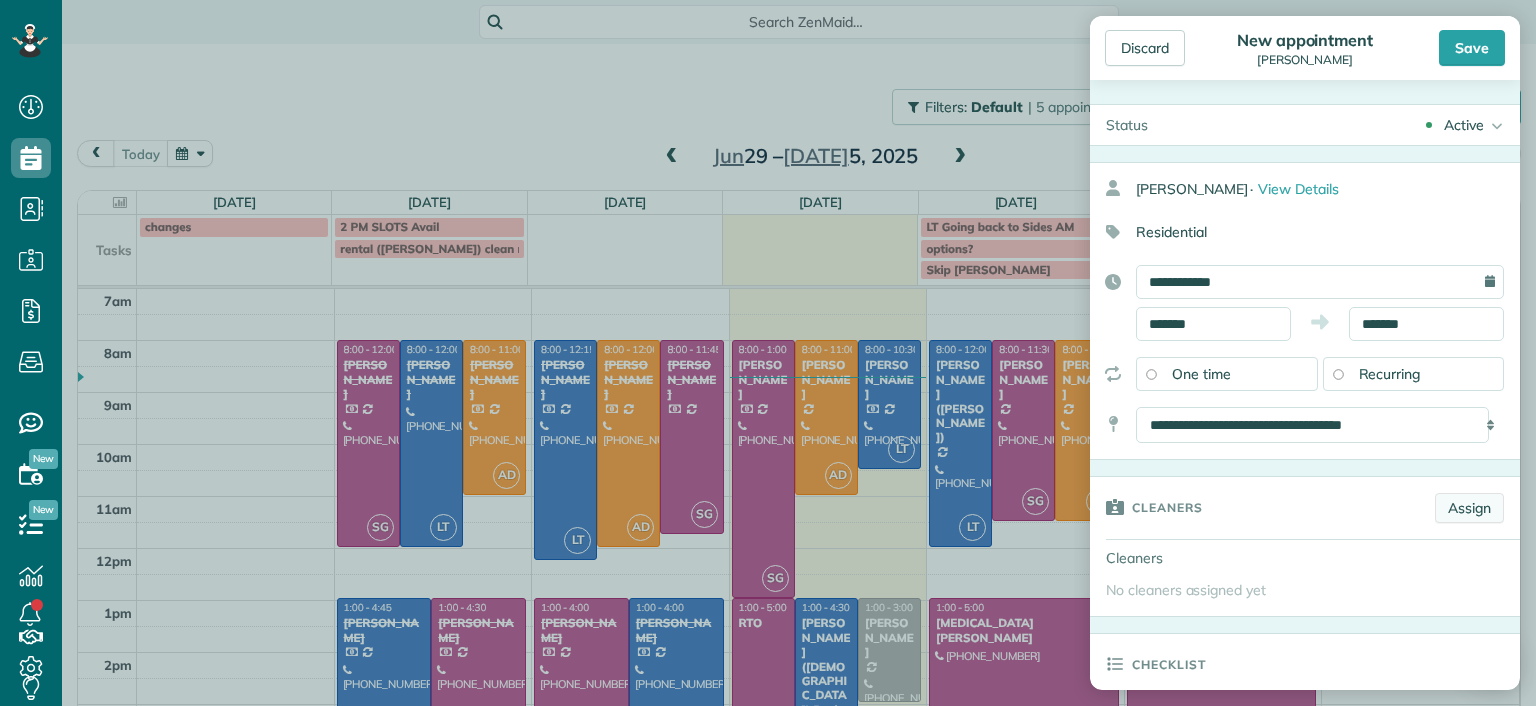 click on "Assign" at bounding box center (1469, 508) 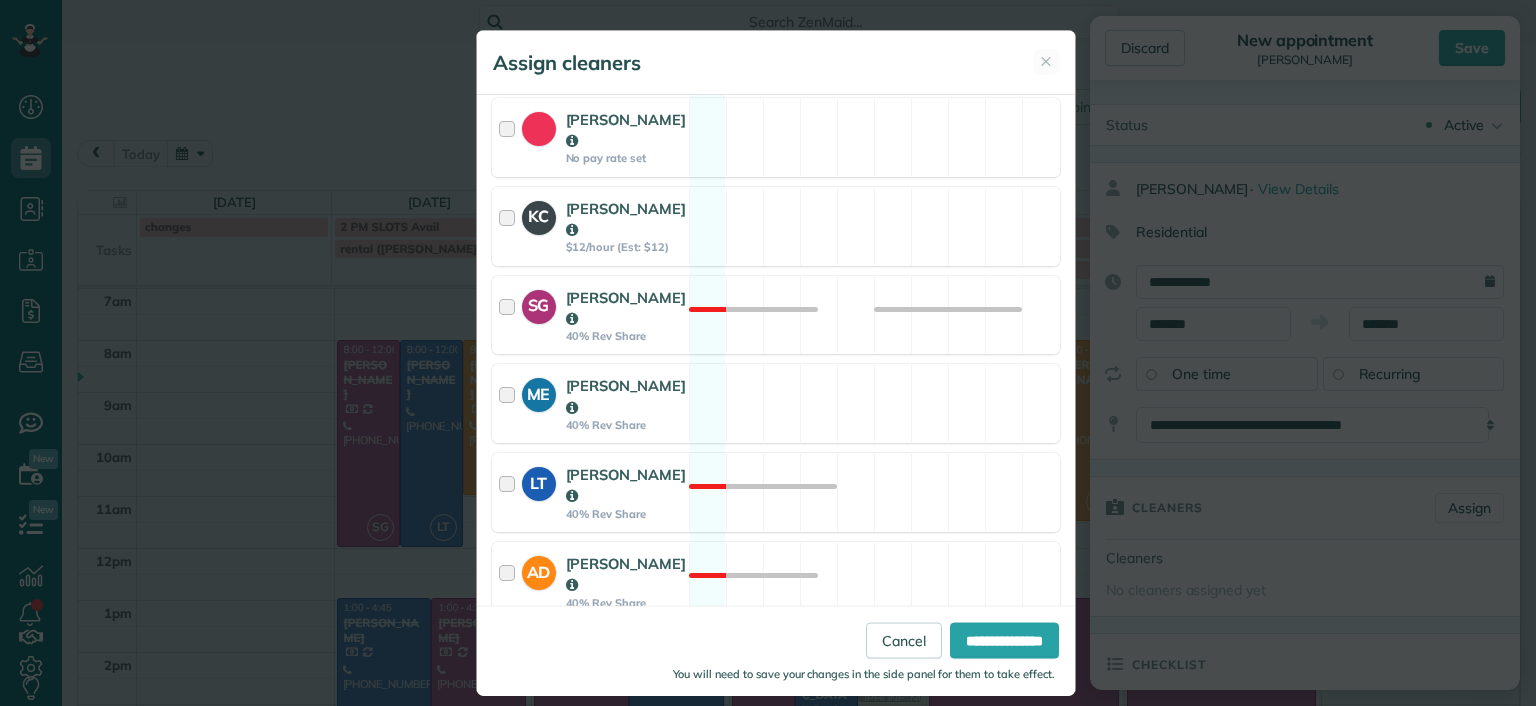 scroll, scrollTop: 345, scrollLeft: 0, axis: vertical 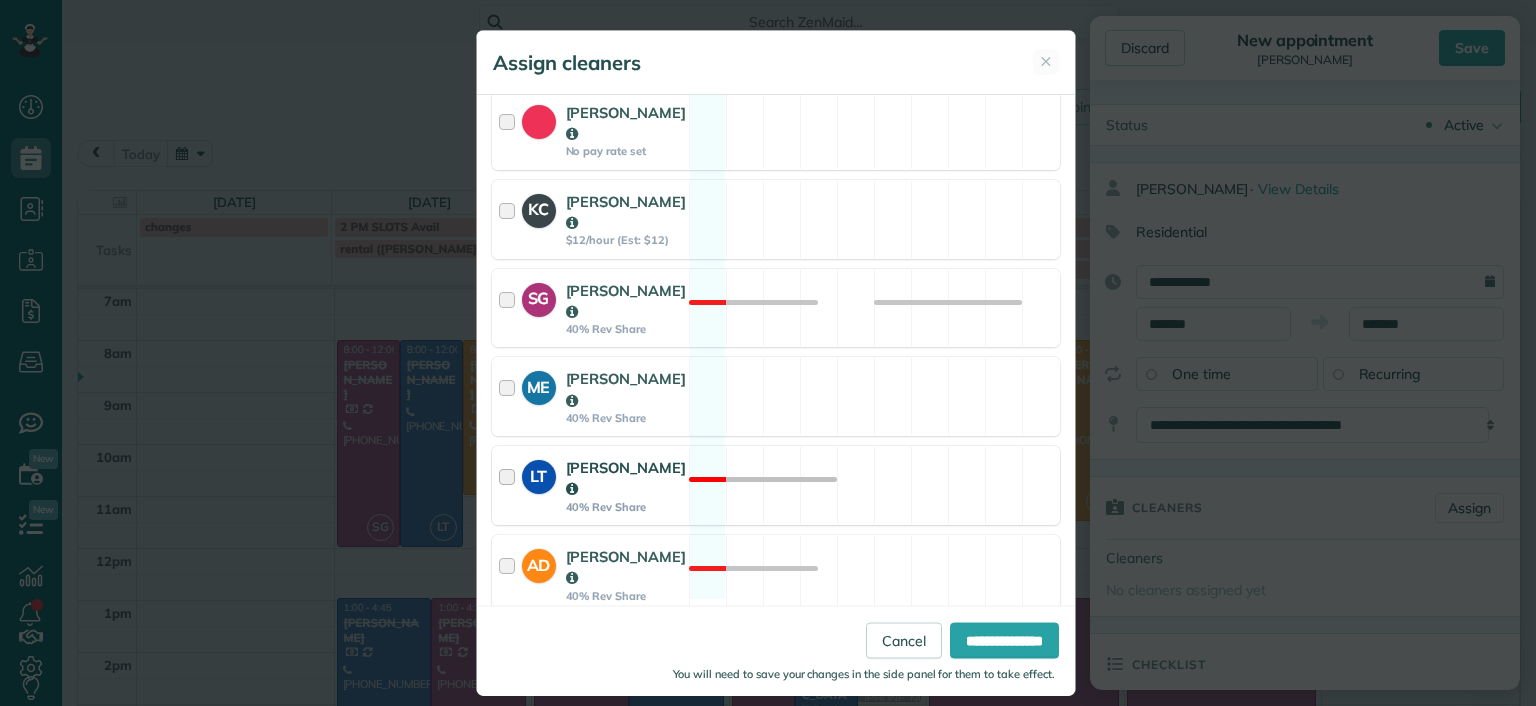 click on "LT
[PERSON_NAME]
40% Rev Share
Not available" at bounding box center [776, 485] 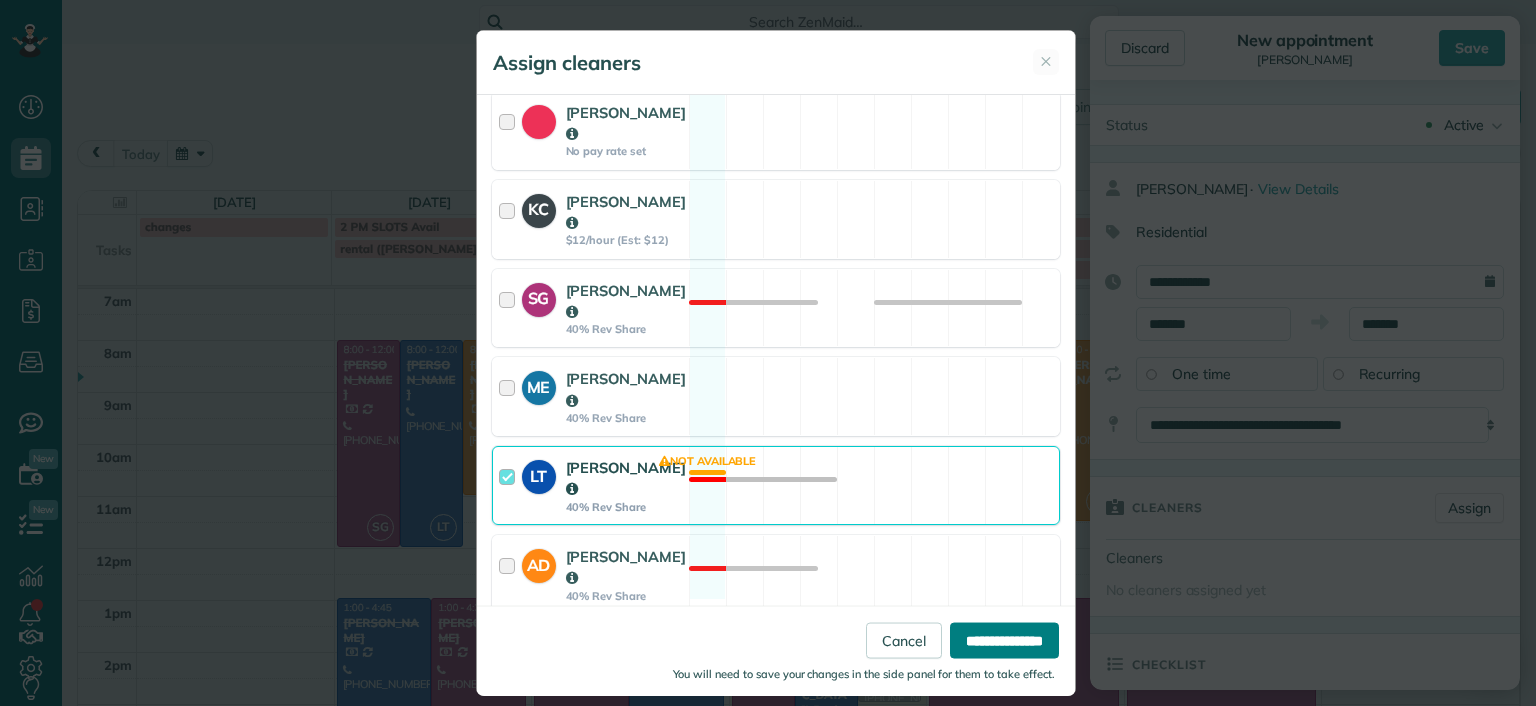 click on "**********" at bounding box center (1004, 640) 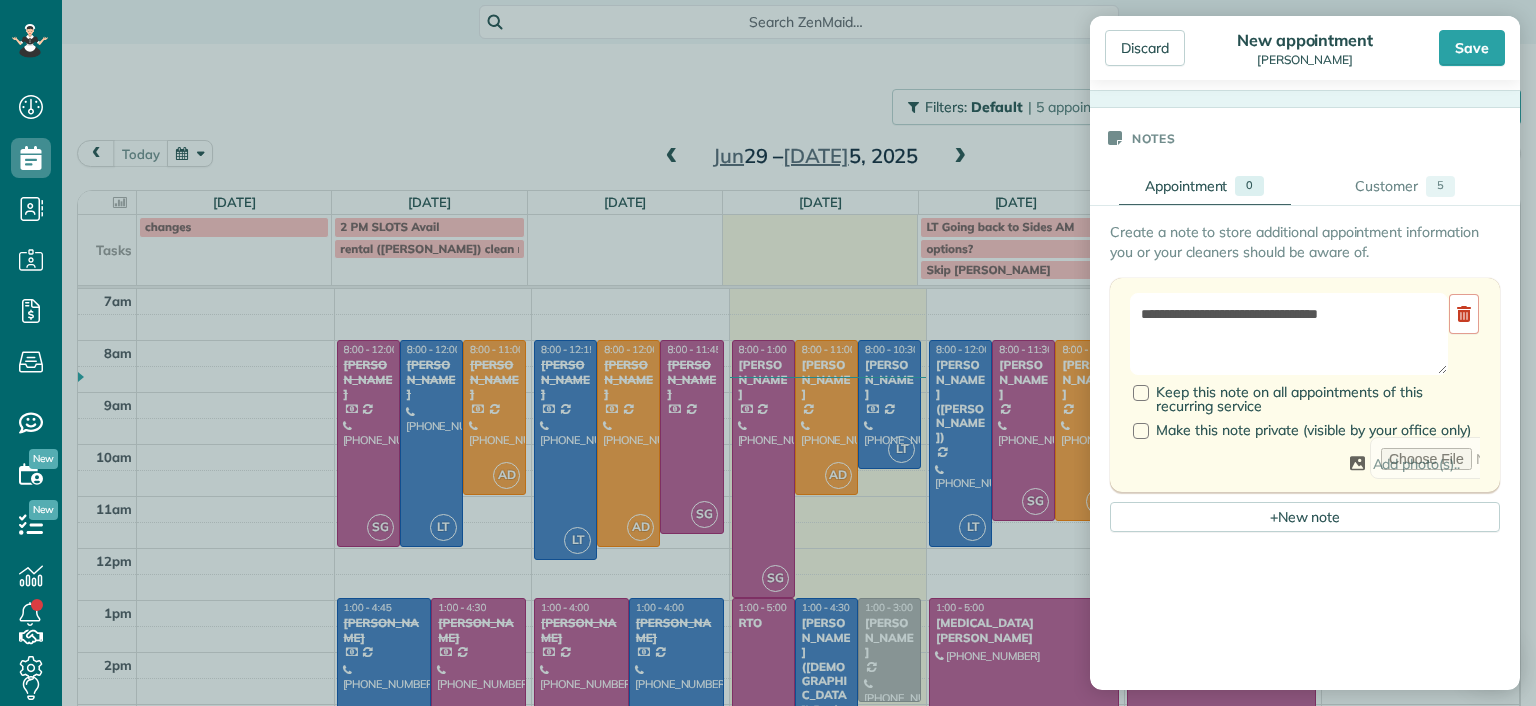 scroll, scrollTop: 800, scrollLeft: 0, axis: vertical 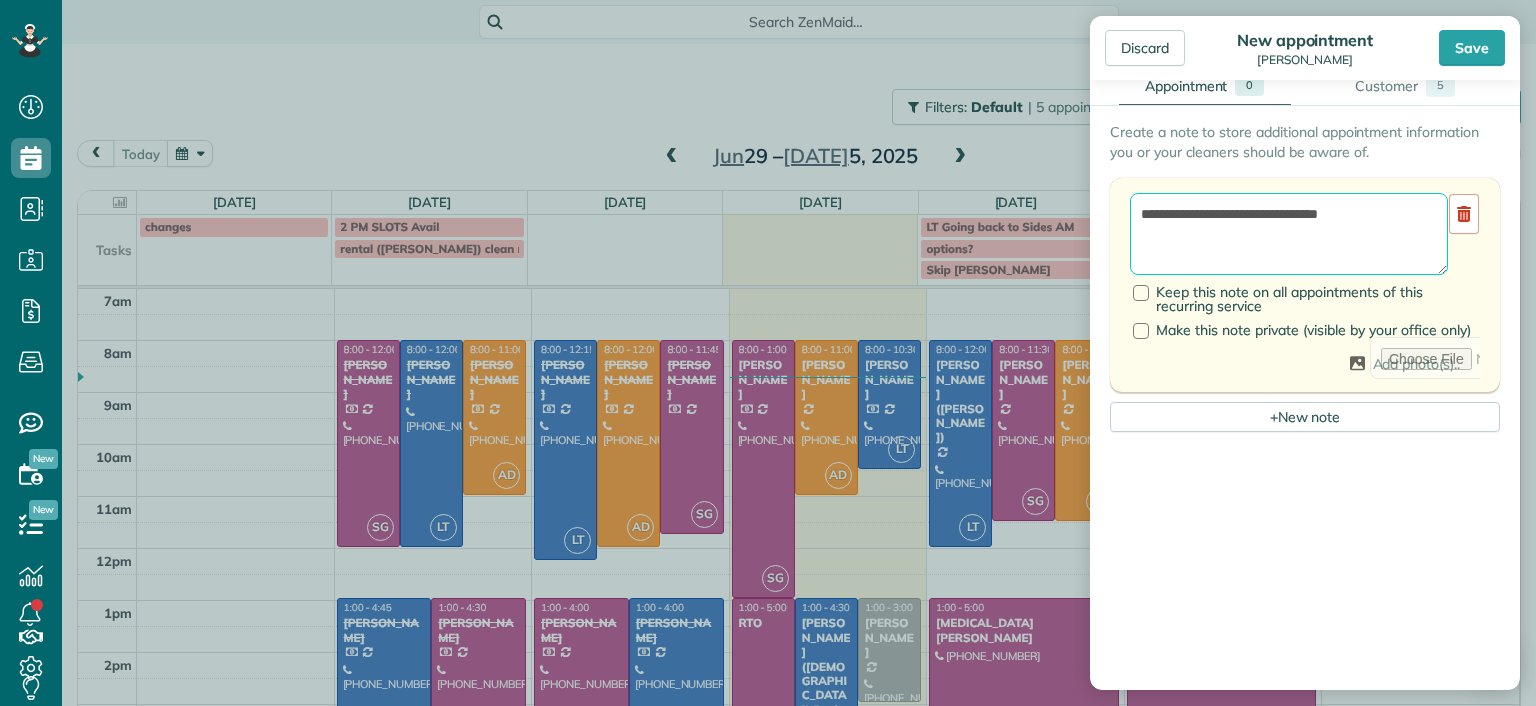 click on "**********" at bounding box center (1289, 234) 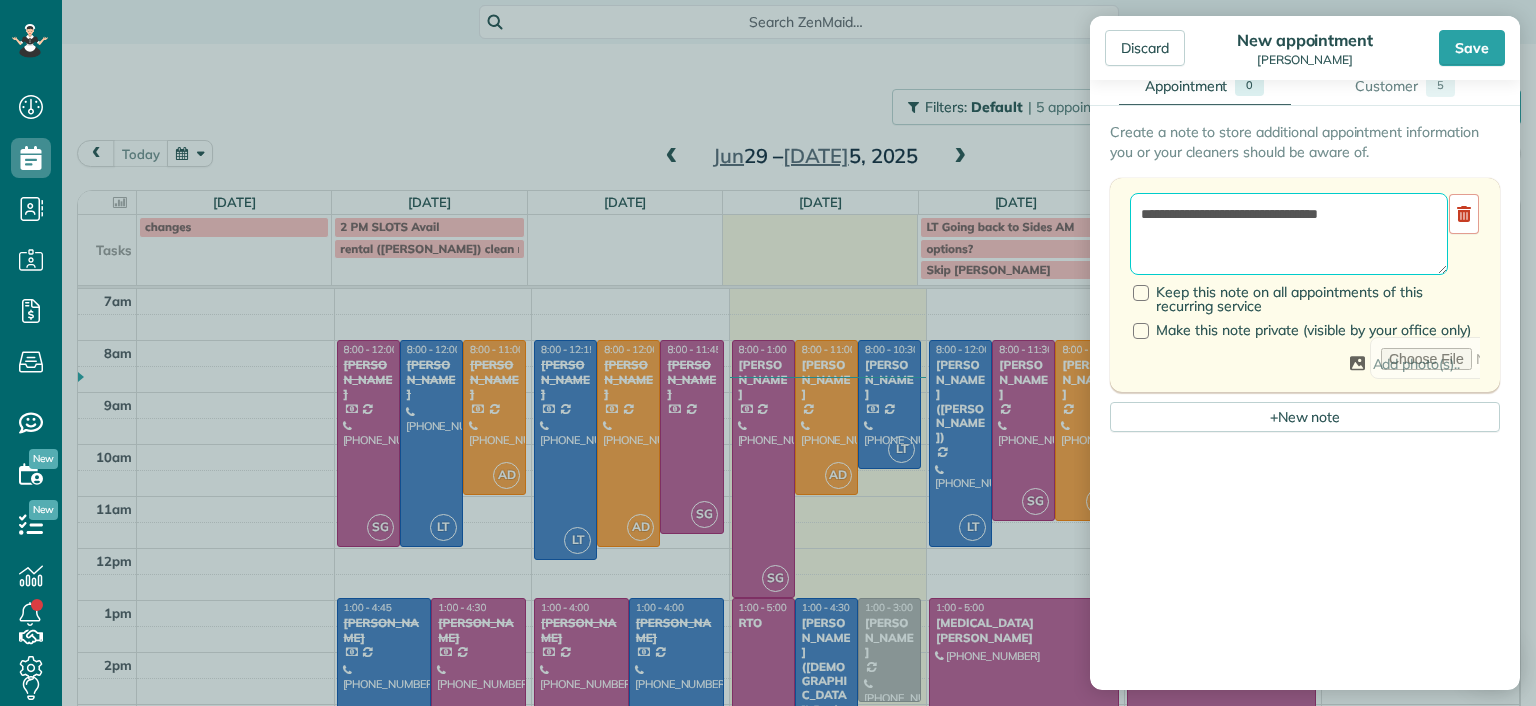click on "**********" at bounding box center [1289, 234] 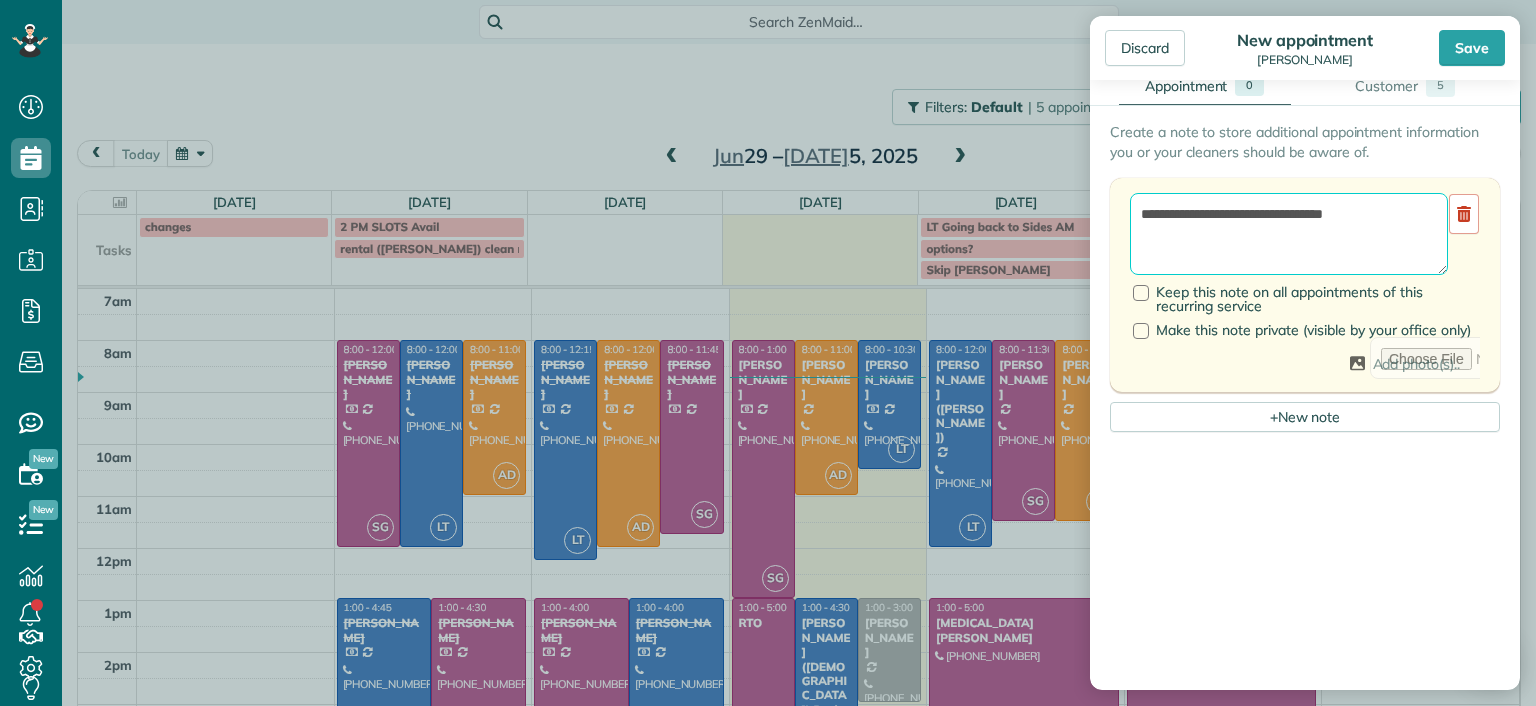 type on "**********" 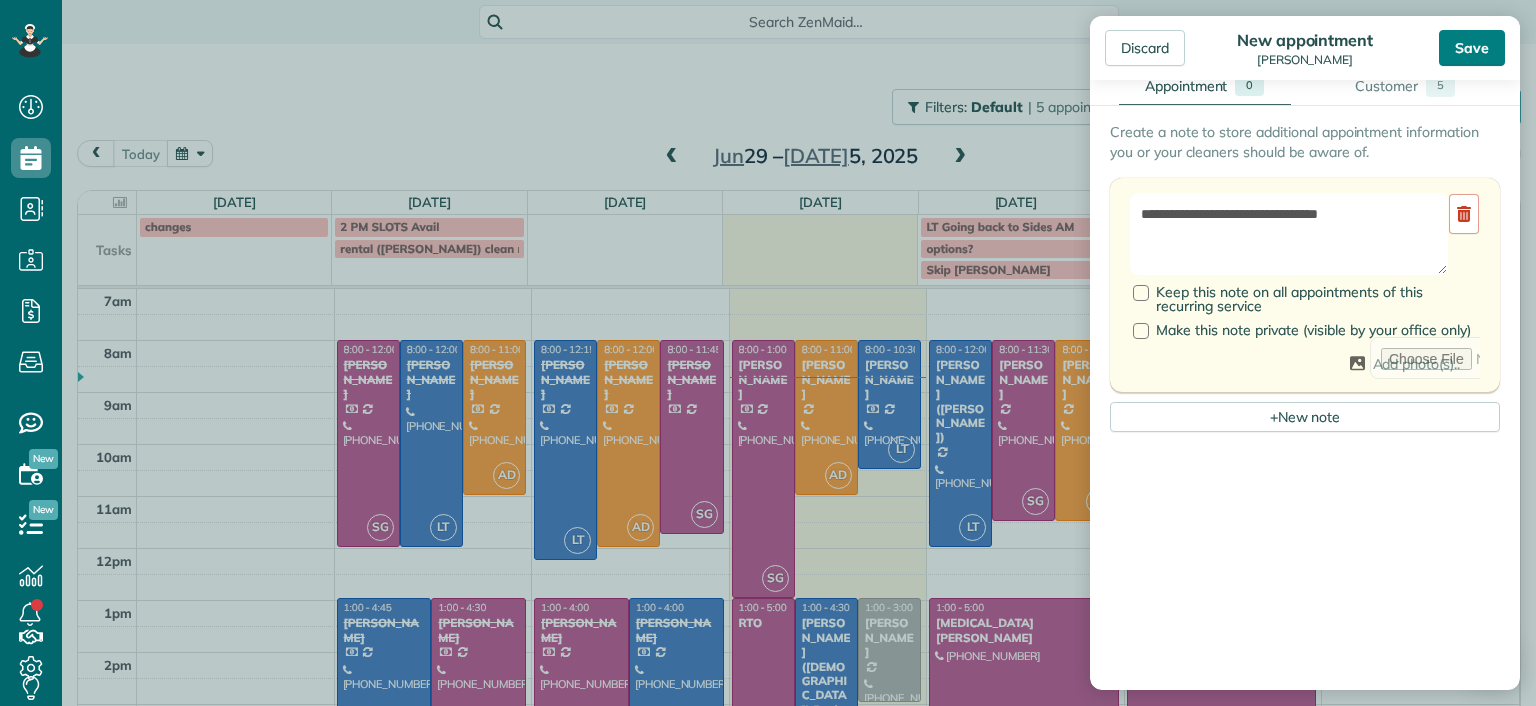 click on "Save" at bounding box center [1472, 48] 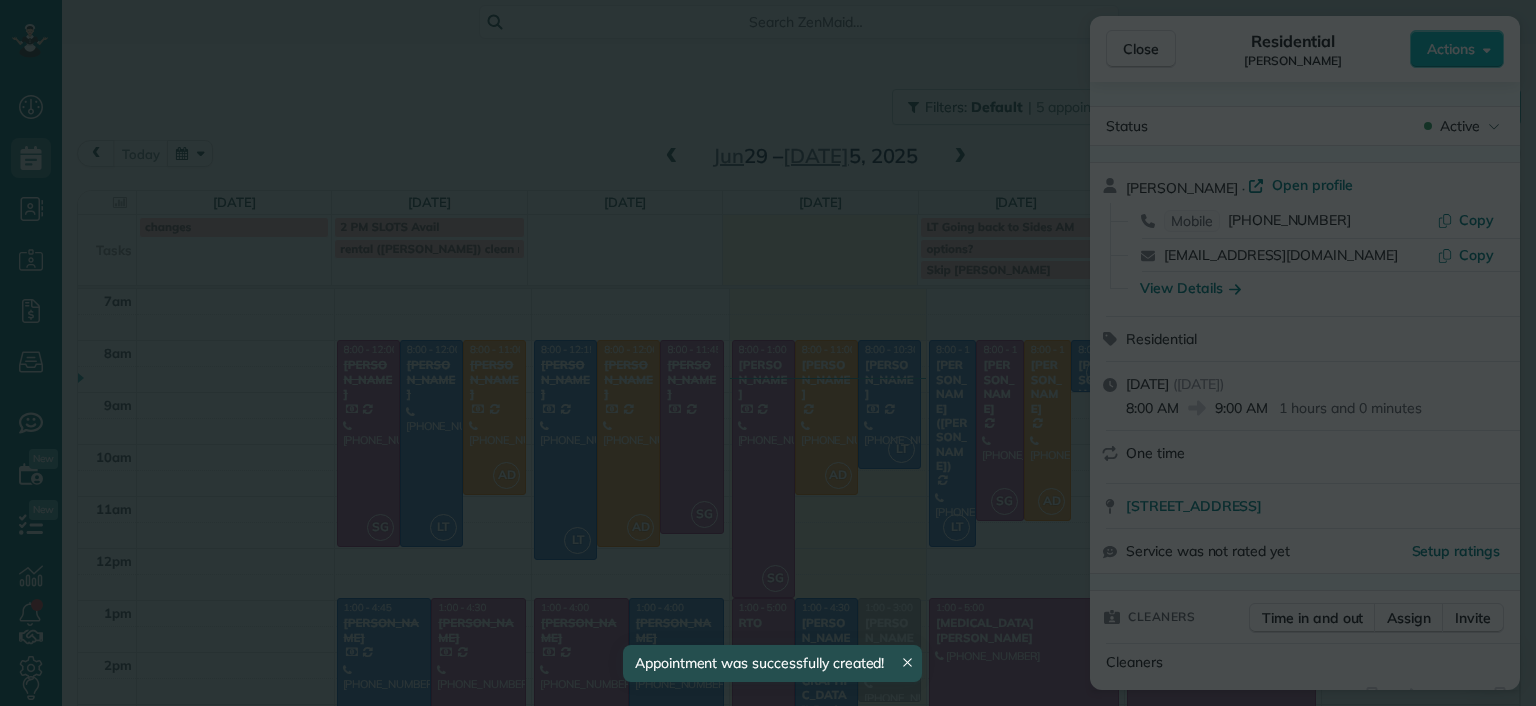click on "Dashboard
Scheduling
Calendar View
List View
Dispatch View - Weekly scheduling (Beta)" at bounding box center [768, 353] 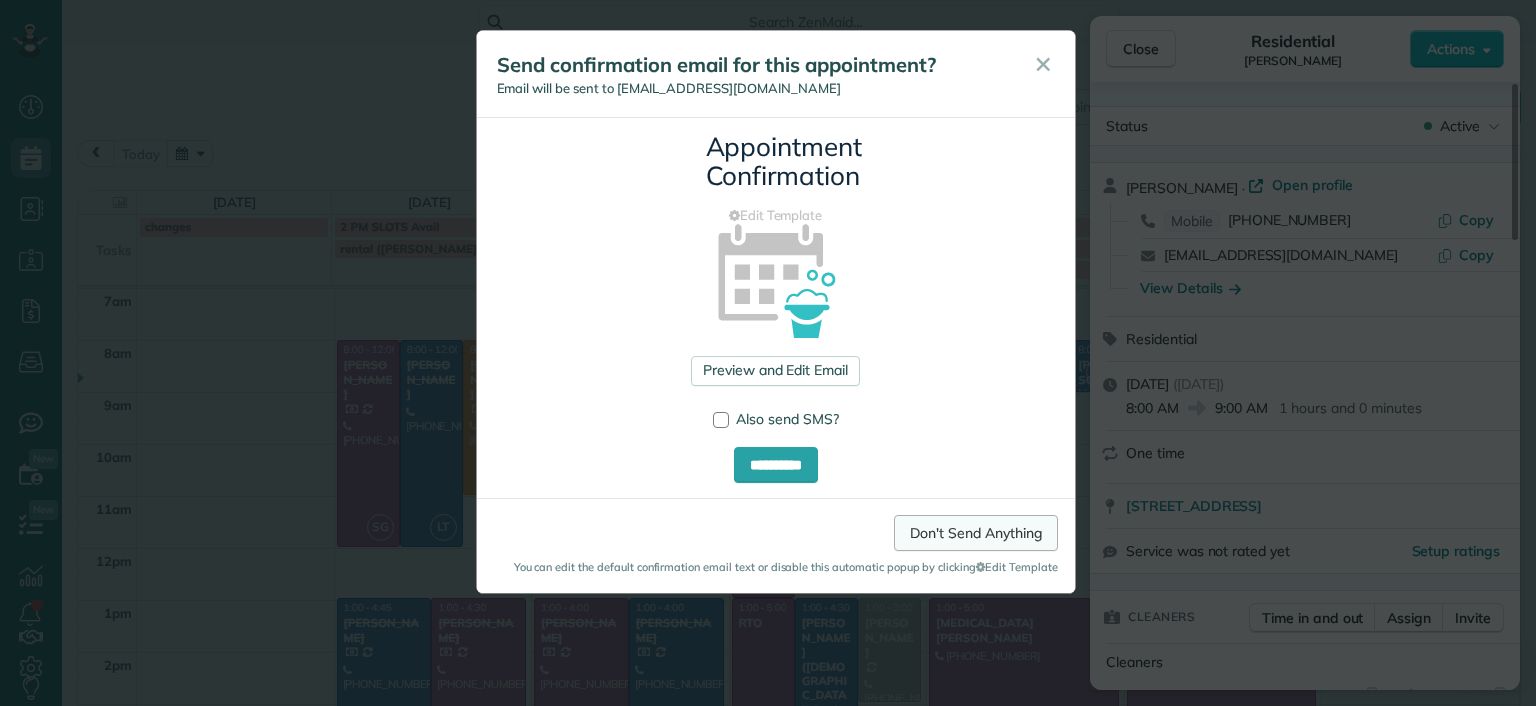 click on "Don't Send Anything" at bounding box center [975, 533] 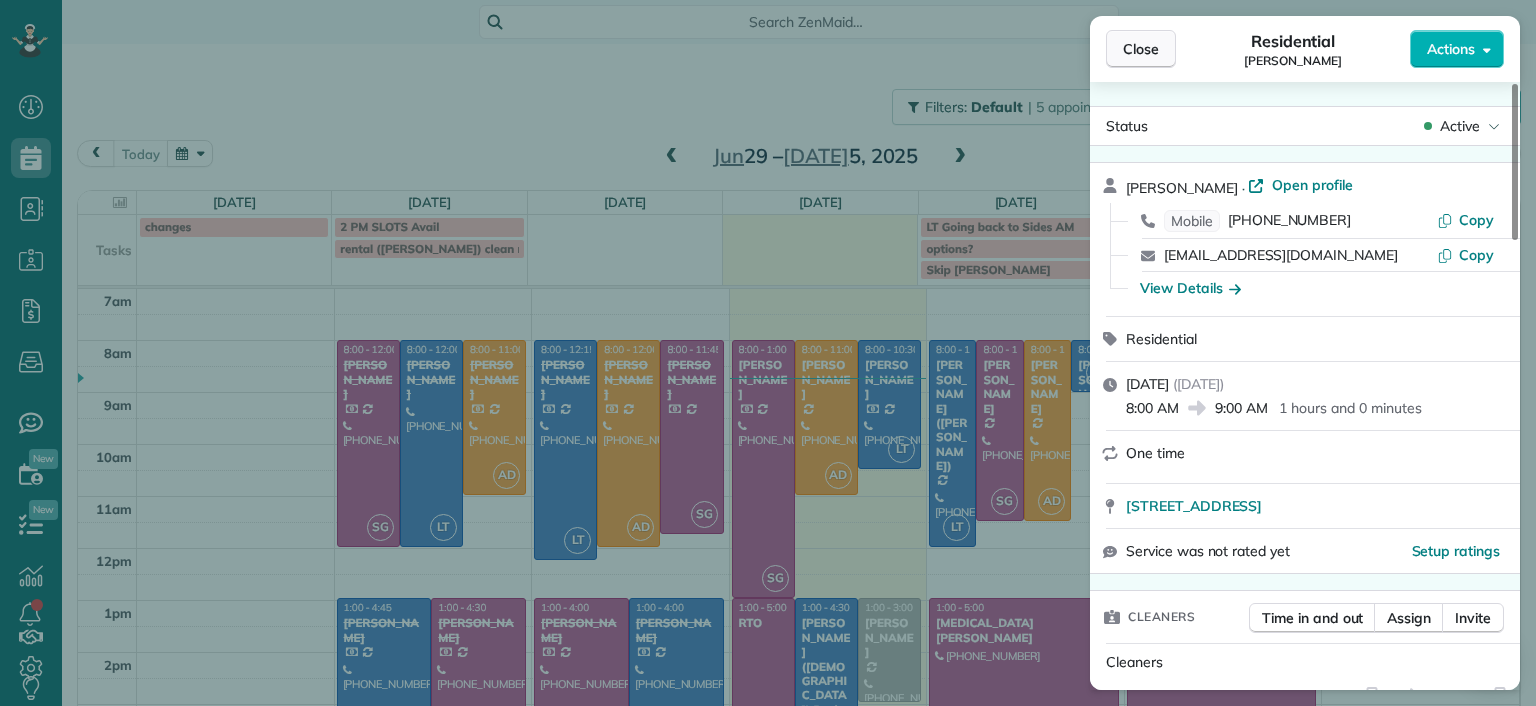 click on "Close" at bounding box center (1141, 49) 